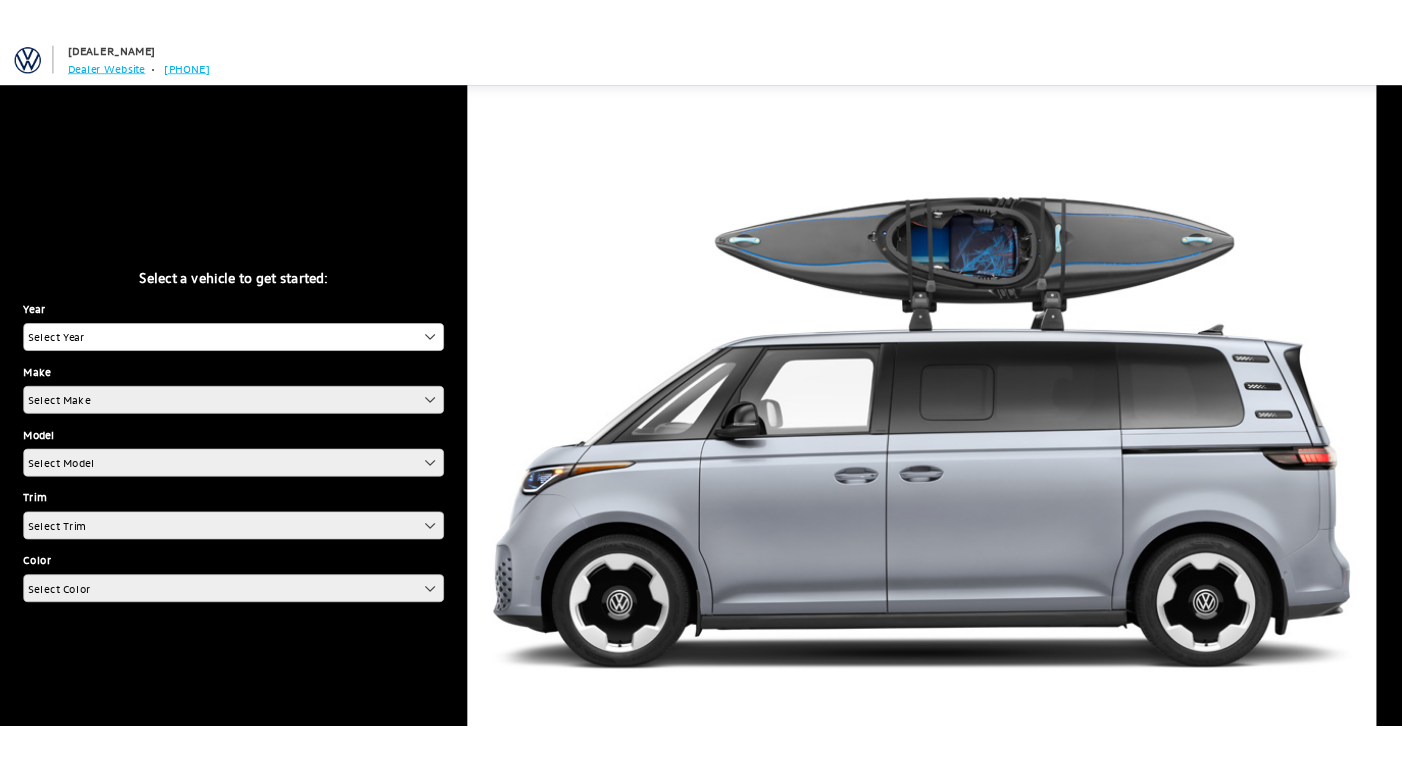 scroll, scrollTop: 0, scrollLeft: 0, axis: both 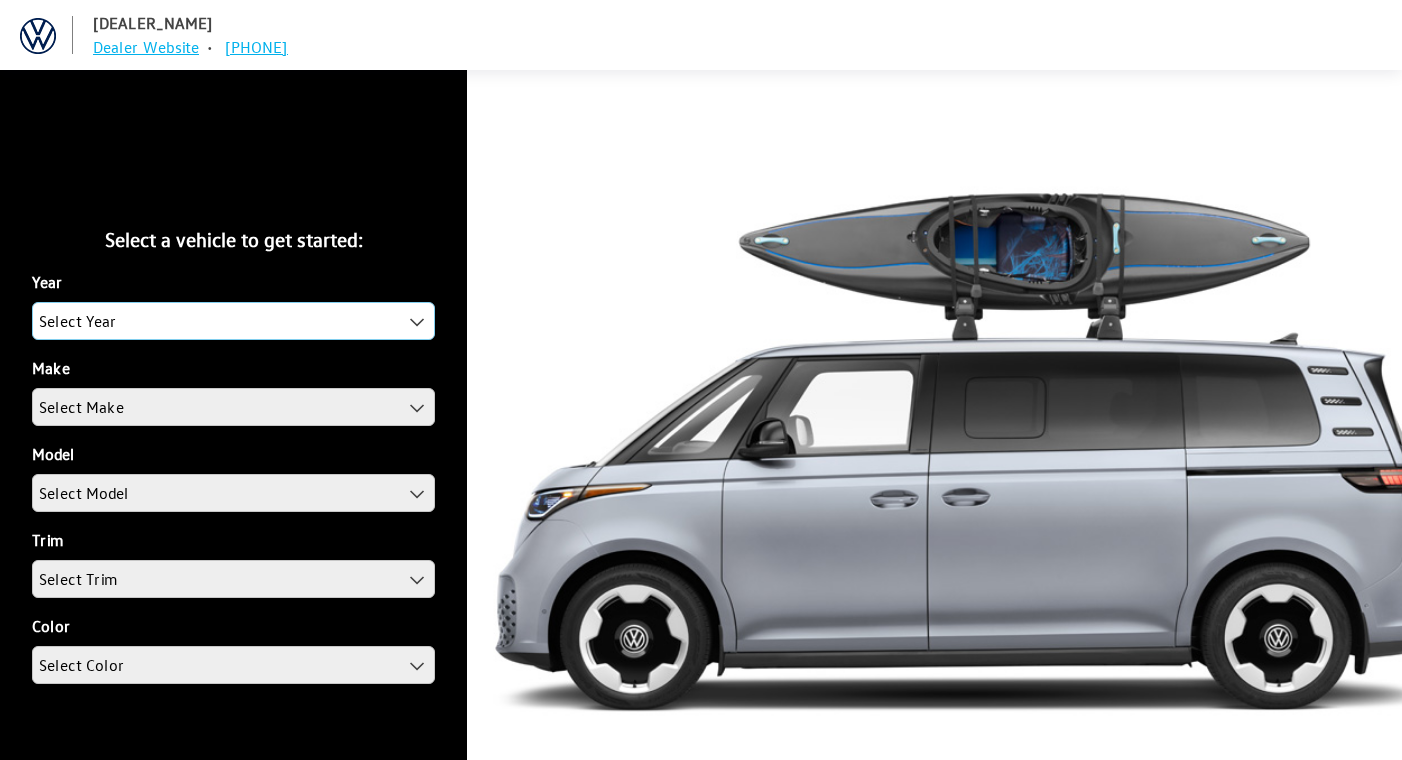 click on "Select Year" at bounding box center (78, 321) 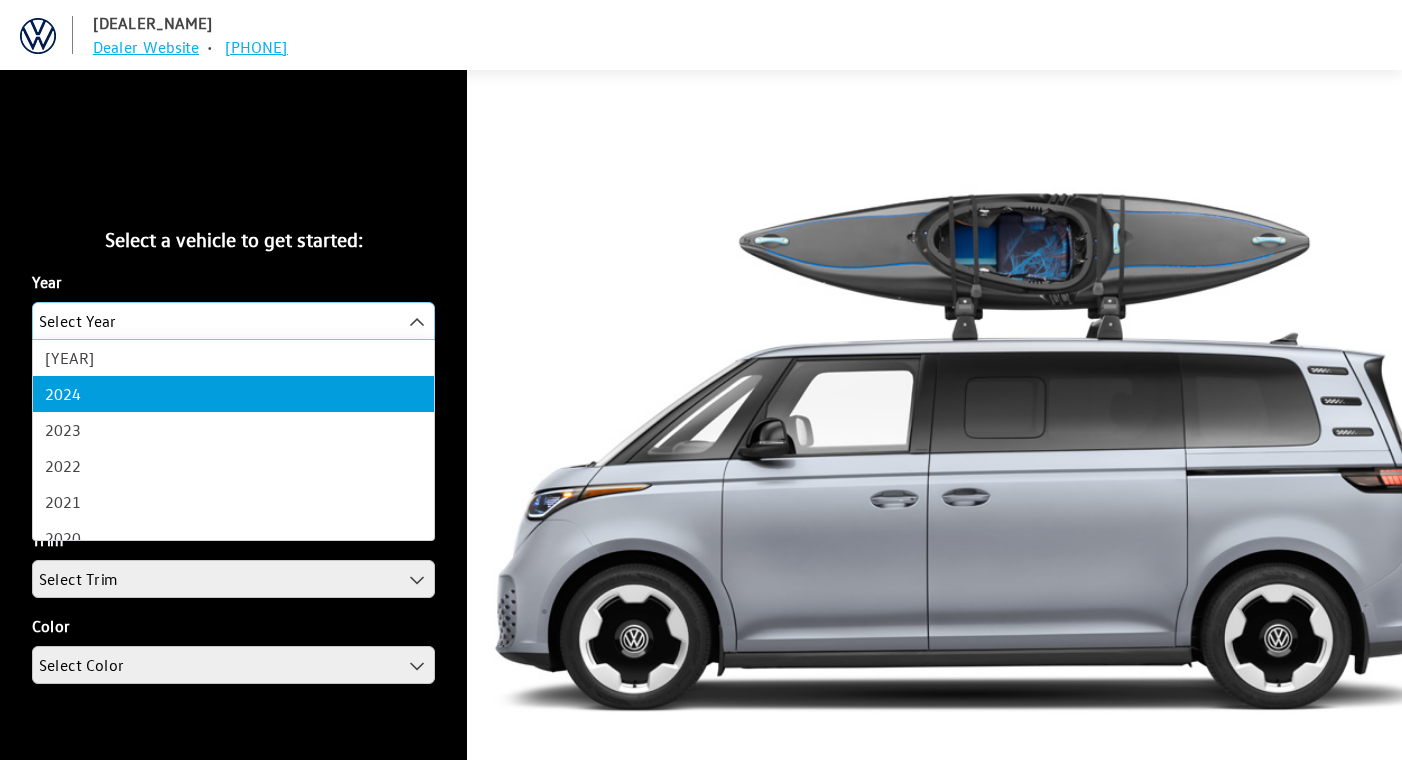 select on "42" 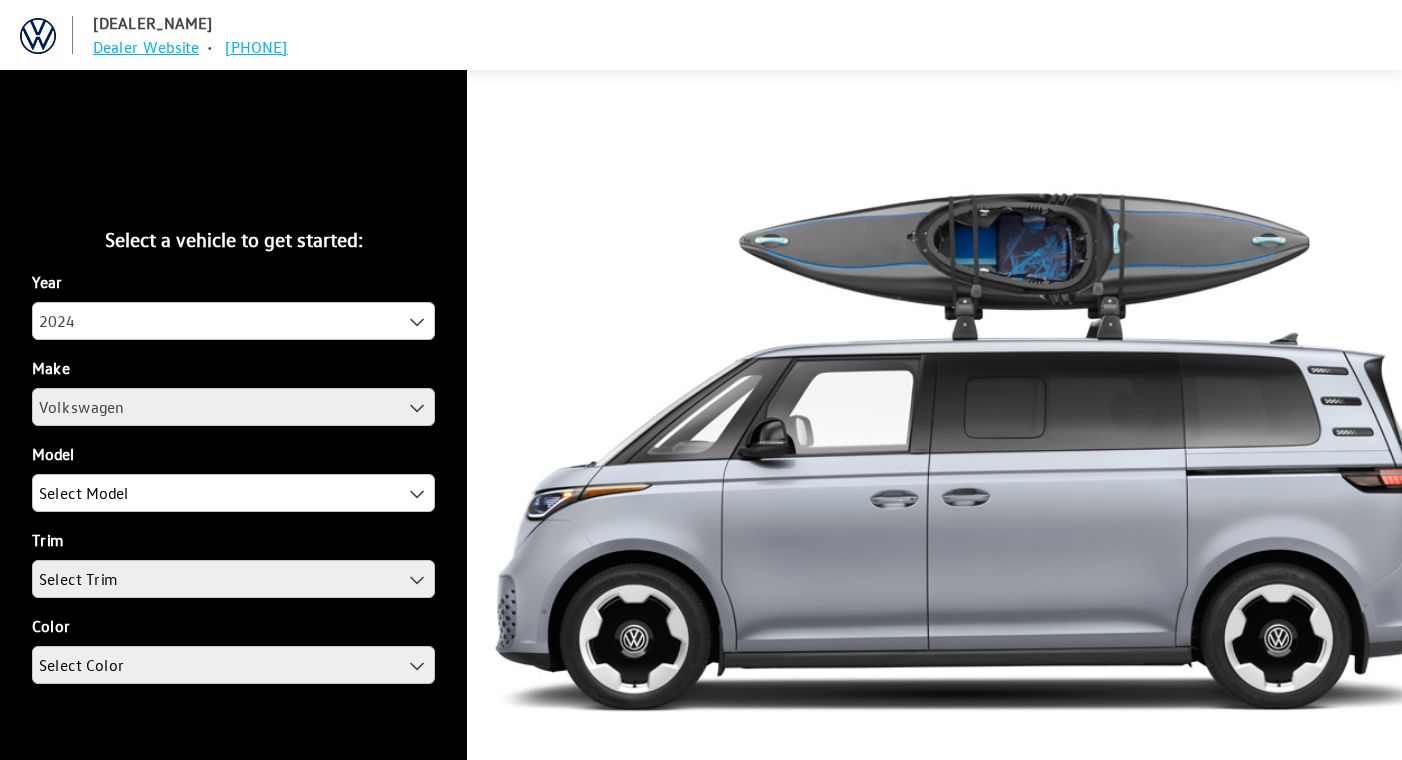 click on "Trim
Select Trim
Select Trim" at bounding box center [233, 563] 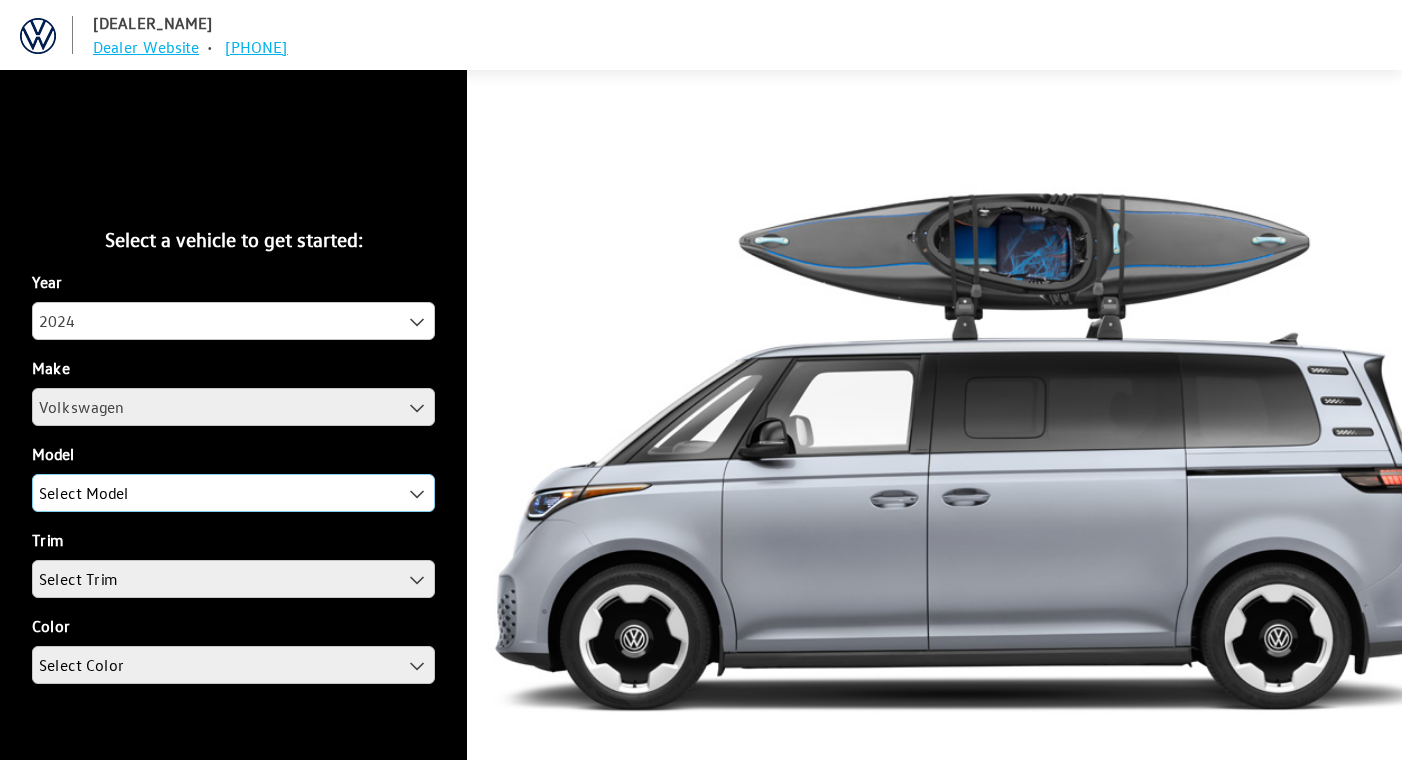 click on "Select Model" at bounding box center [233, 493] 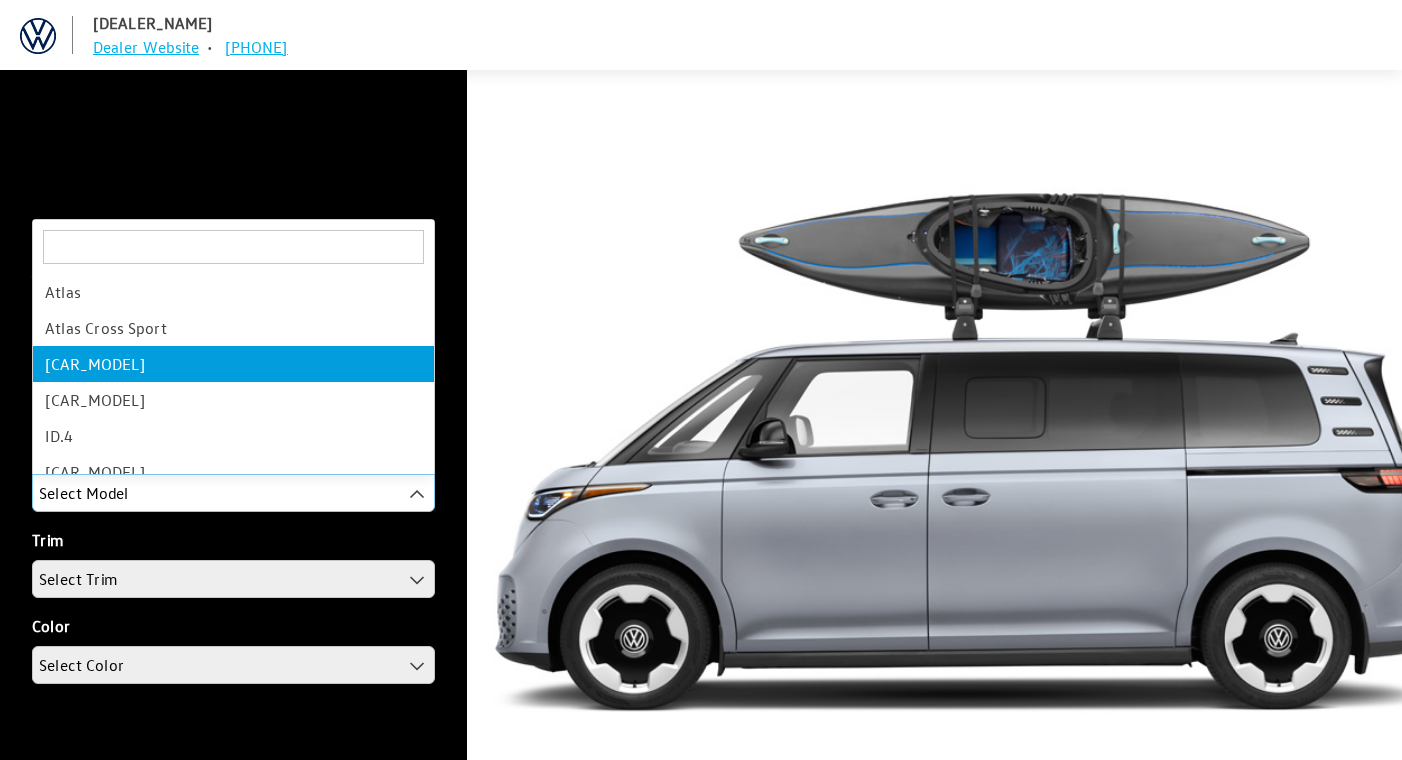 select on "885" 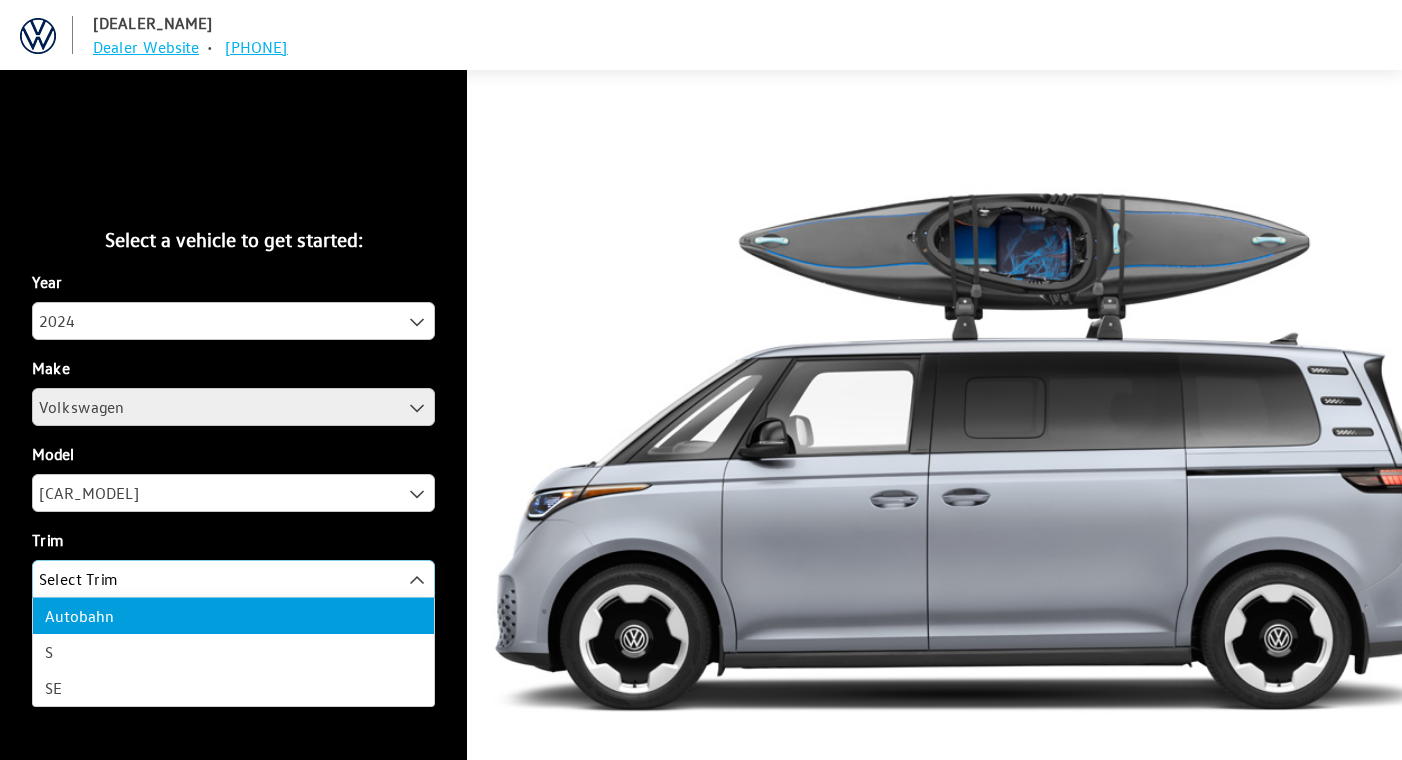 click on "Select Trim" at bounding box center (233, 579) 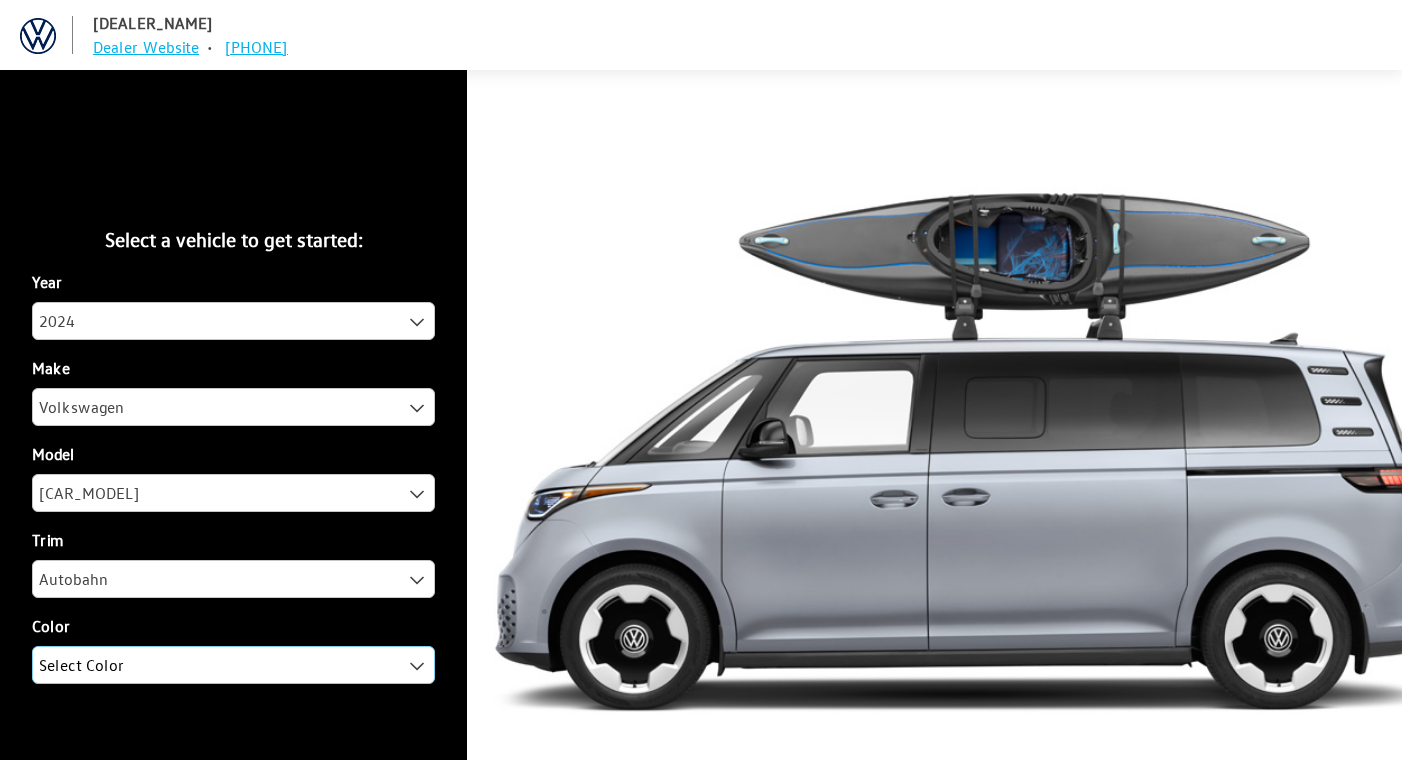 click on "Select Color" at bounding box center [233, 665] 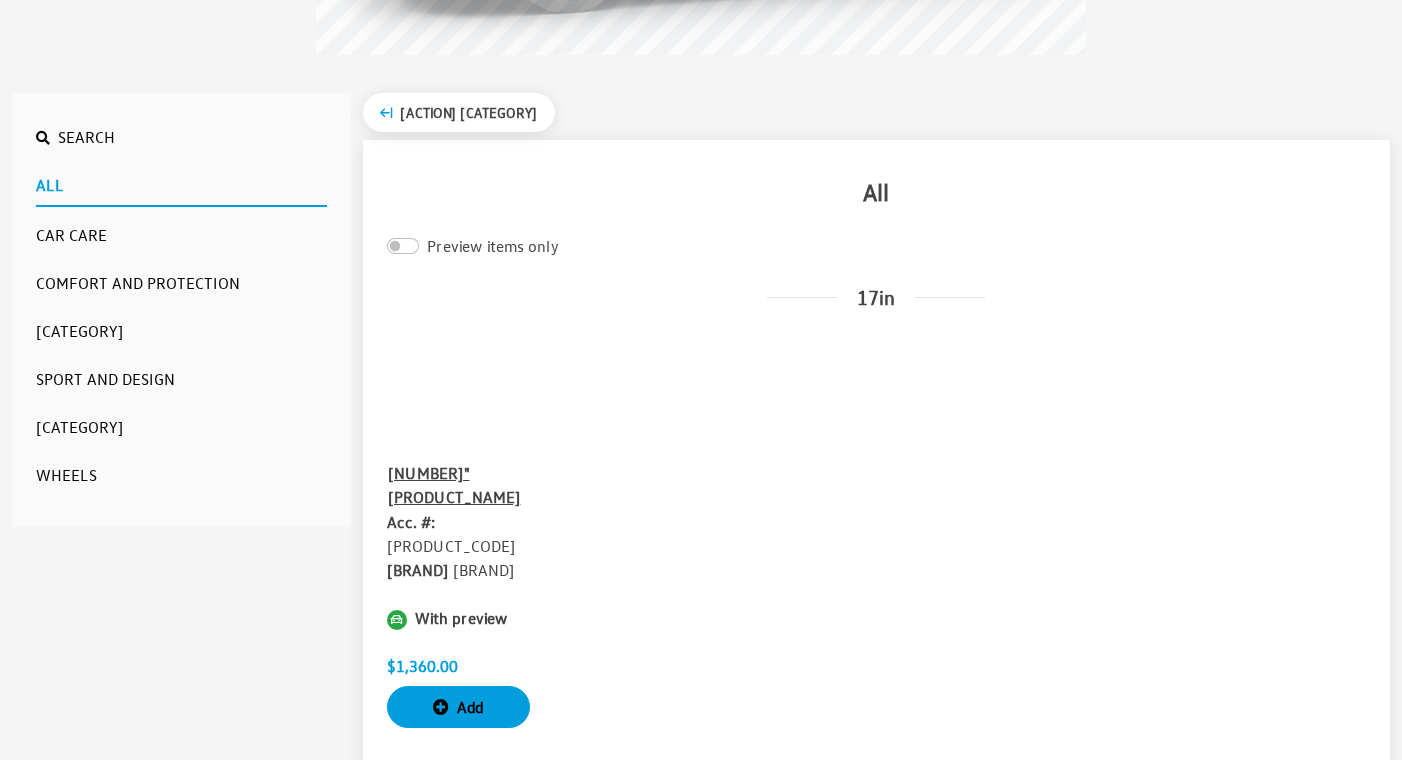 scroll, scrollTop: 612, scrollLeft: 0, axis: vertical 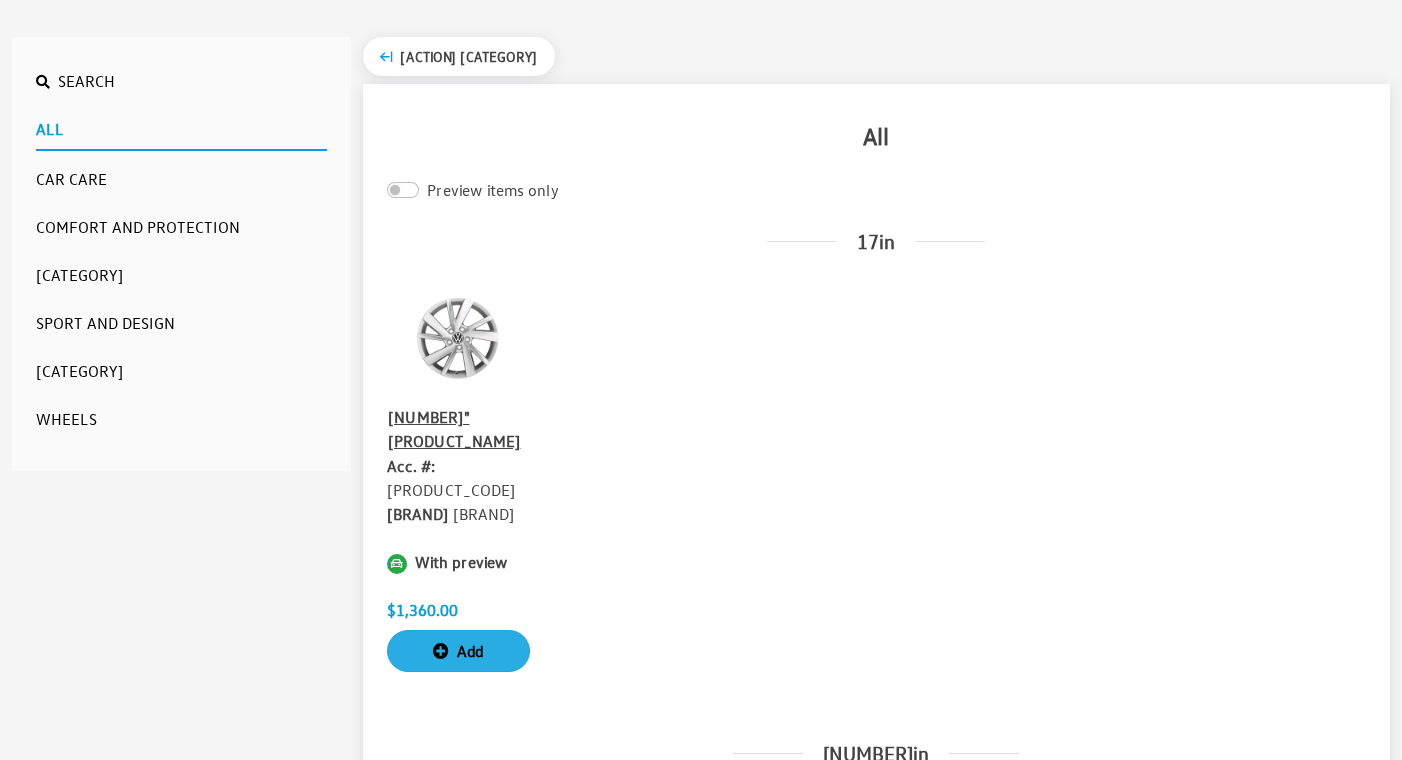 click on "Add" at bounding box center (458, 651) 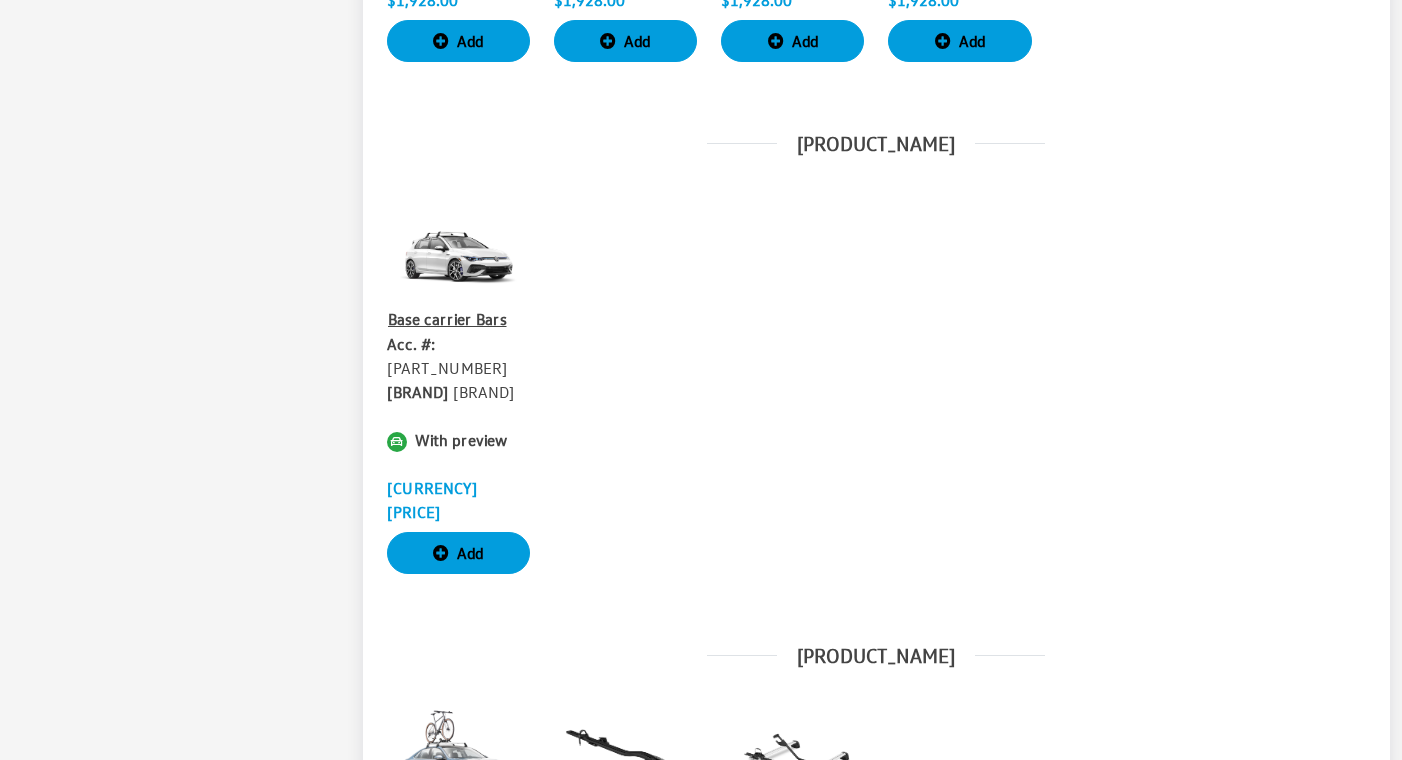 scroll, scrollTop: 2142, scrollLeft: 0, axis: vertical 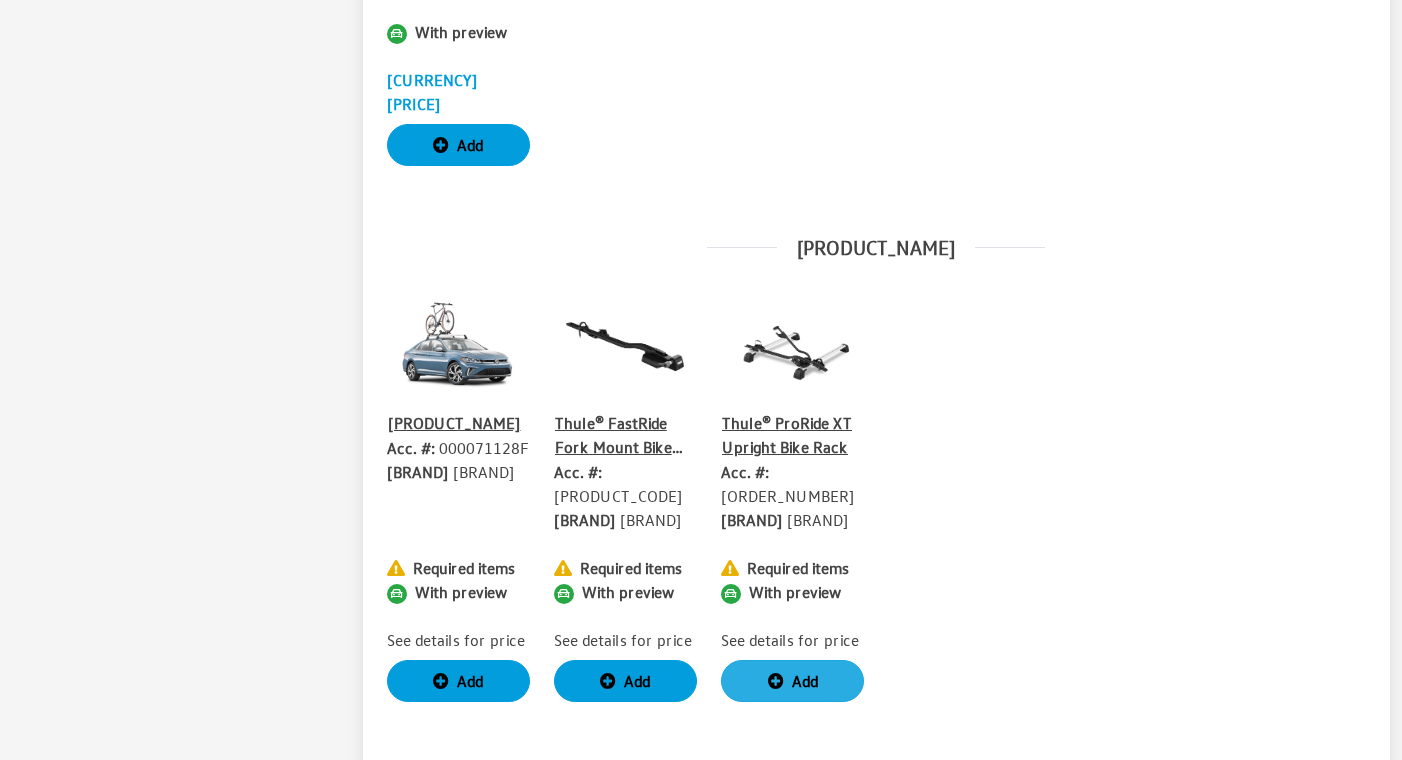 click on "Add" at bounding box center [792, 681] 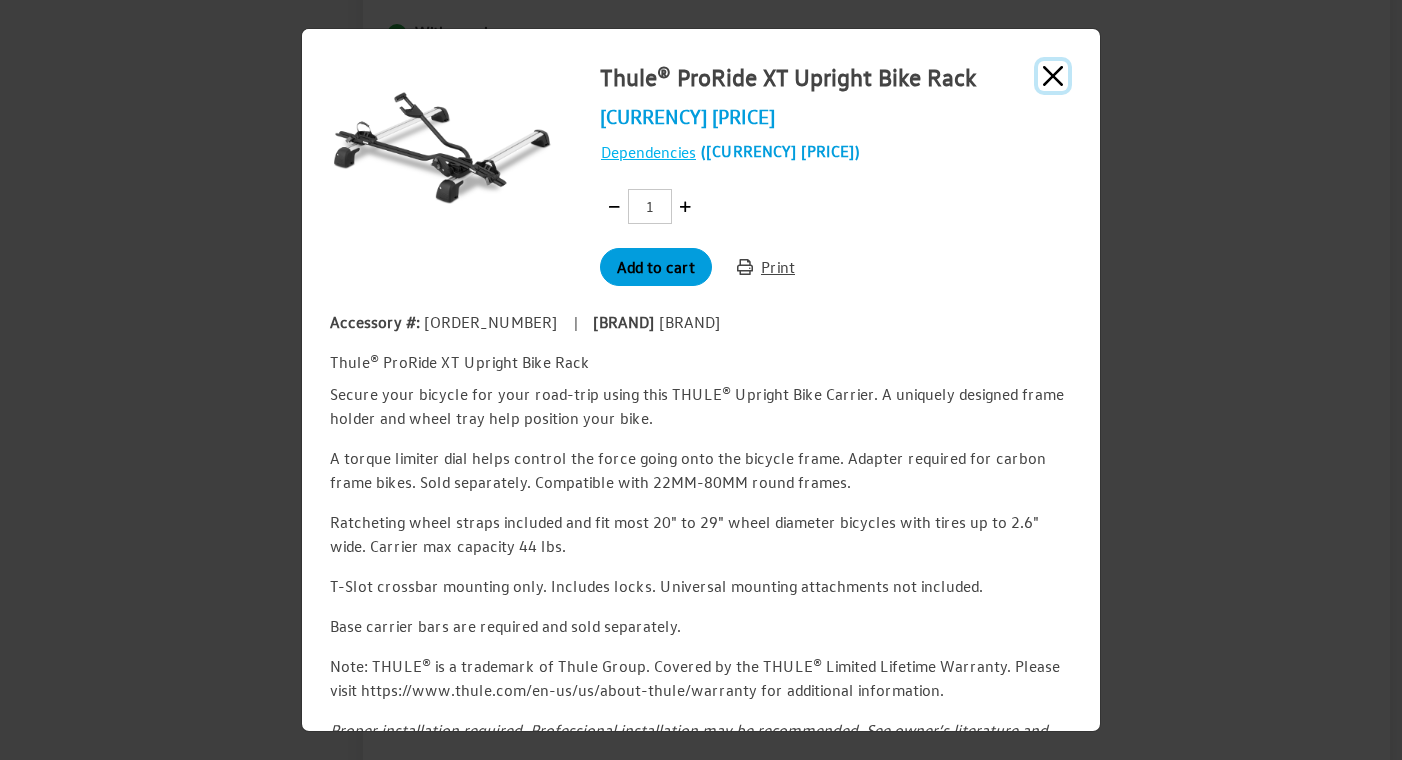 click at bounding box center [1053, 76] 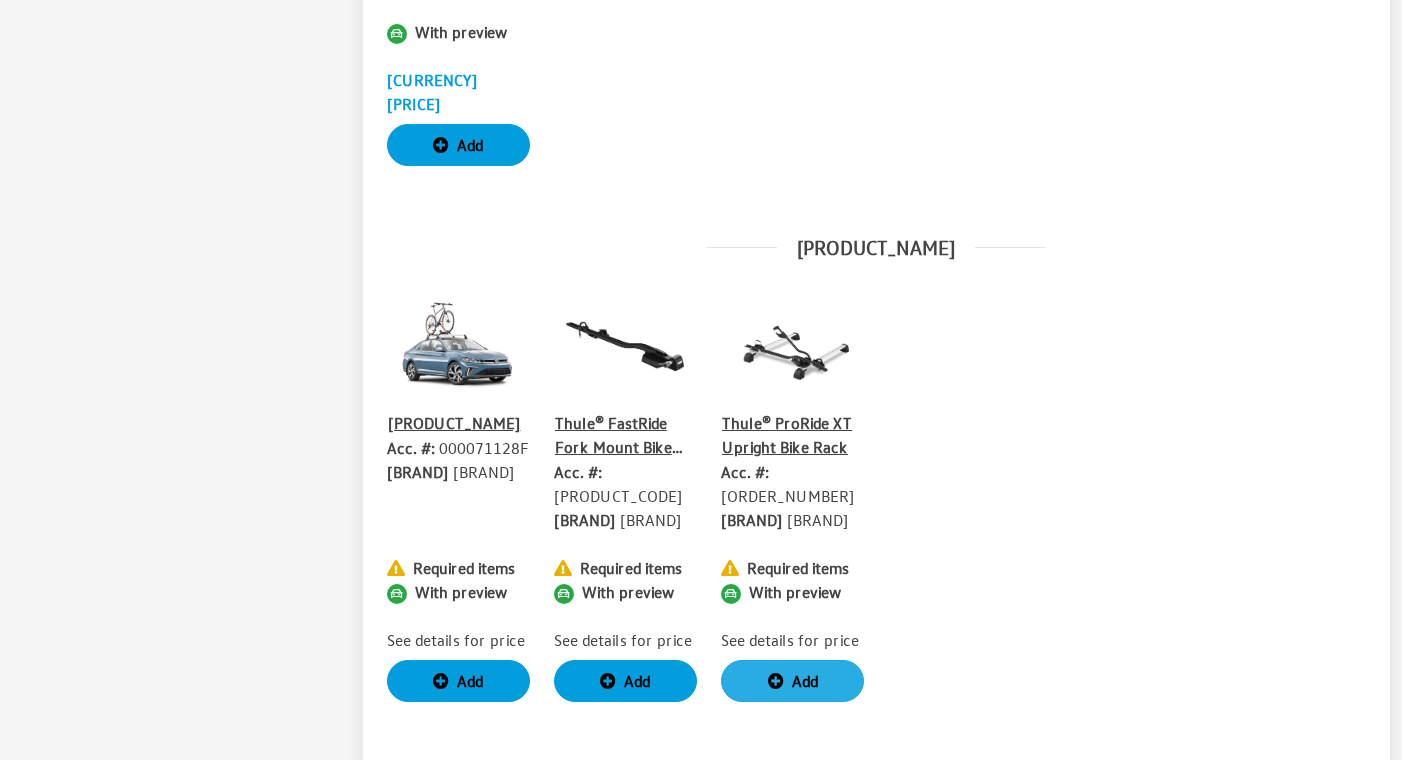 click on "Add" at bounding box center [792, 681] 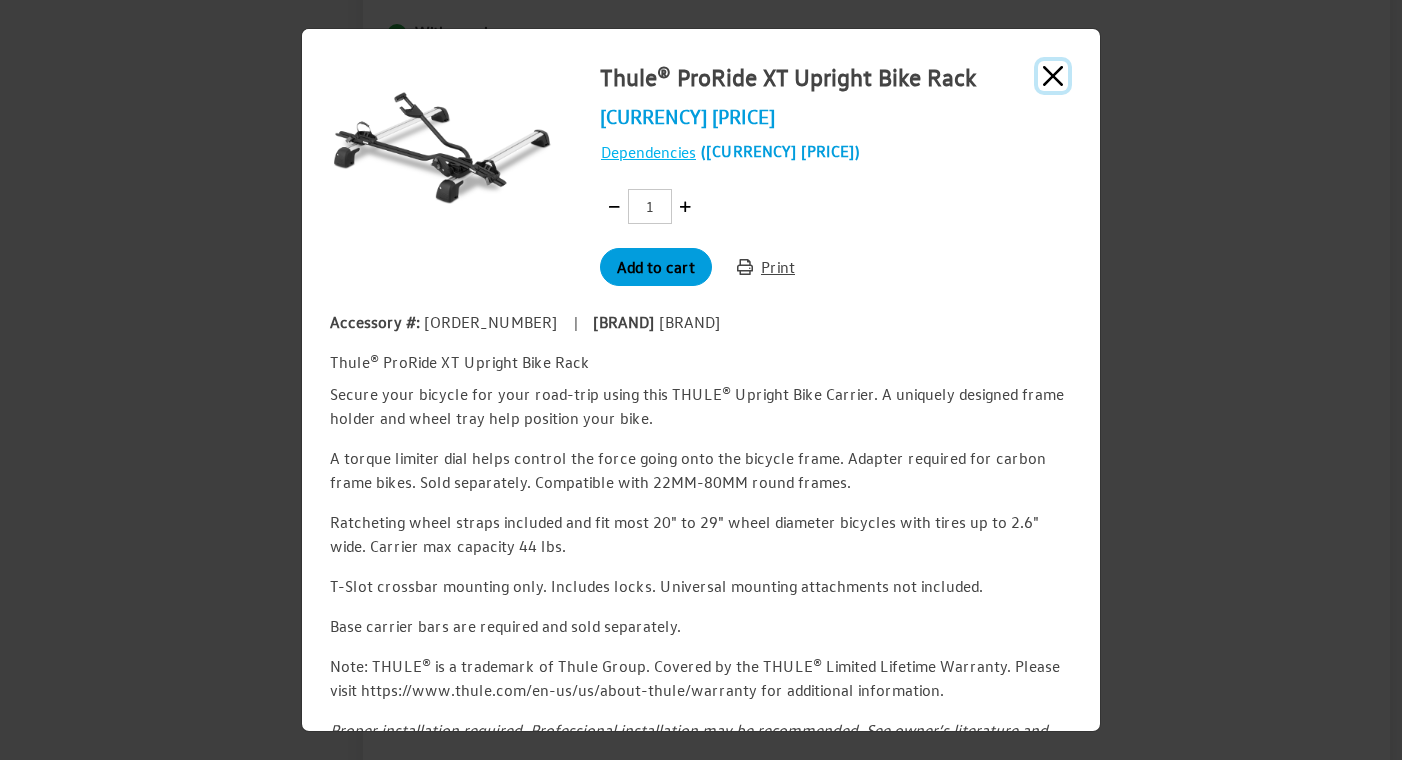 click at bounding box center (1053, 76) 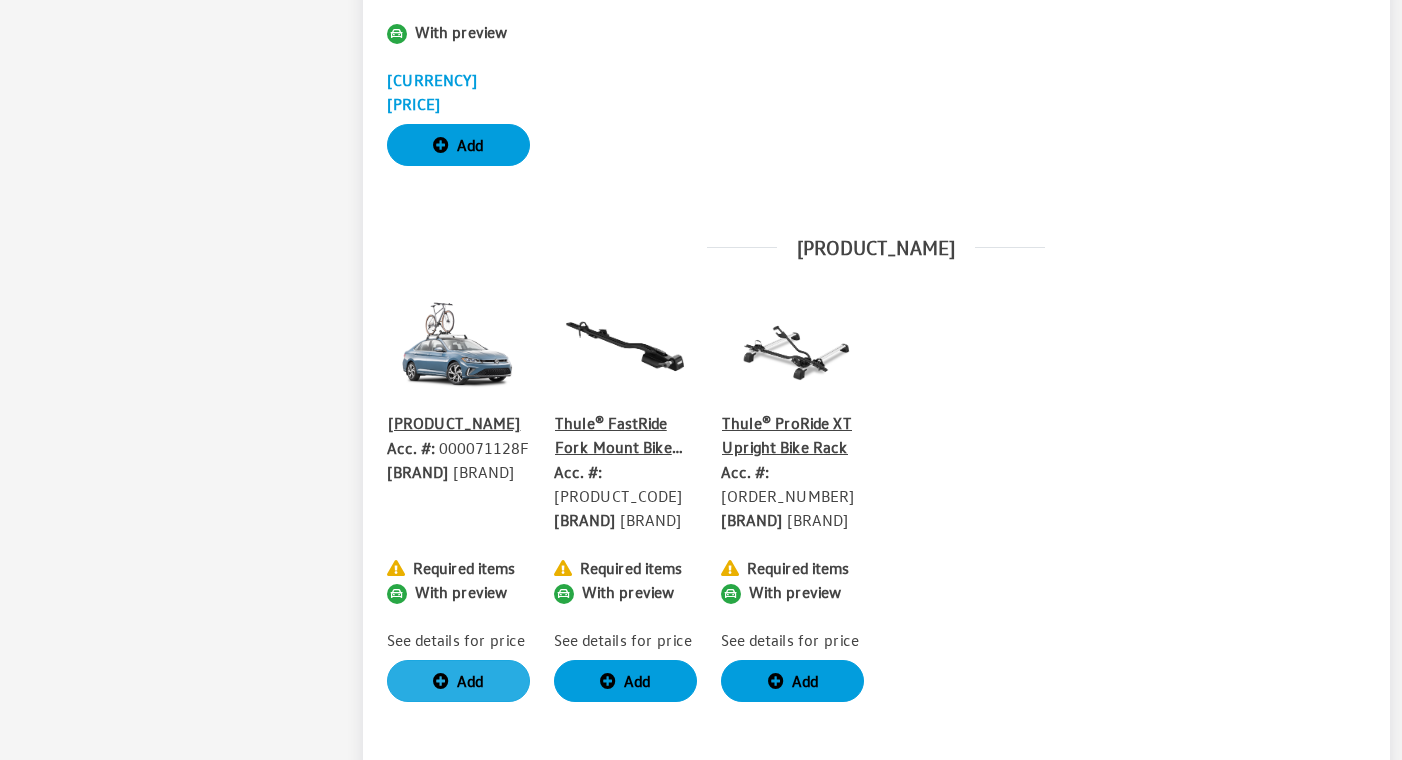click on "Add" at bounding box center [458, 681] 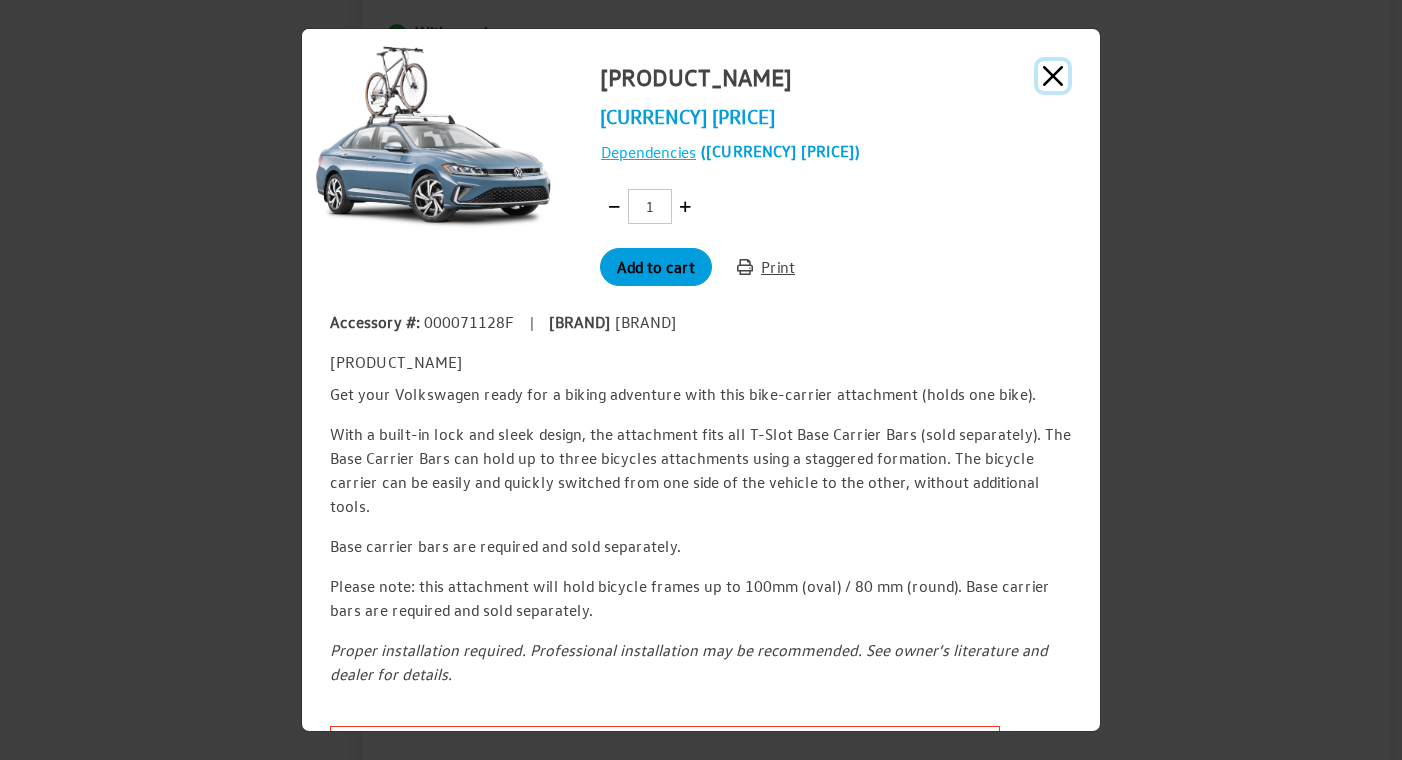 click at bounding box center (1053, 76) 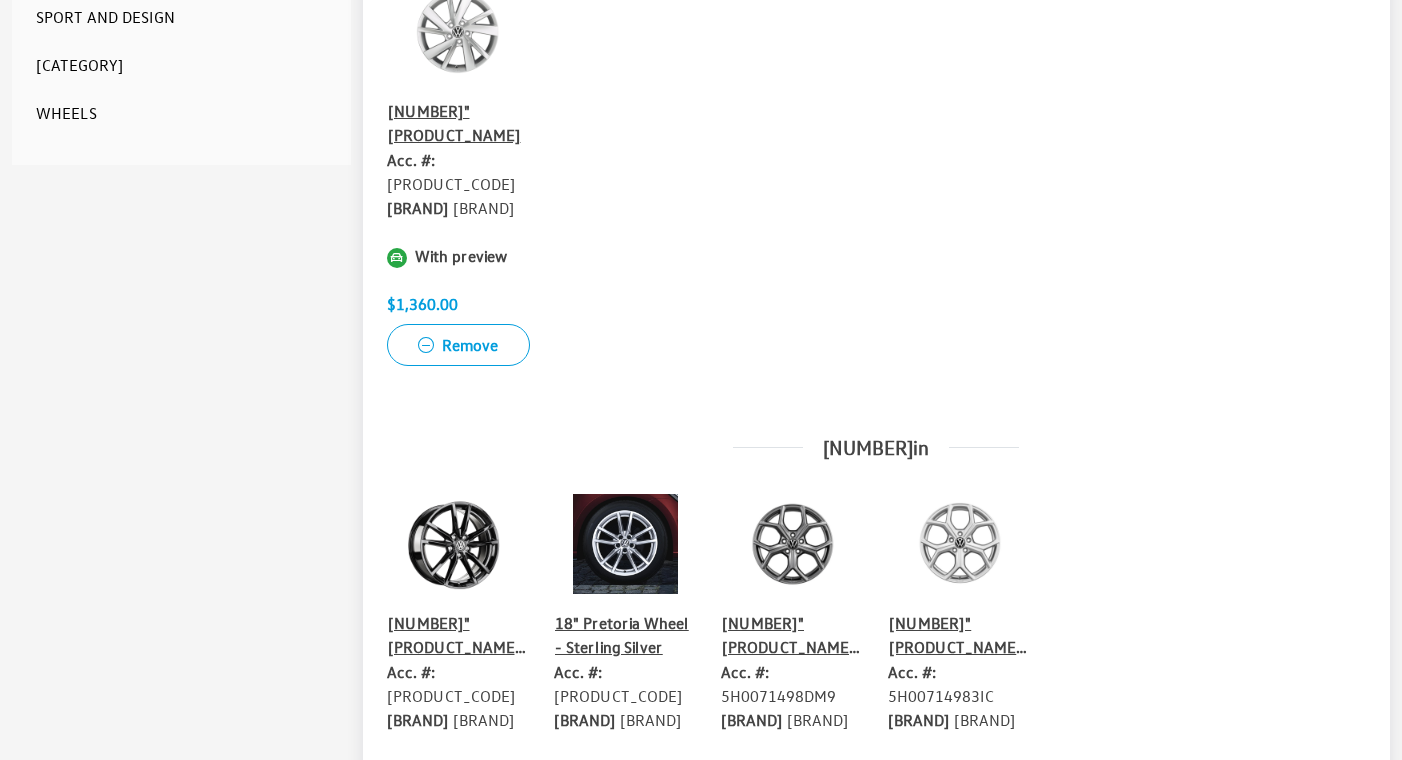 scroll, scrollTop: 1122, scrollLeft: 0, axis: vertical 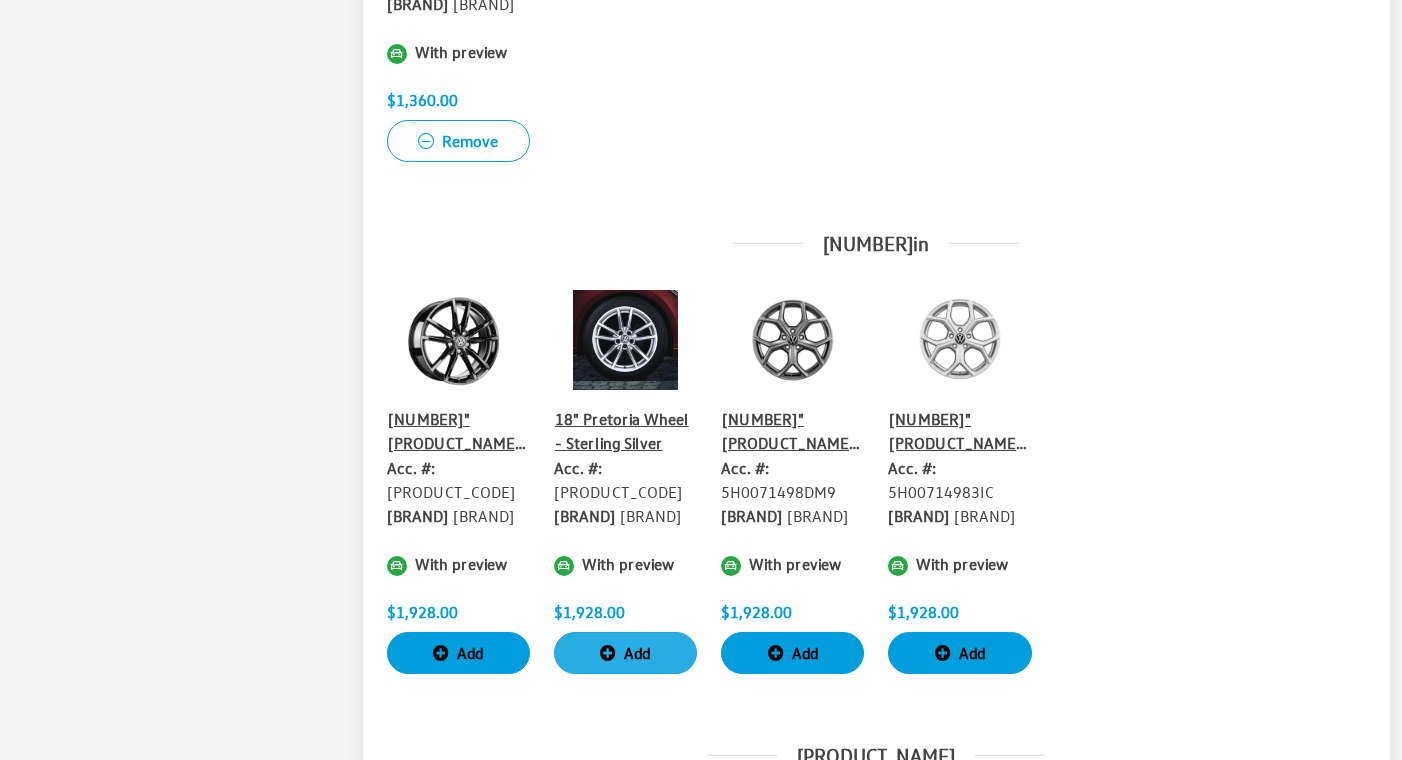 click on "Add" at bounding box center [625, 653] 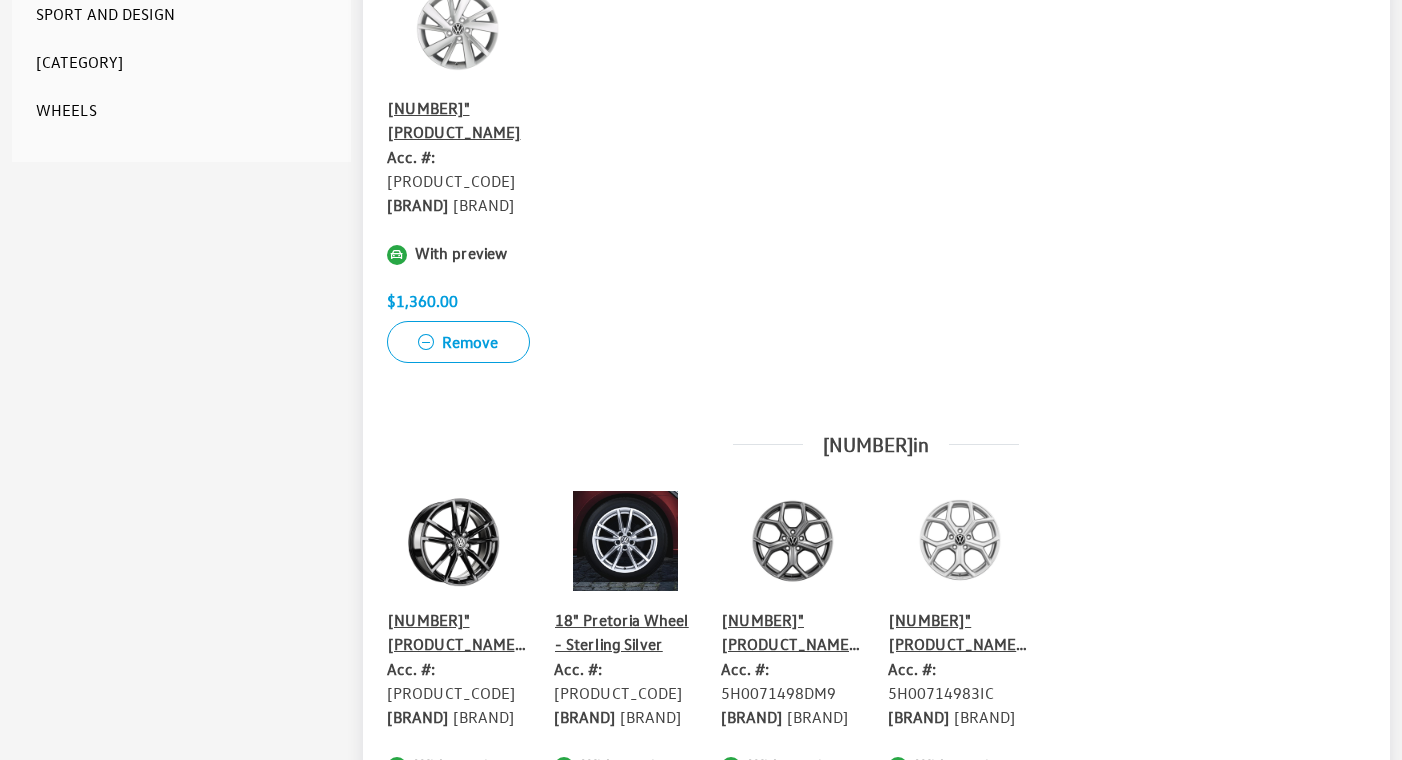 scroll, scrollTop: 1122, scrollLeft: 0, axis: vertical 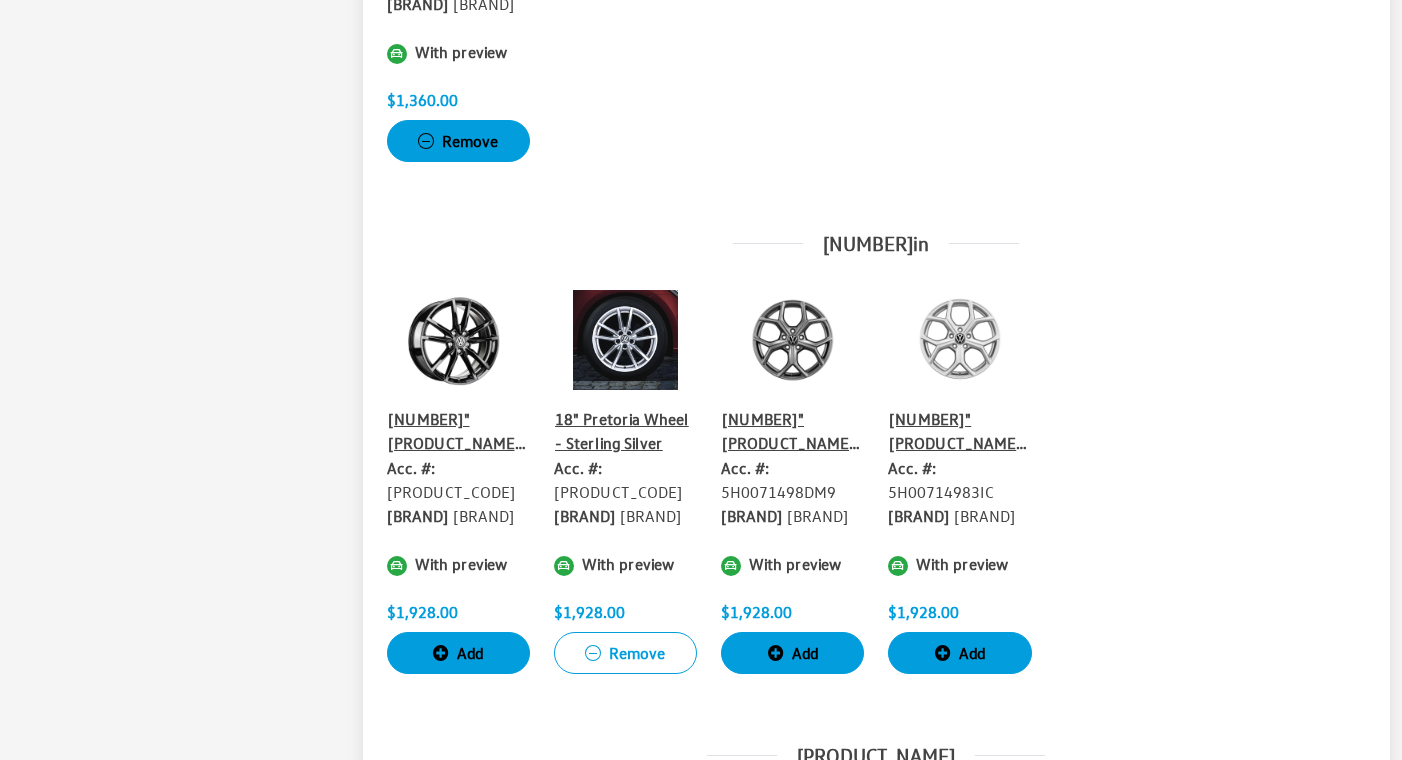 click on "Remove" at bounding box center [458, 141] 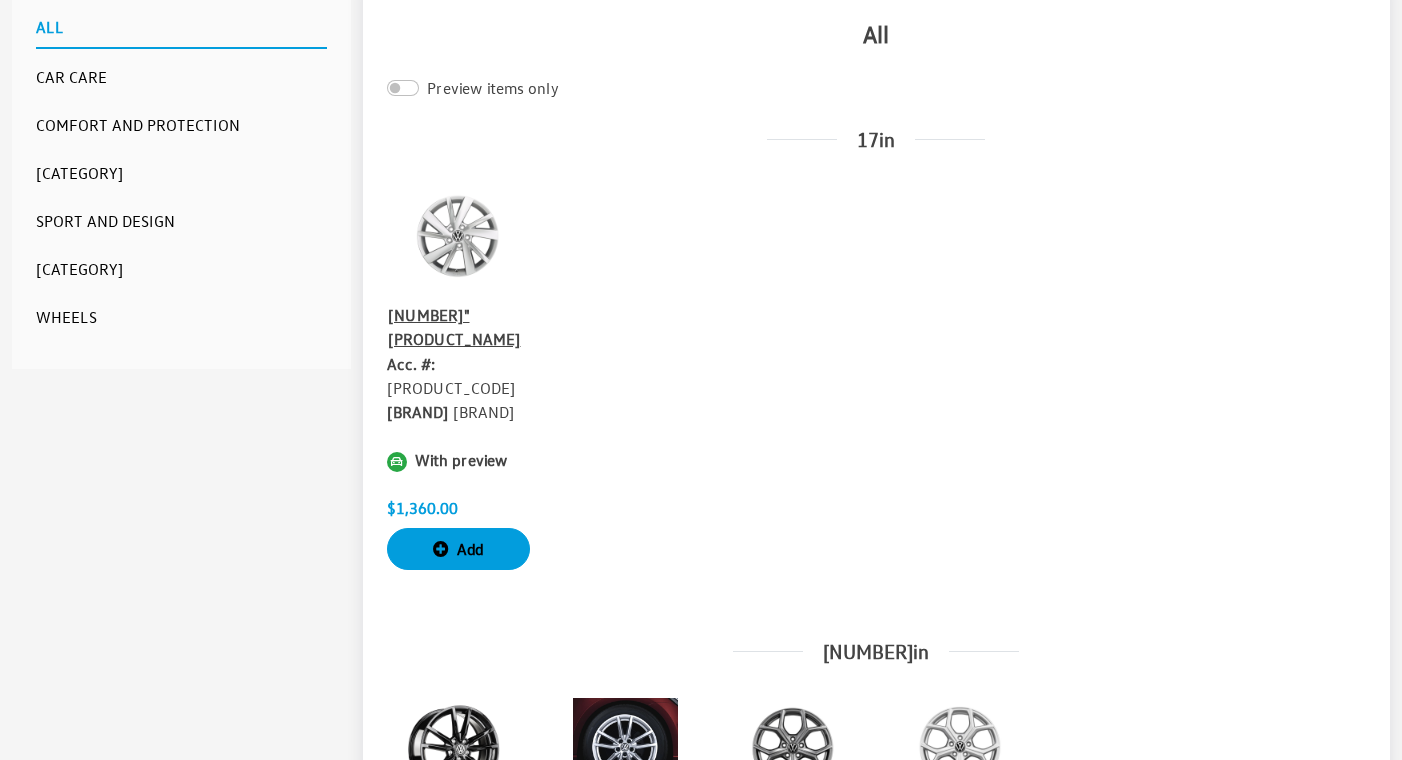 scroll, scrollTop: 1224, scrollLeft: 0, axis: vertical 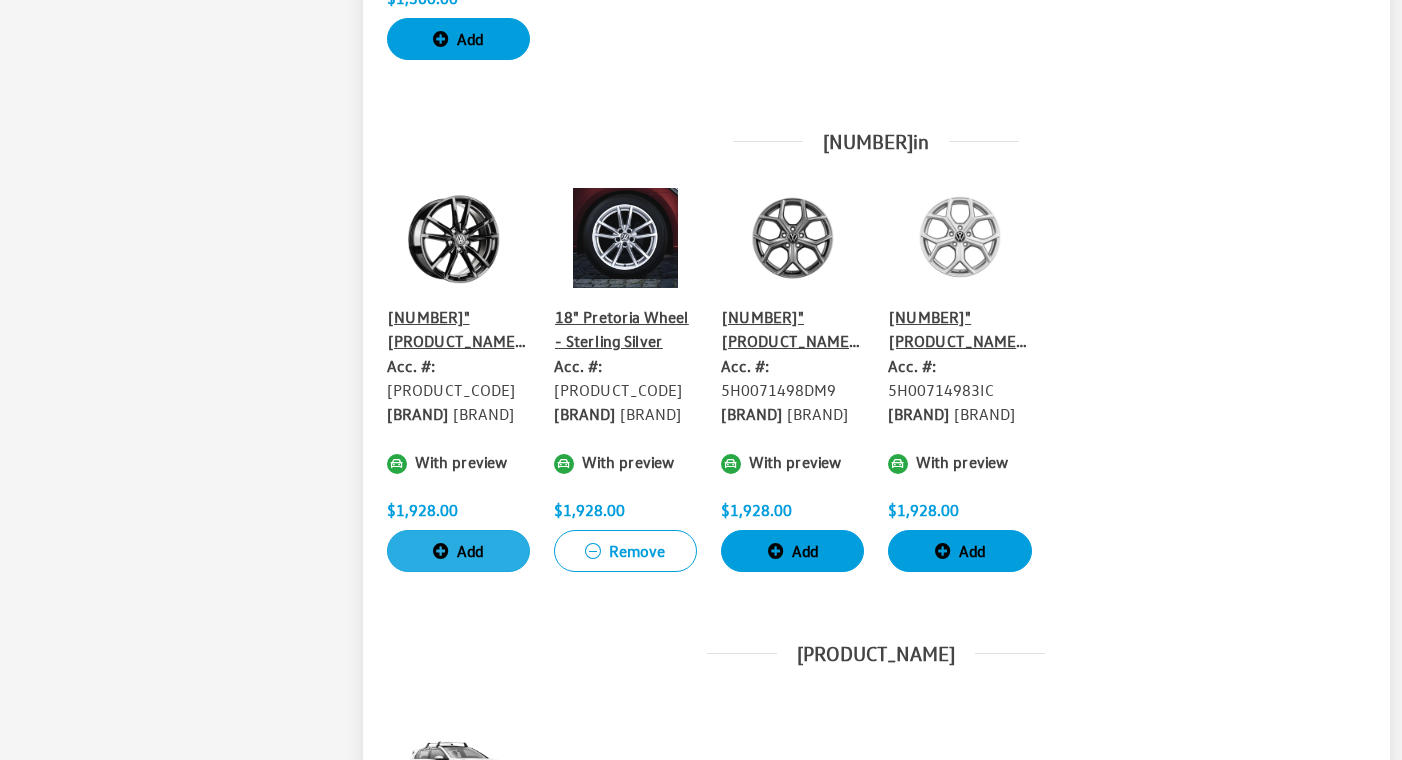 click on "Add" at bounding box center (458, 551) 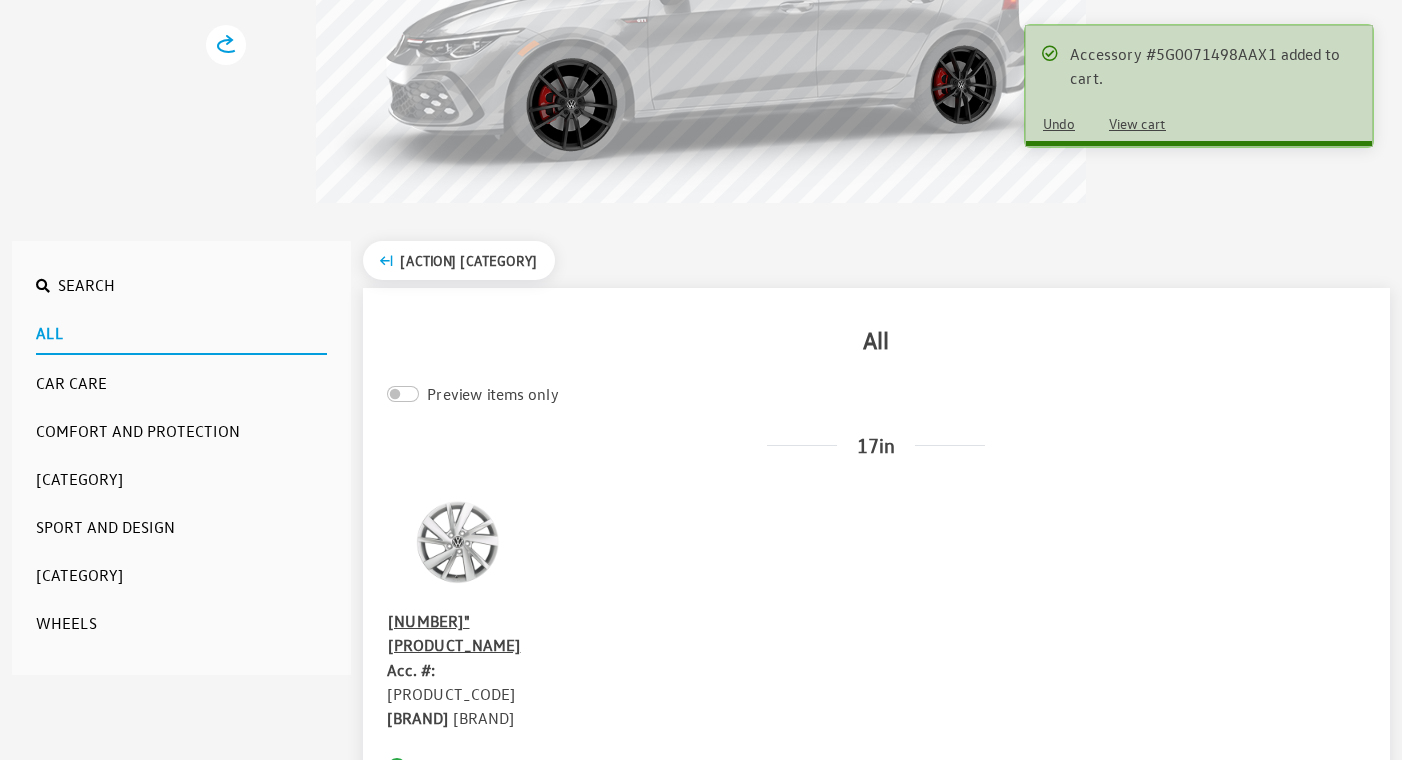scroll, scrollTop: 0, scrollLeft: 0, axis: both 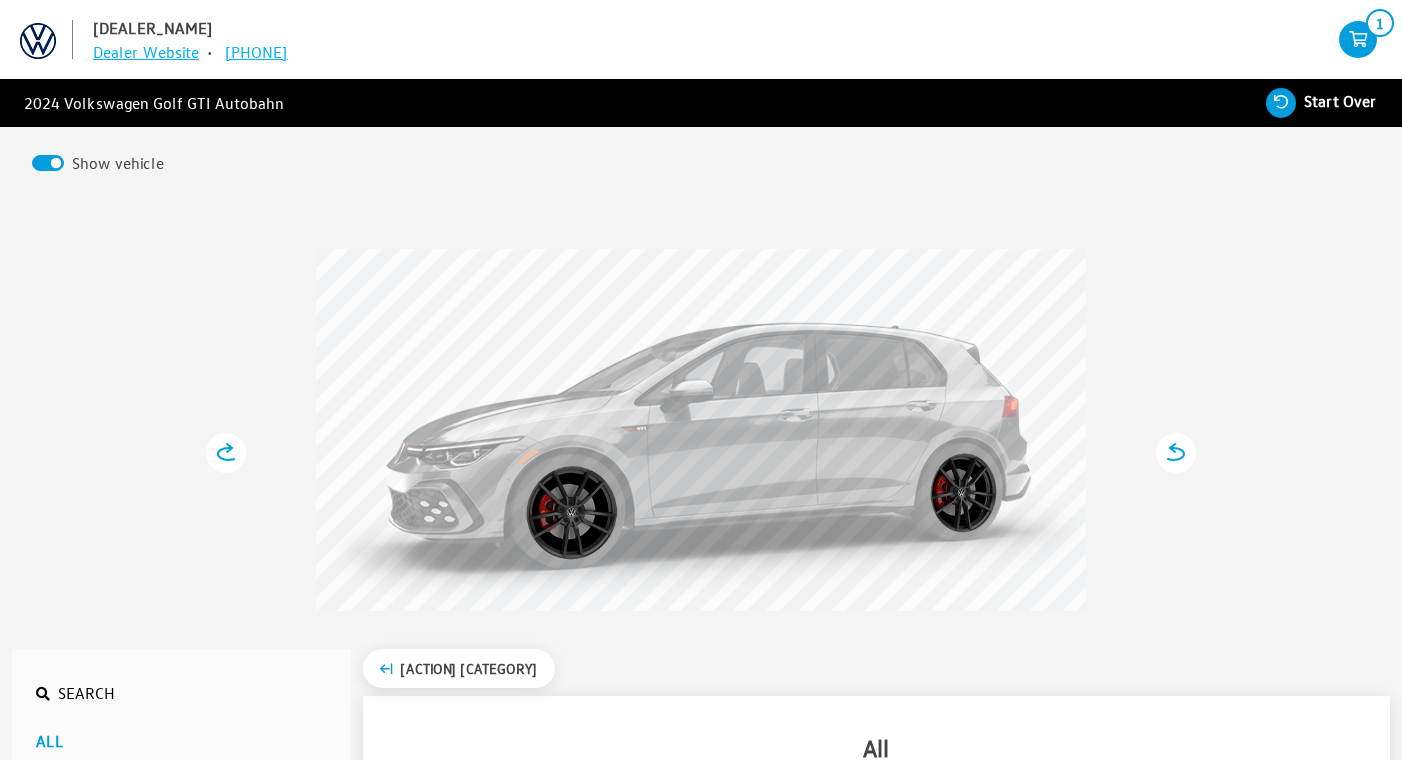 click at bounding box center [1358, 40] 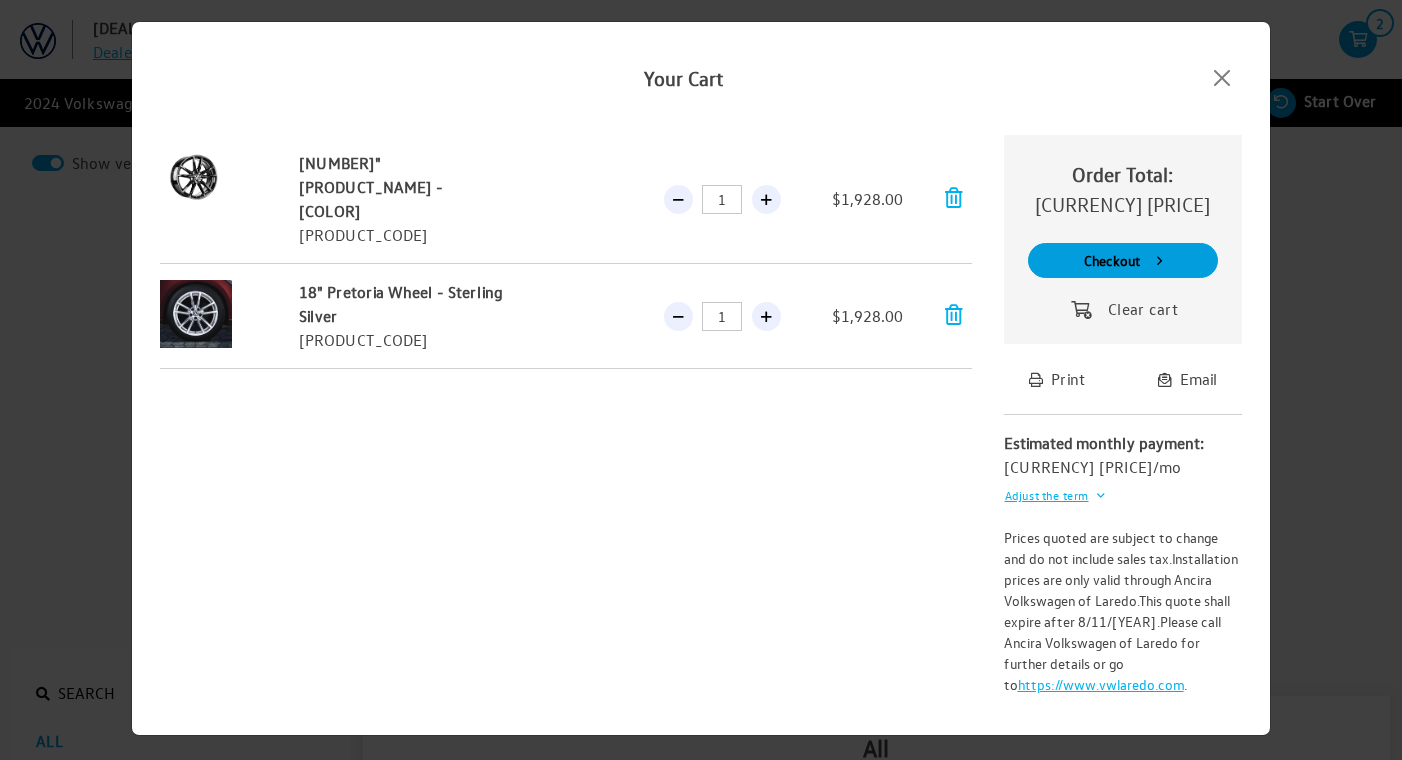 scroll, scrollTop: 11, scrollLeft: 0, axis: vertical 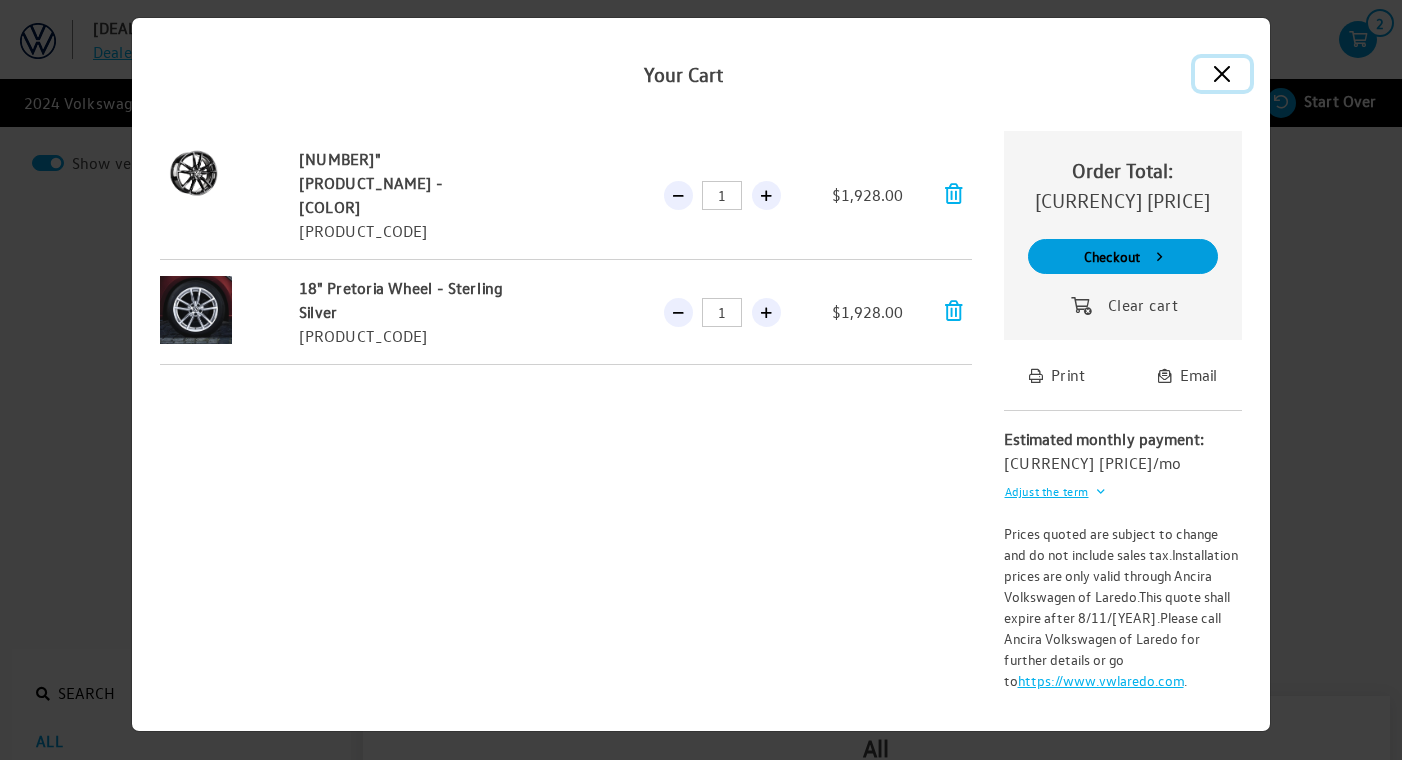 click at bounding box center [1222, 74] 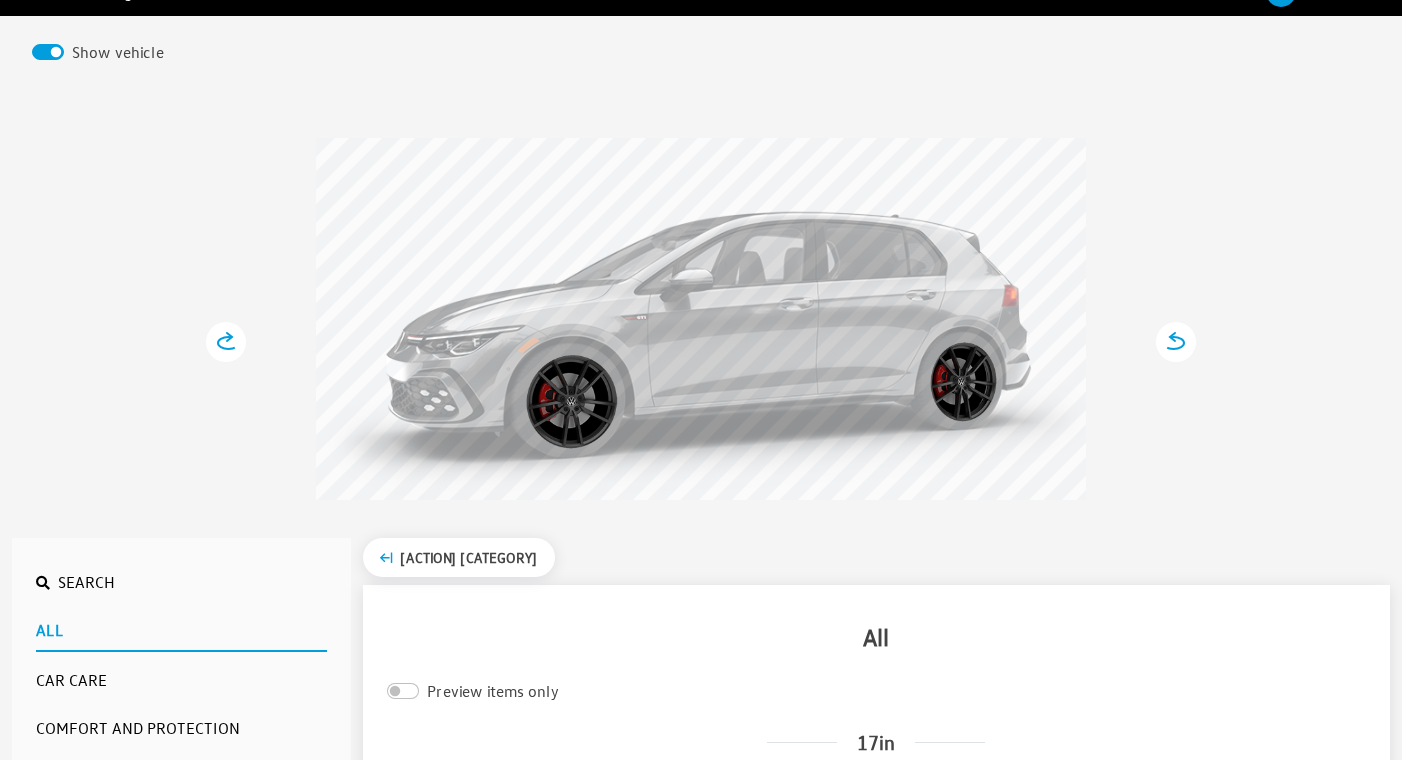 scroll, scrollTop: 204, scrollLeft: 0, axis: vertical 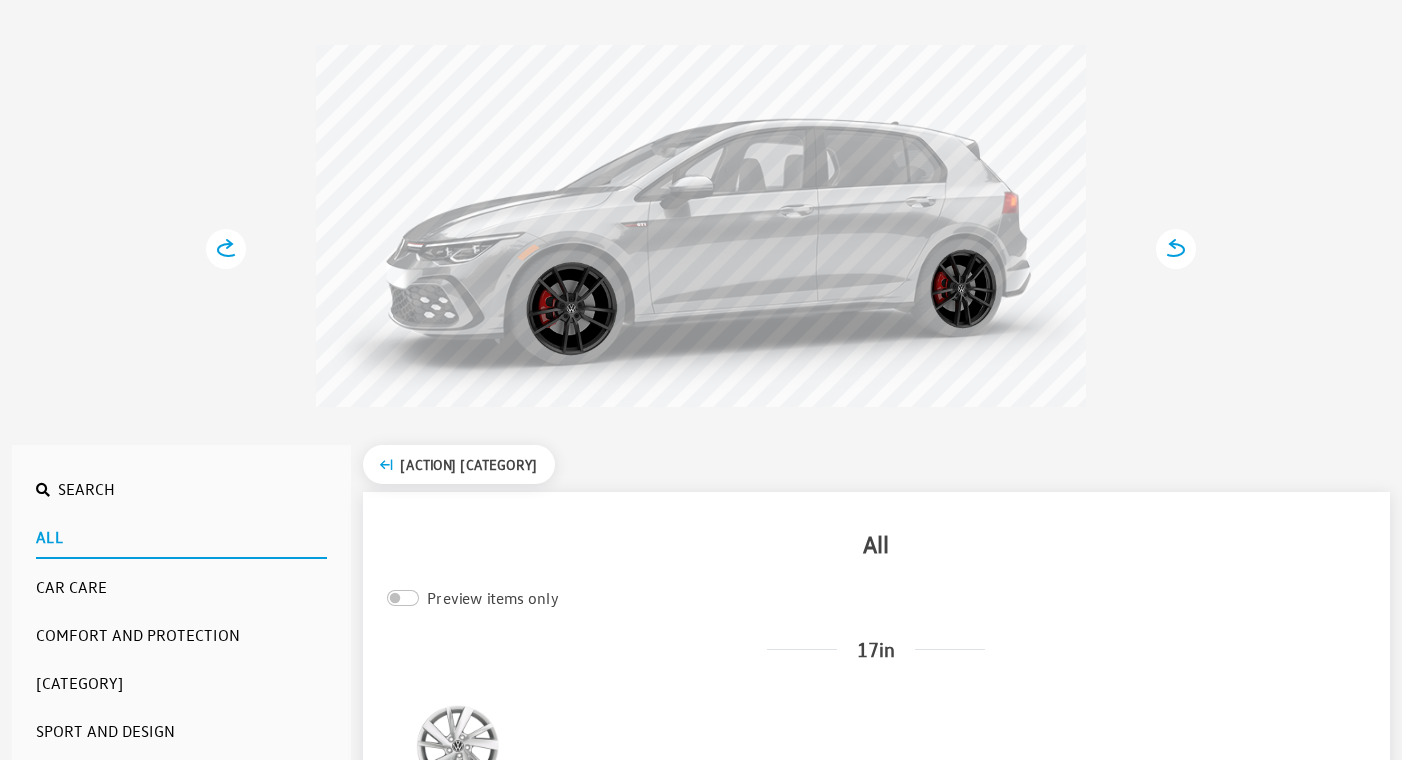 click on "Opal White Pearl Reflex Silver Metallic King's Red Metallic Moonstone Gray Atlantic Blue Metallic  Deep Black Pearl
Select Color" at bounding box center (701, 209) 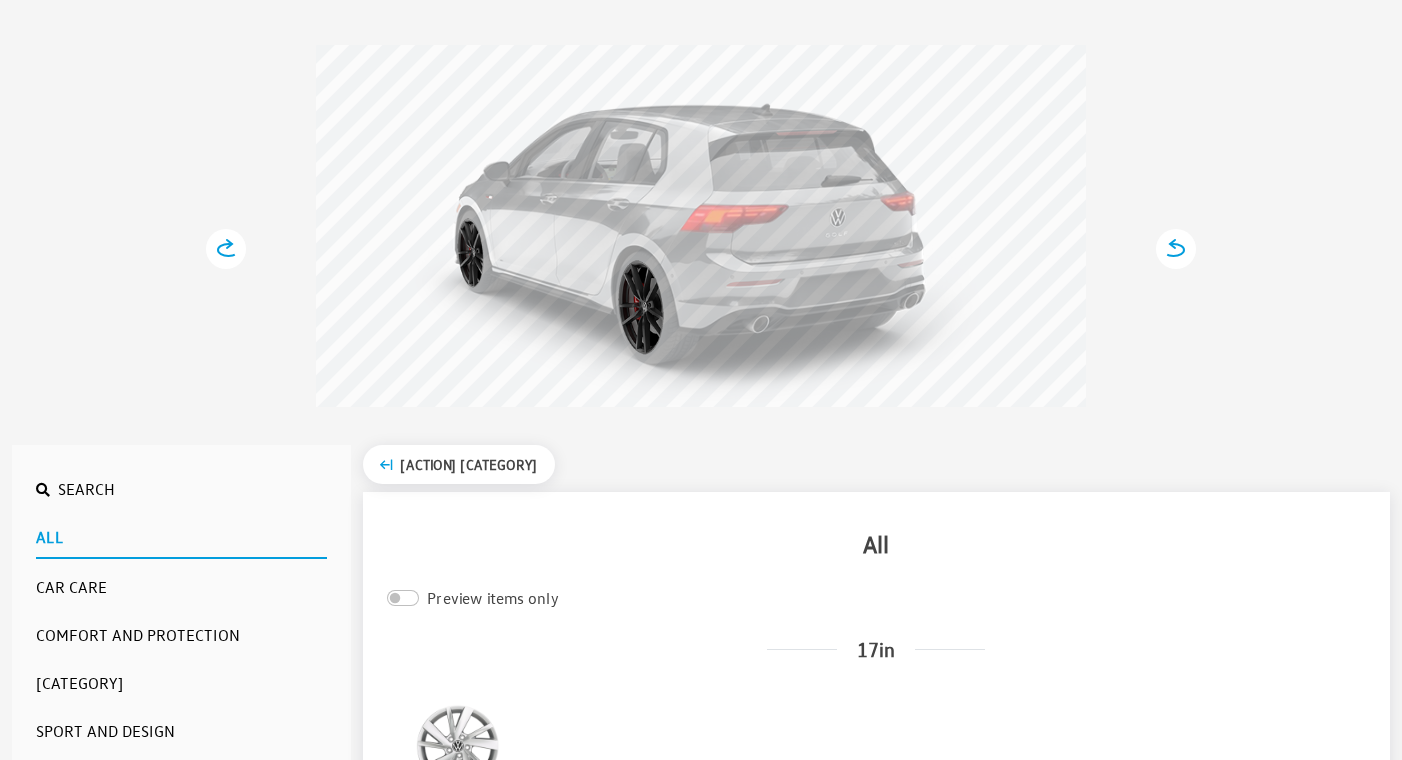click 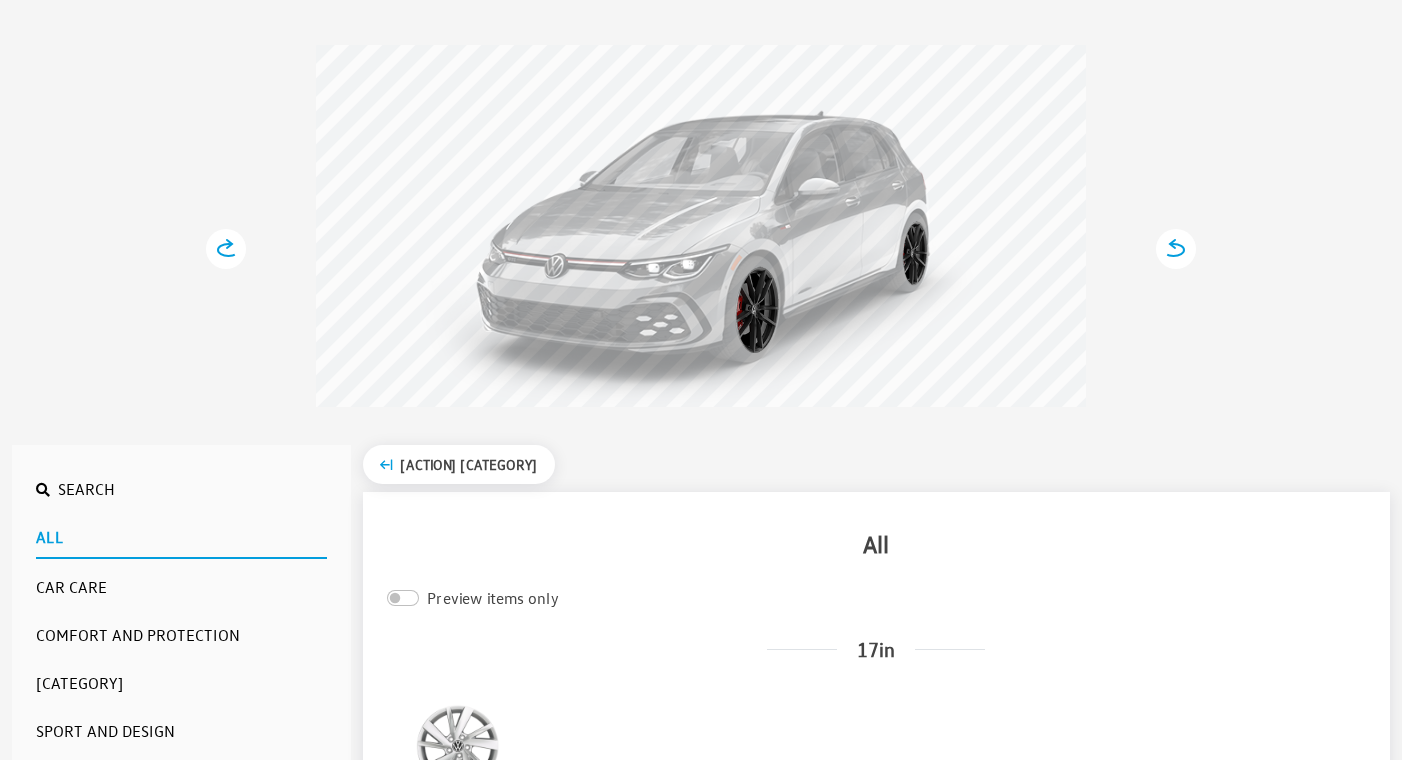 click 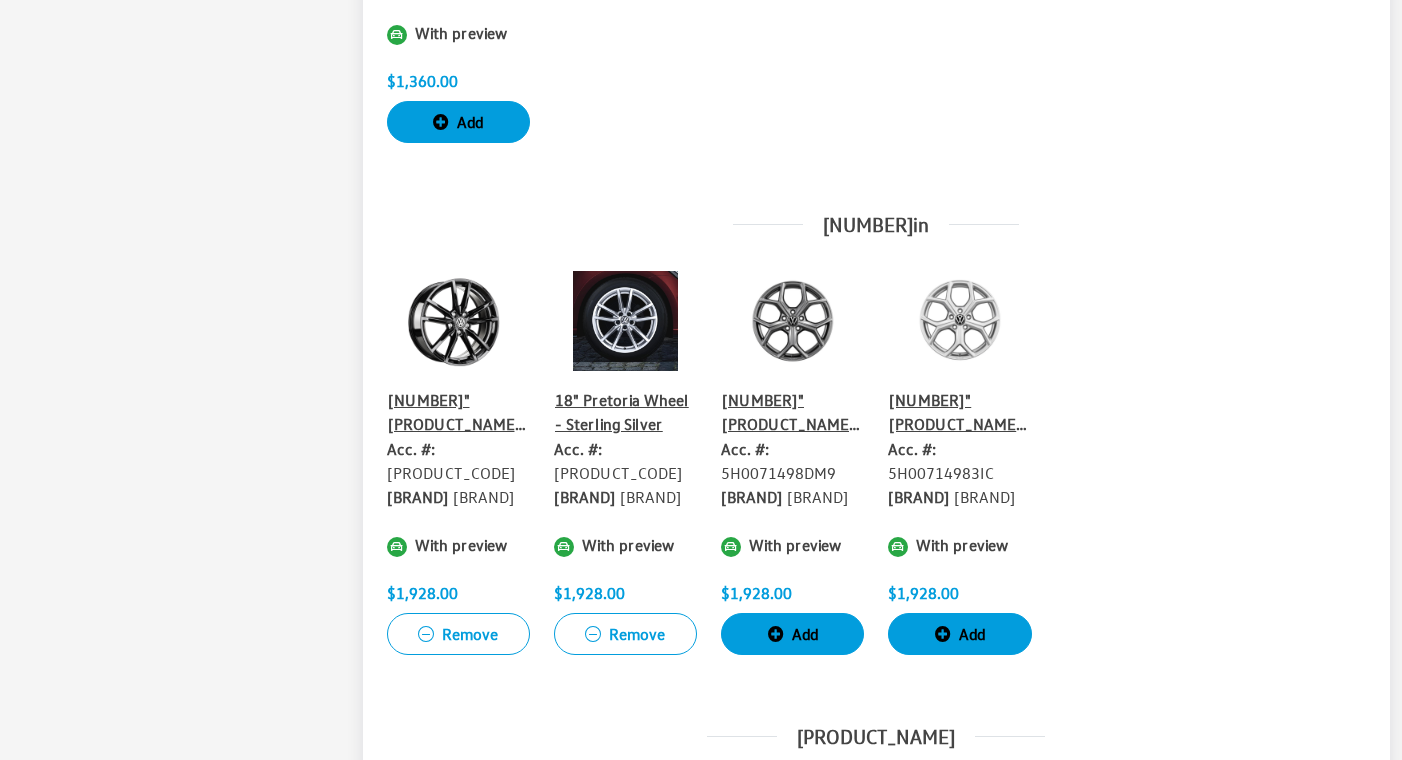 scroll, scrollTop: 1224, scrollLeft: 0, axis: vertical 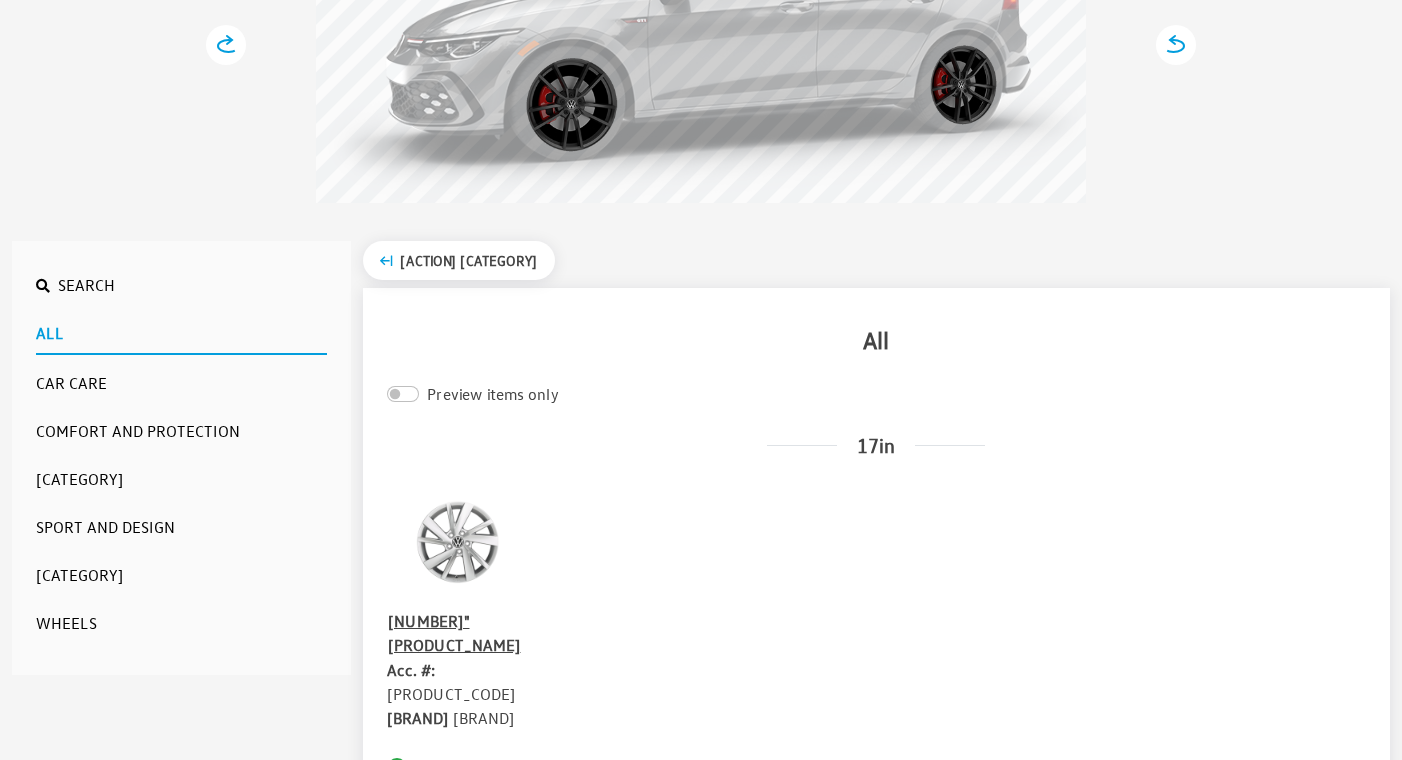 click on "[CATEGORY]" at bounding box center (181, 479) 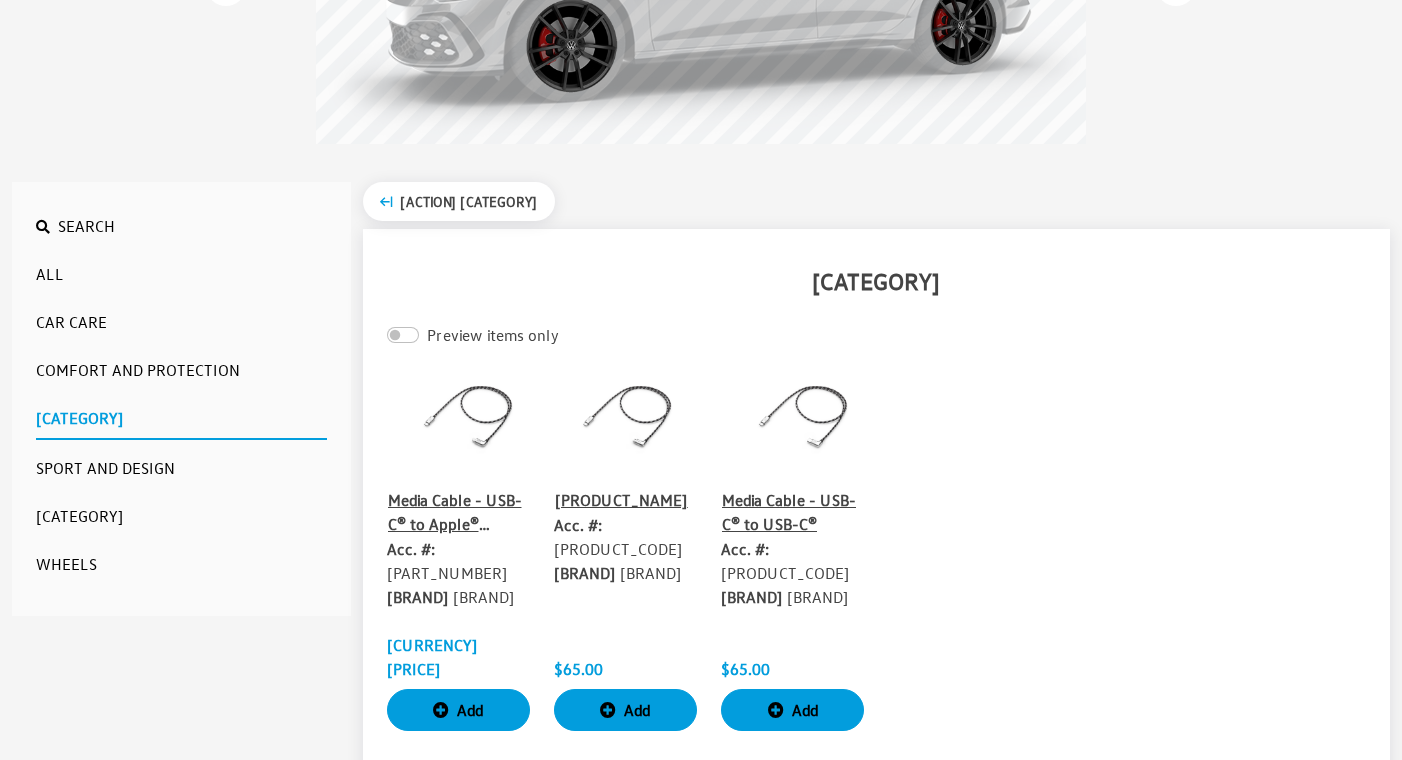 scroll, scrollTop: 574, scrollLeft: 0, axis: vertical 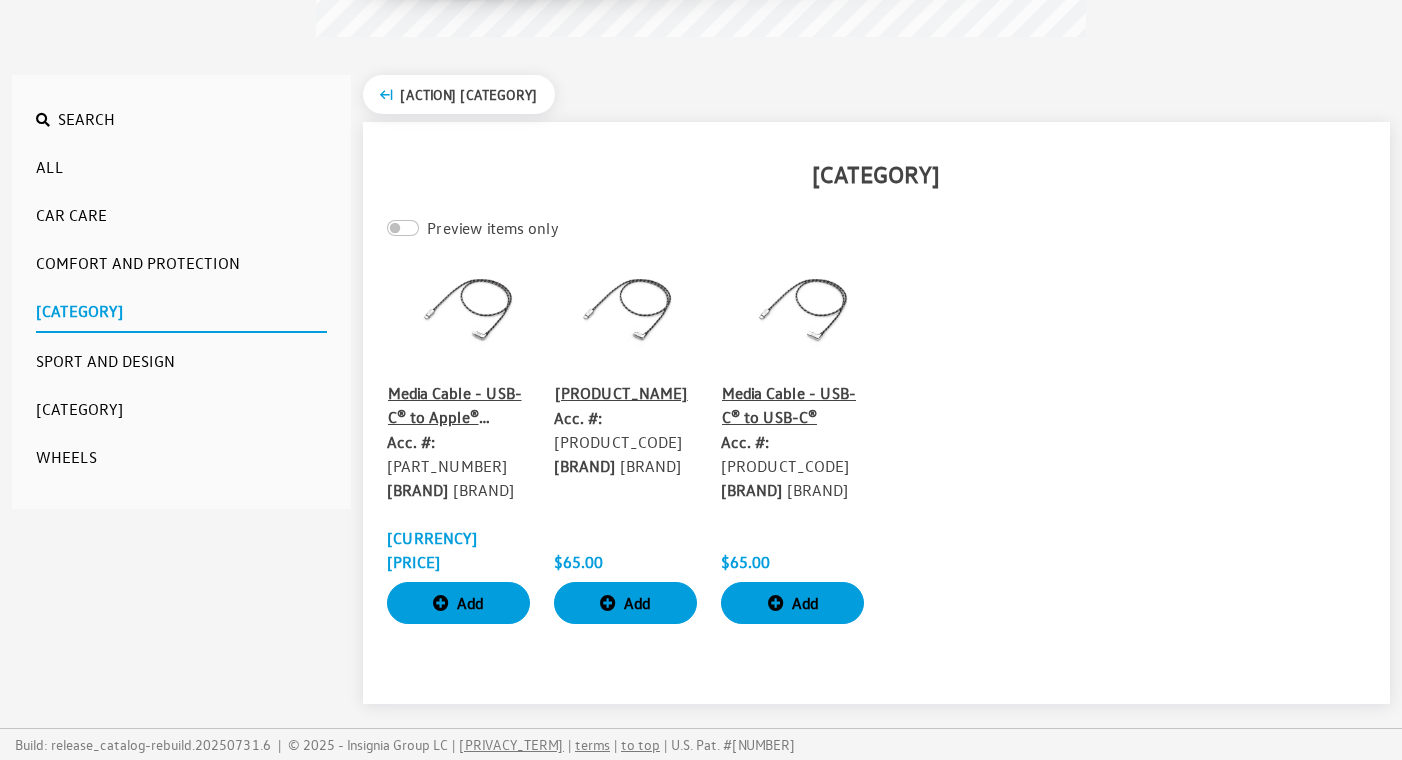 click on "Sport and Design" at bounding box center (181, 361) 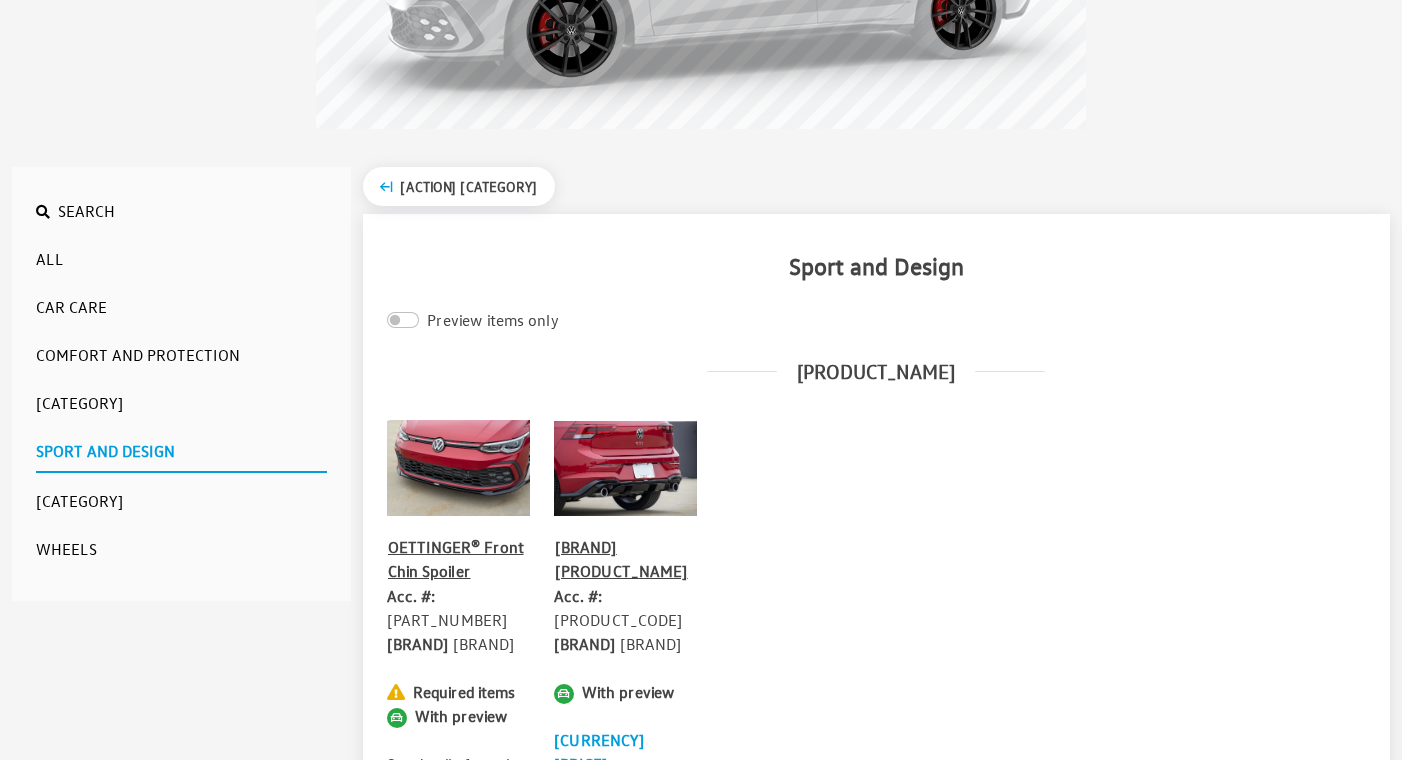 scroll, scrollTop: 685, scrollLeft: 0, axis: vertical 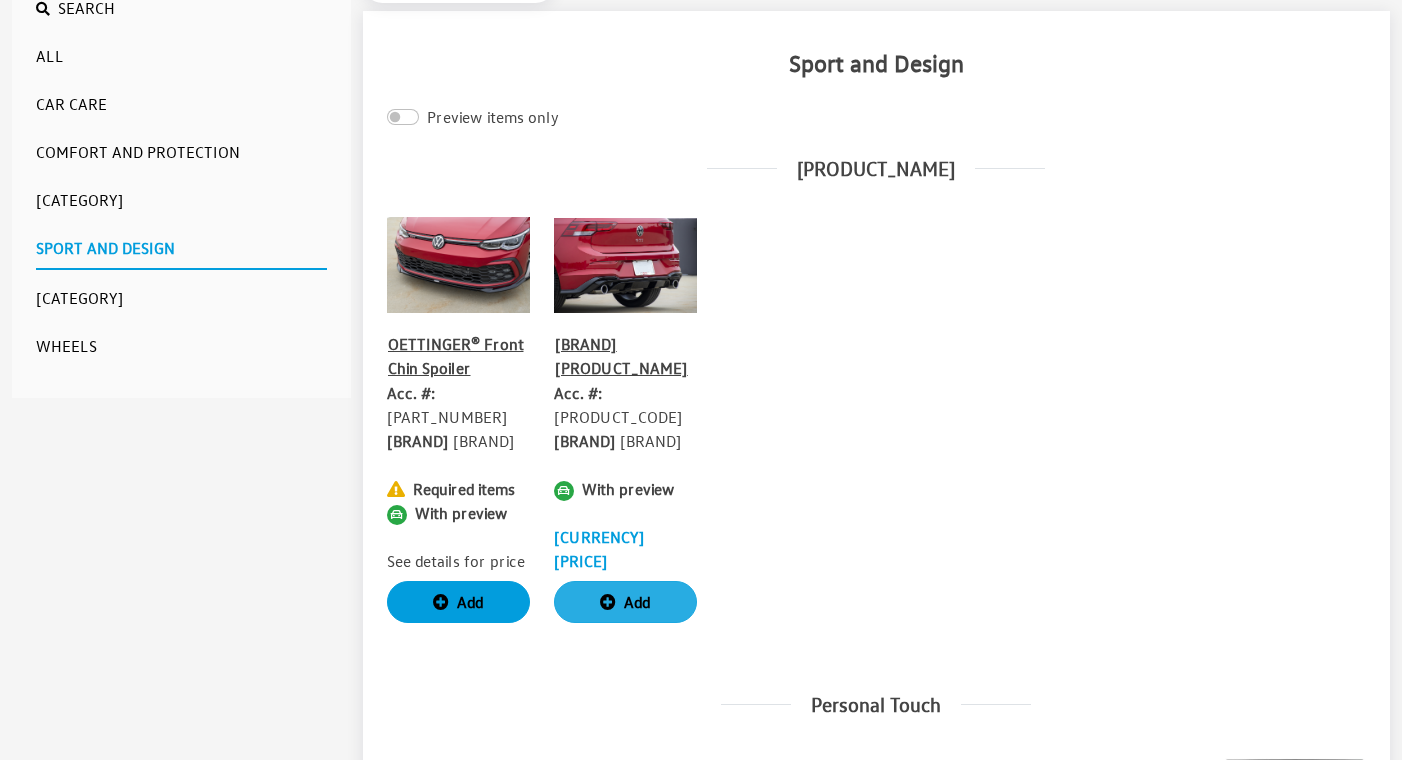 click on "Add" at bounding box center (625, 602) 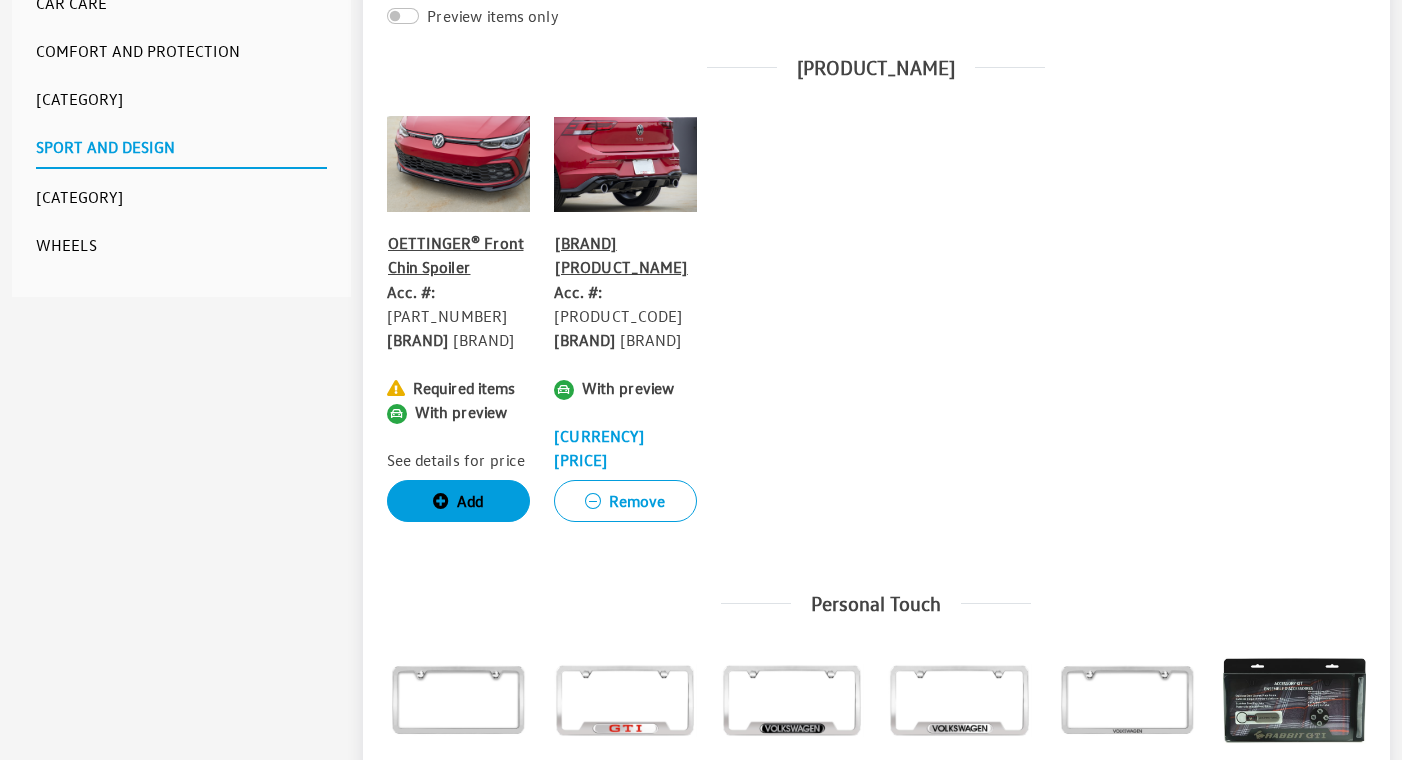 scroll, scrollTop: 583, scrollLeft: 0, axis: vertical 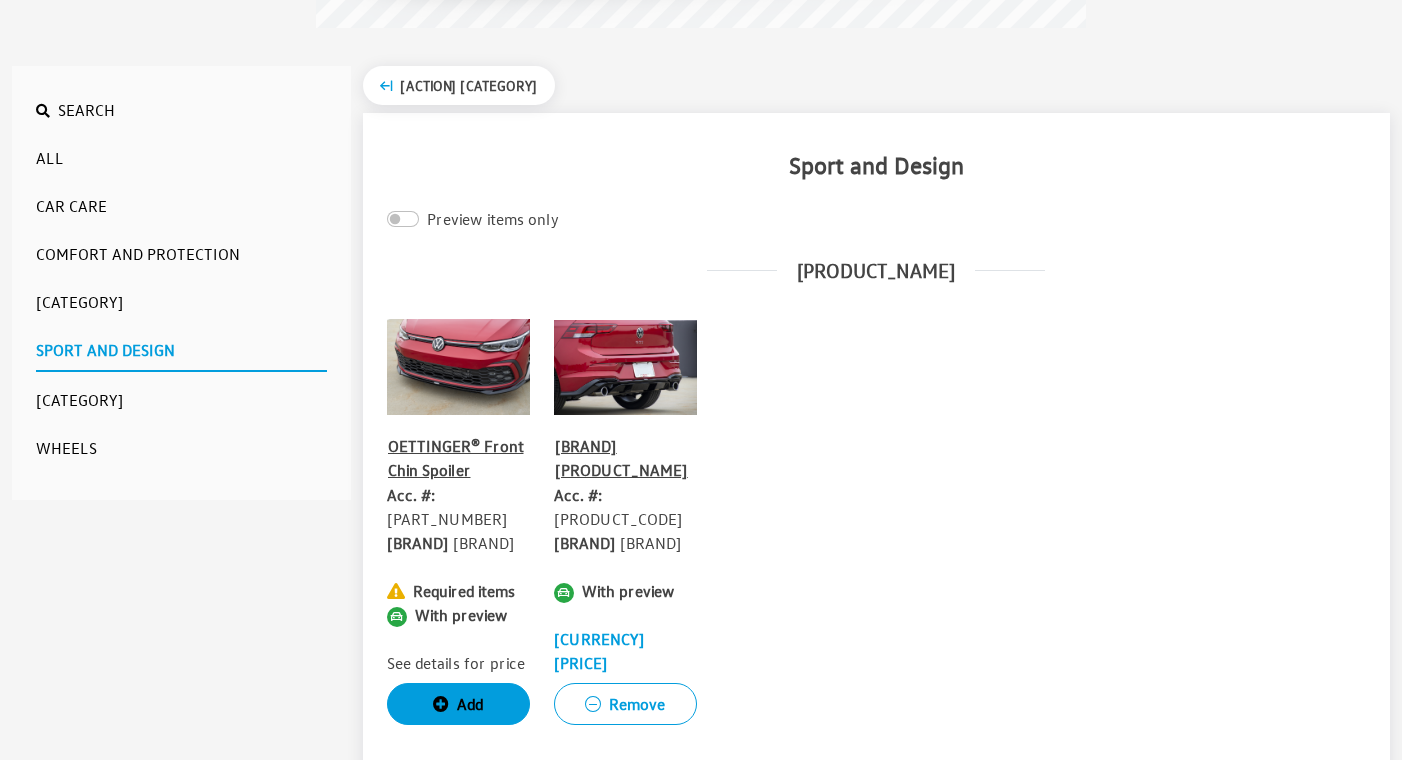 click on "OETTINGER® Front Chin Spoiler" at bounding box center (458, 458) 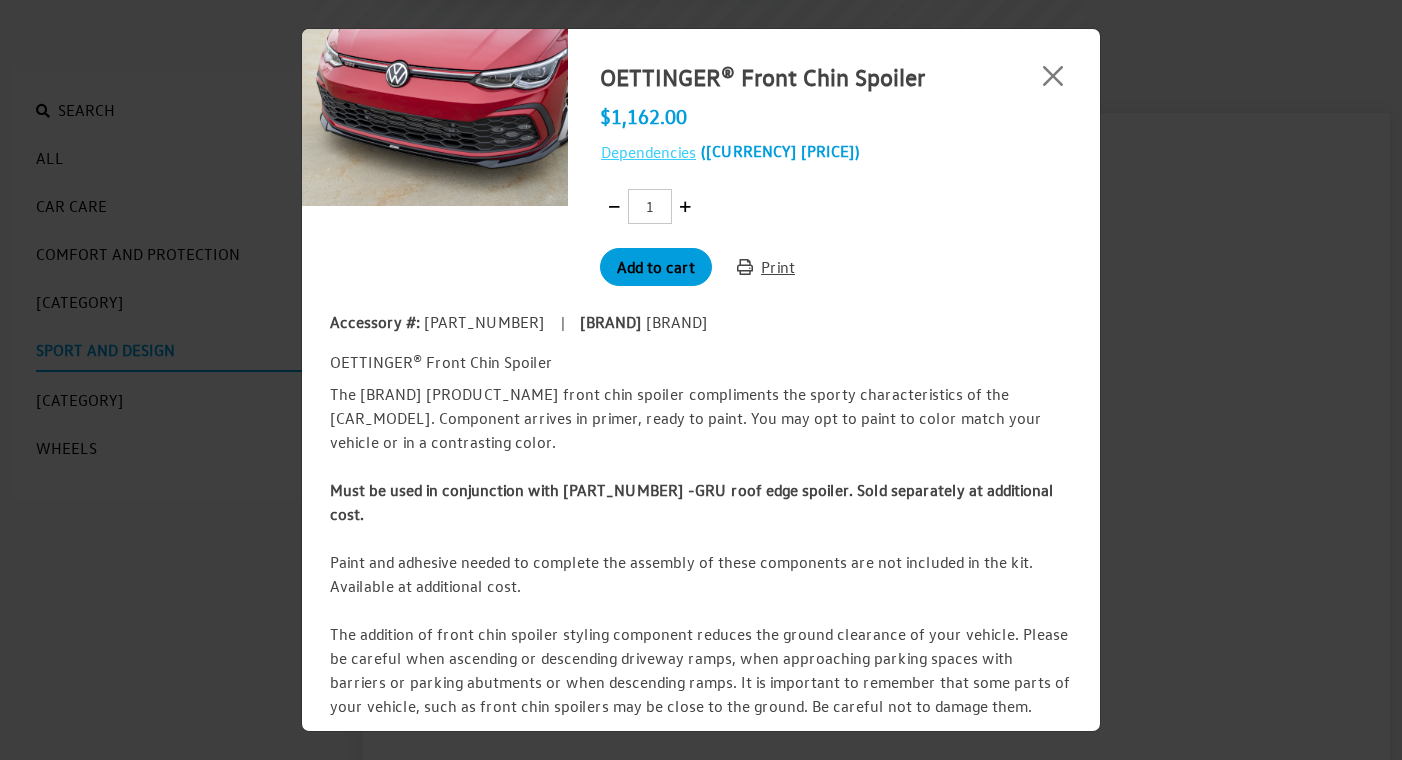 click on "Dependencies" at bounding box center (648, 152) 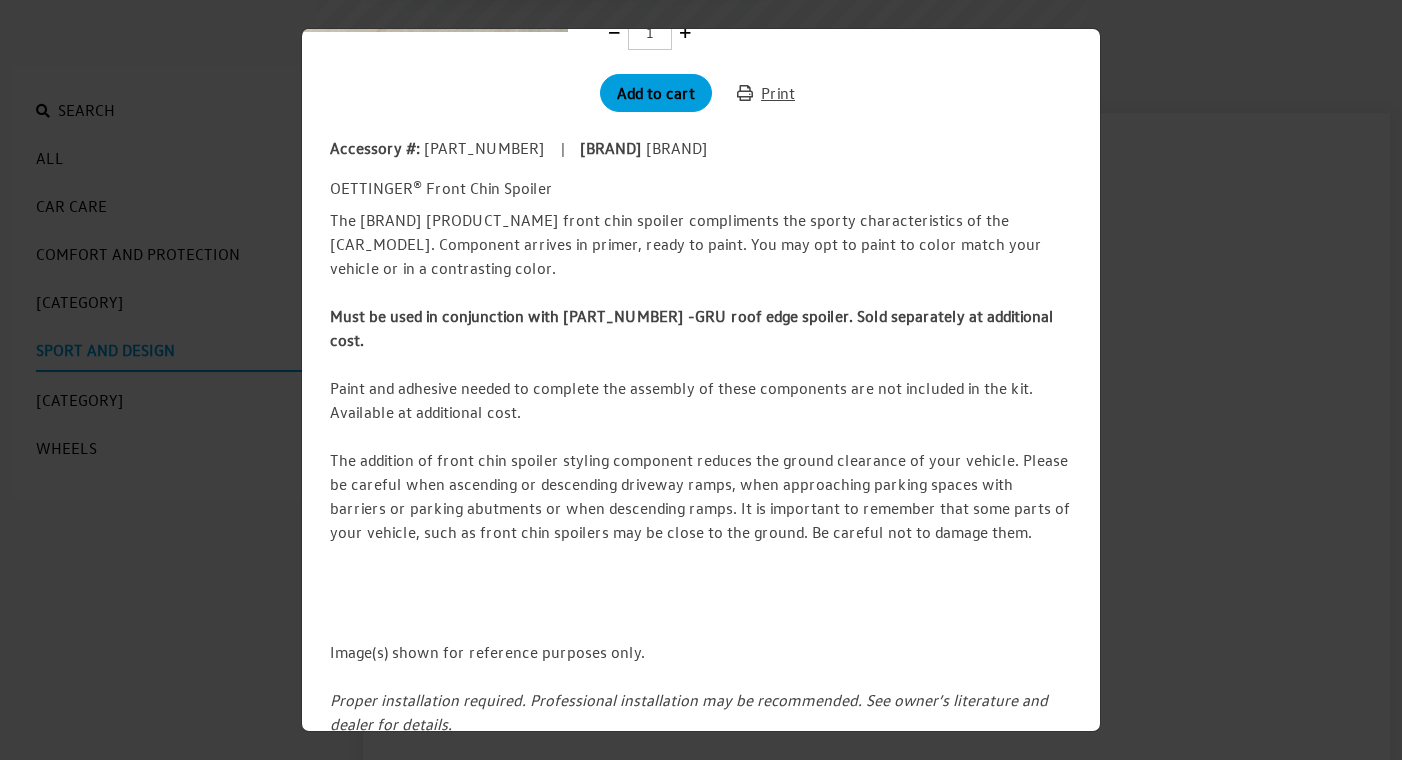 scroll, scrollTop: 473, scrollLeft: 0, axis: vertical 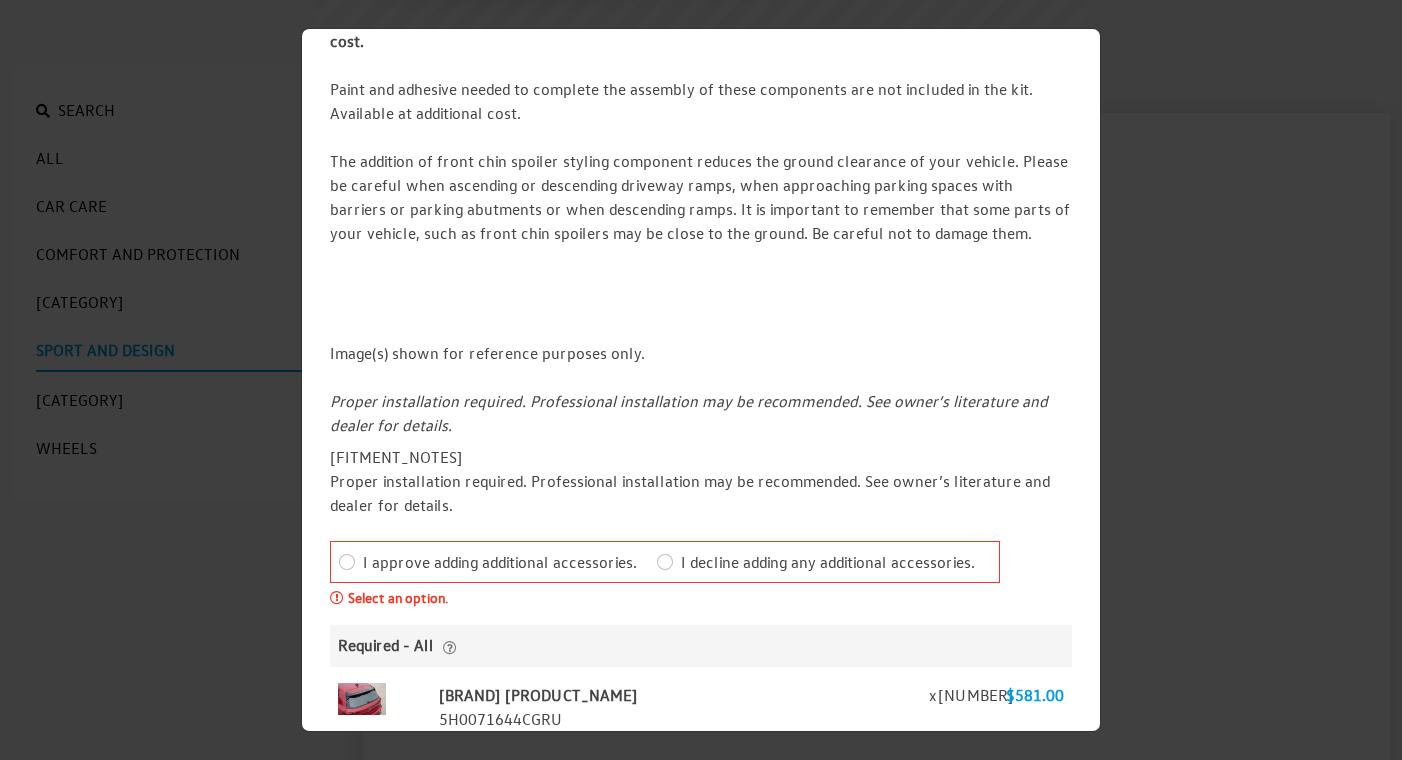 click on "I approve adding additional accessories." at bounding box center (500, 562) 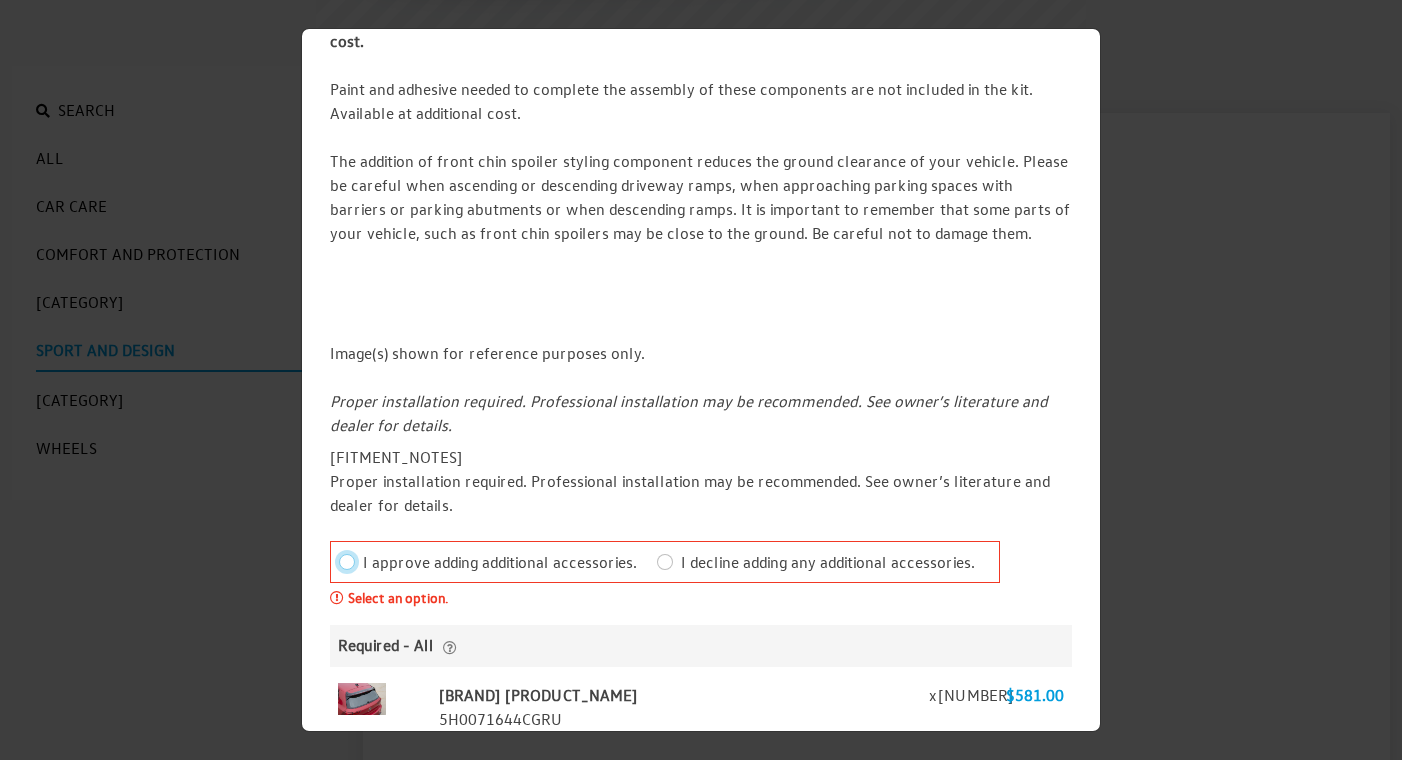 click on "I approve adding additional accessories." at bounding box center [347, 562] 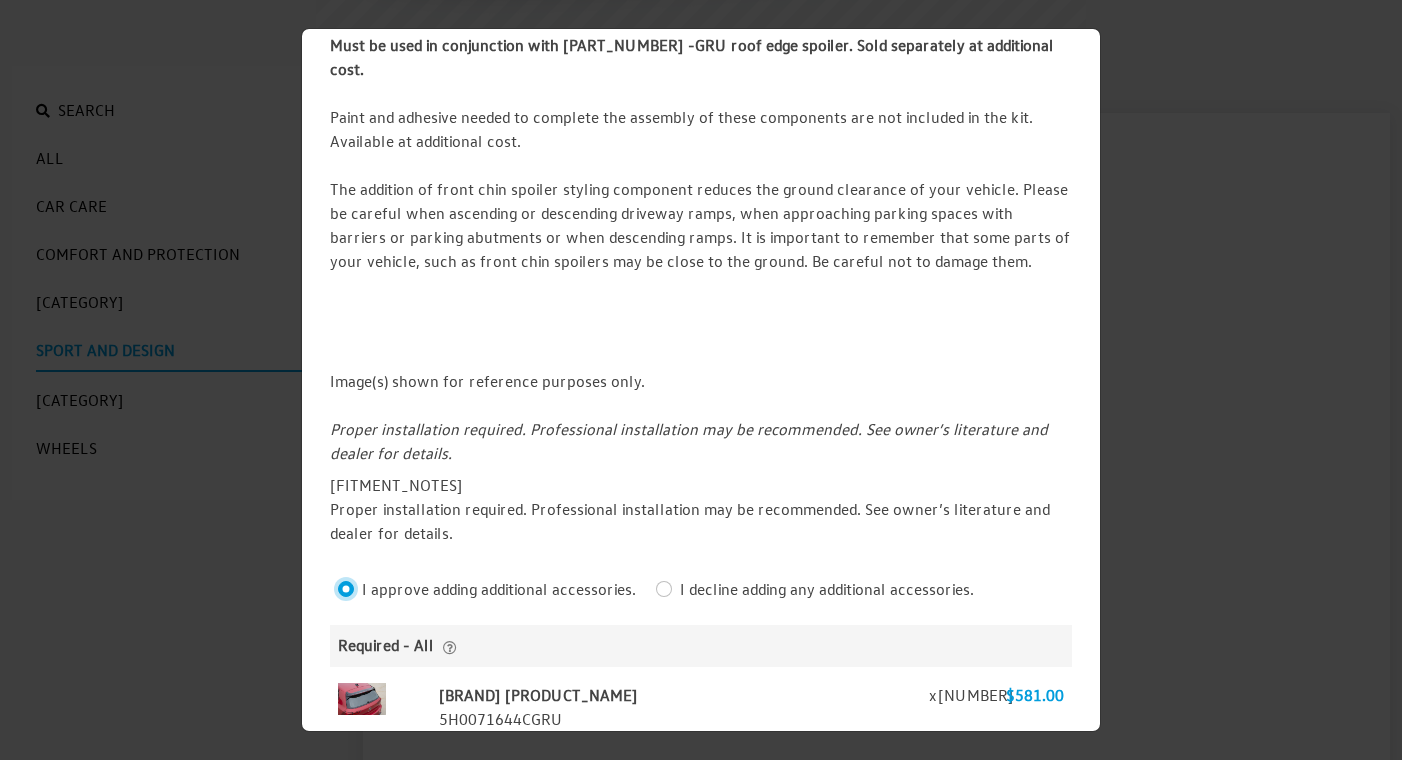 scroll, scrollTop: 0, scrollLeft: 0, axis: both 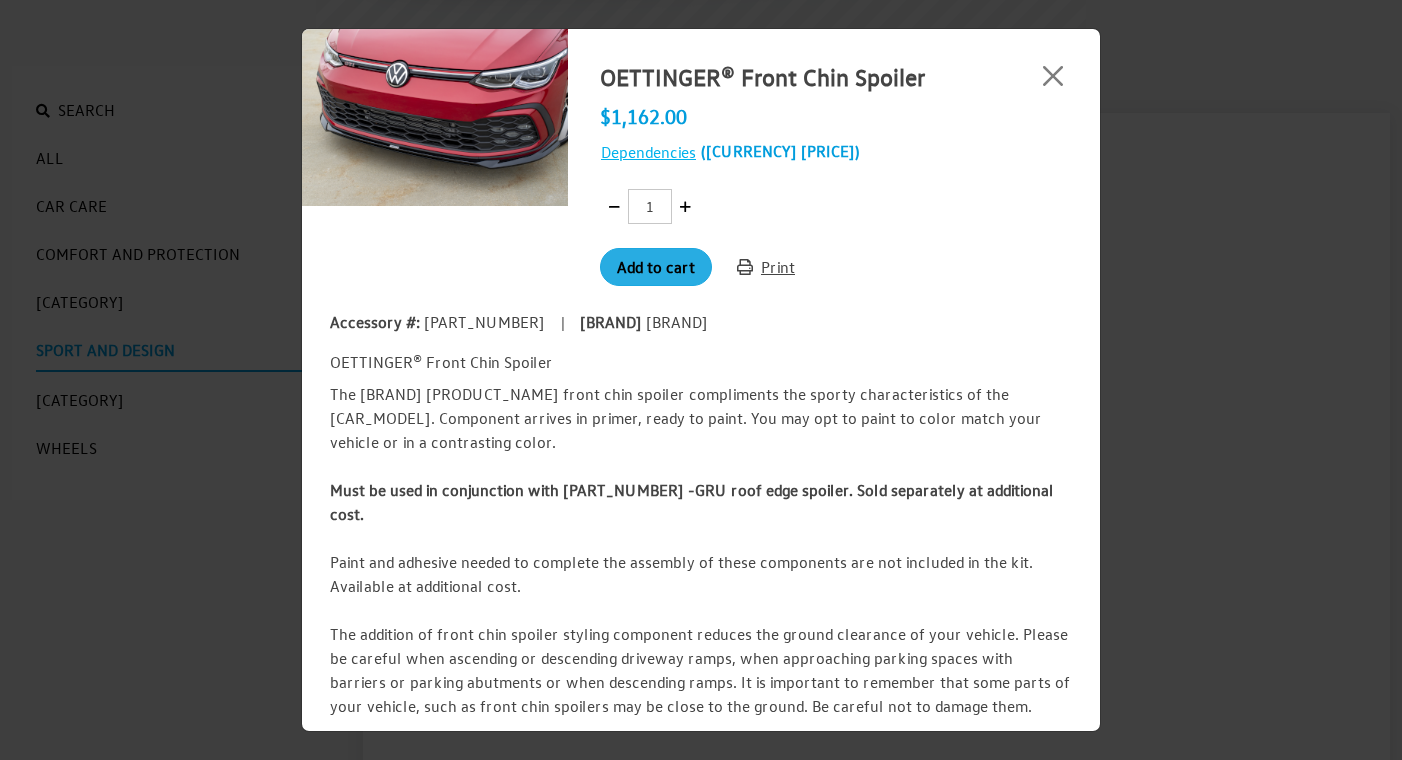 click on "Add to cart" at bounding box center [656, 267] 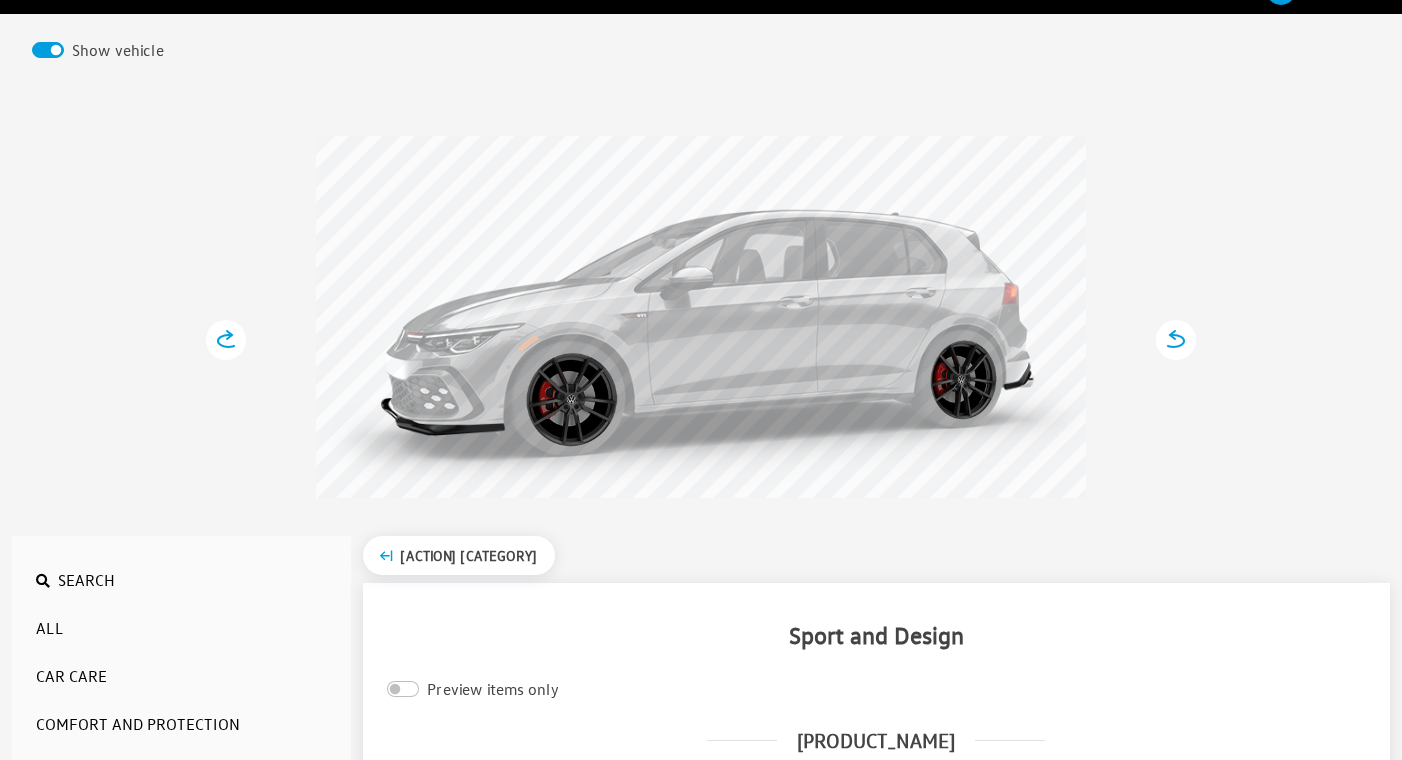 scroll, scrollTop: 73, scrollLeft: 0, axis: vertical 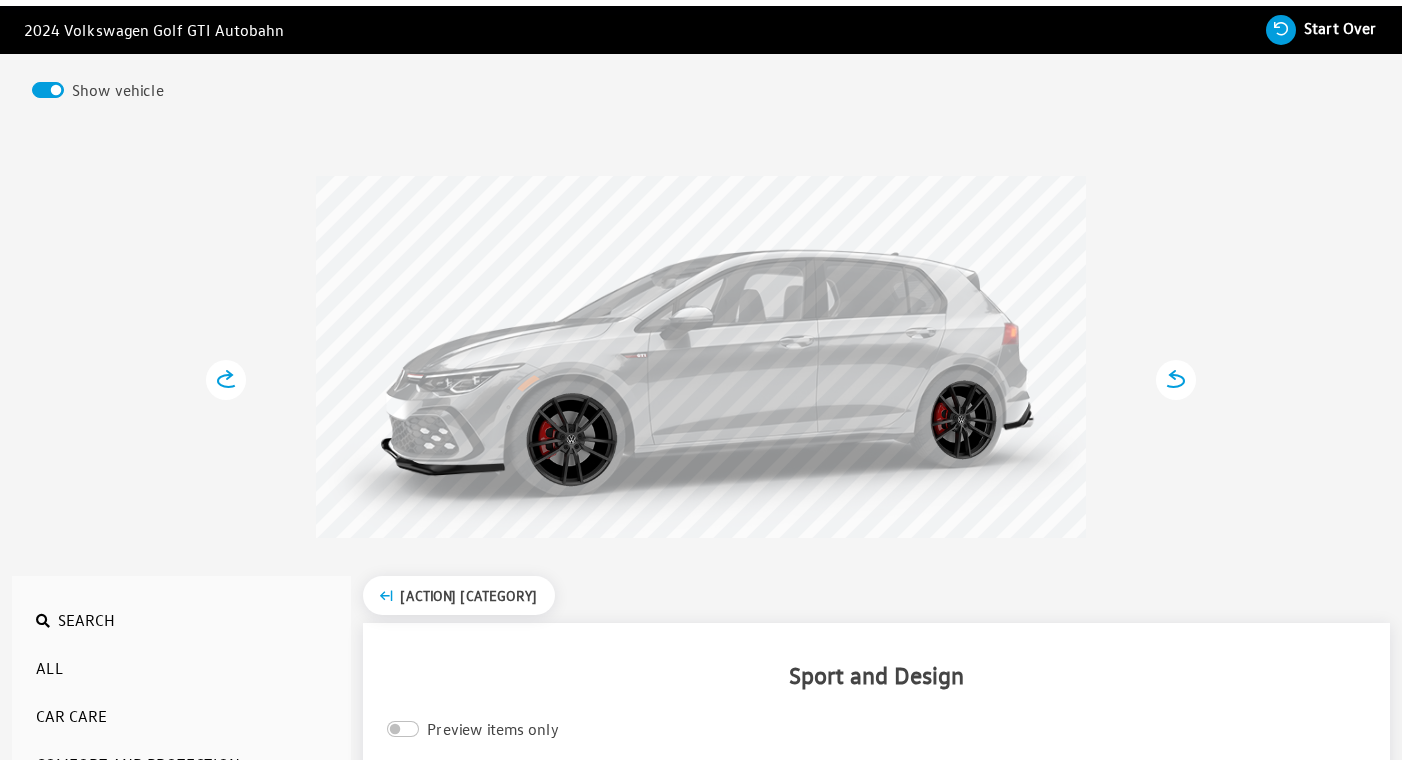 click 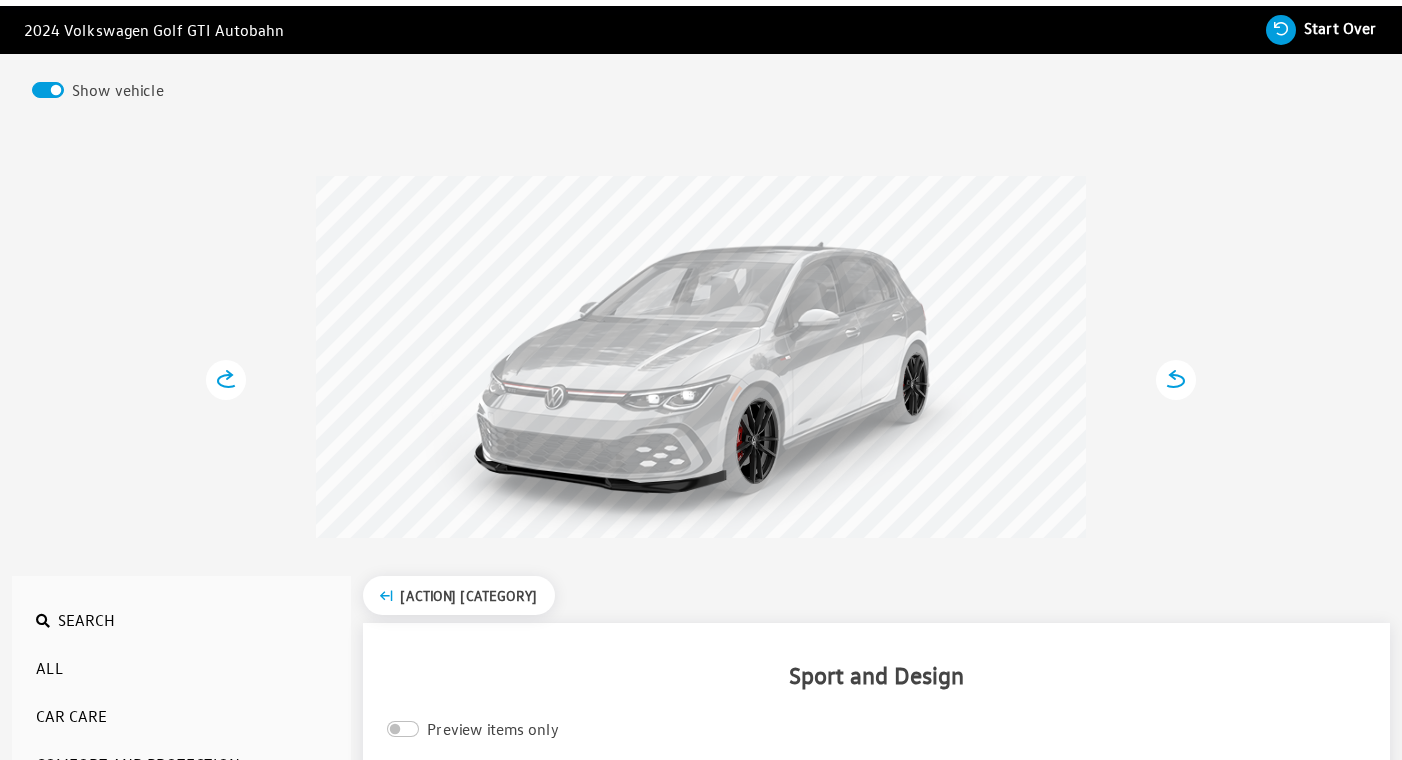 click 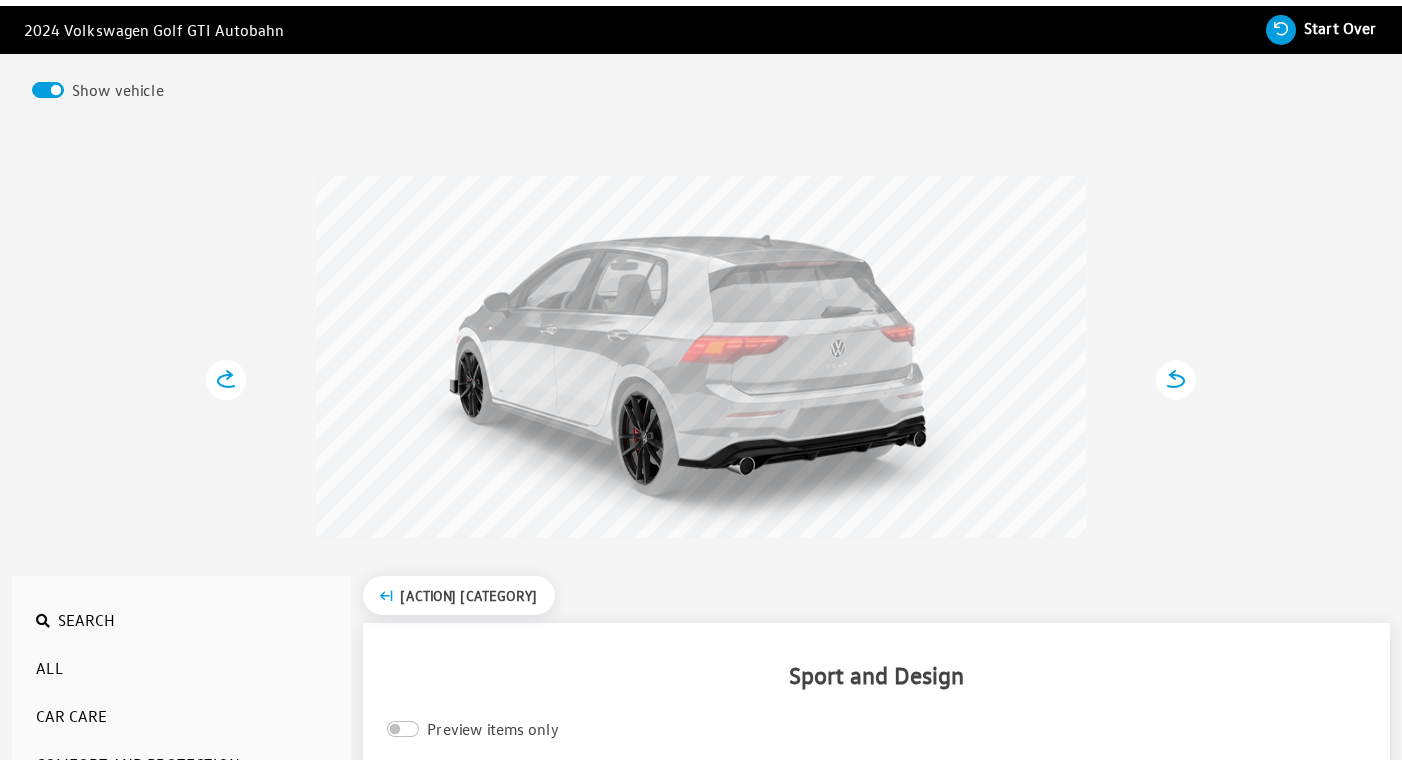 click 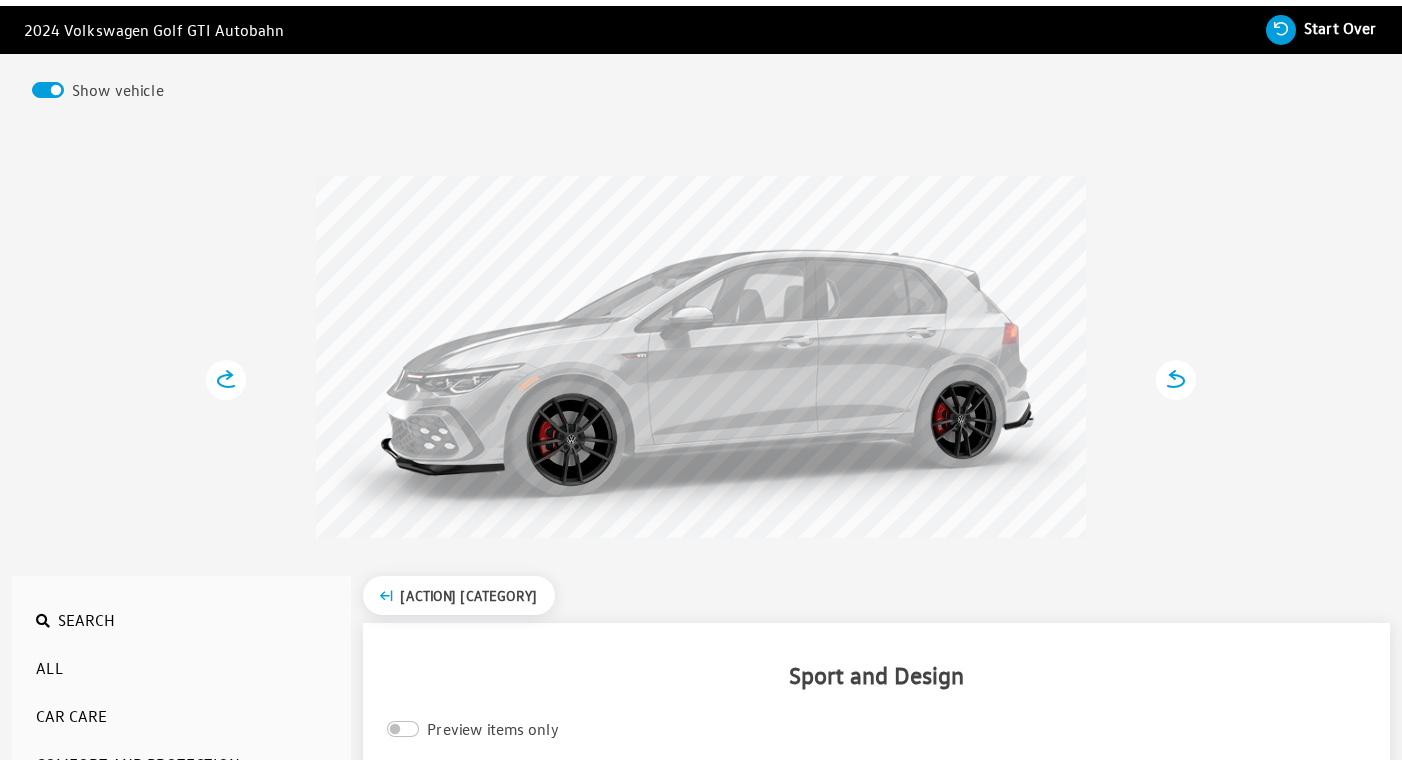 click 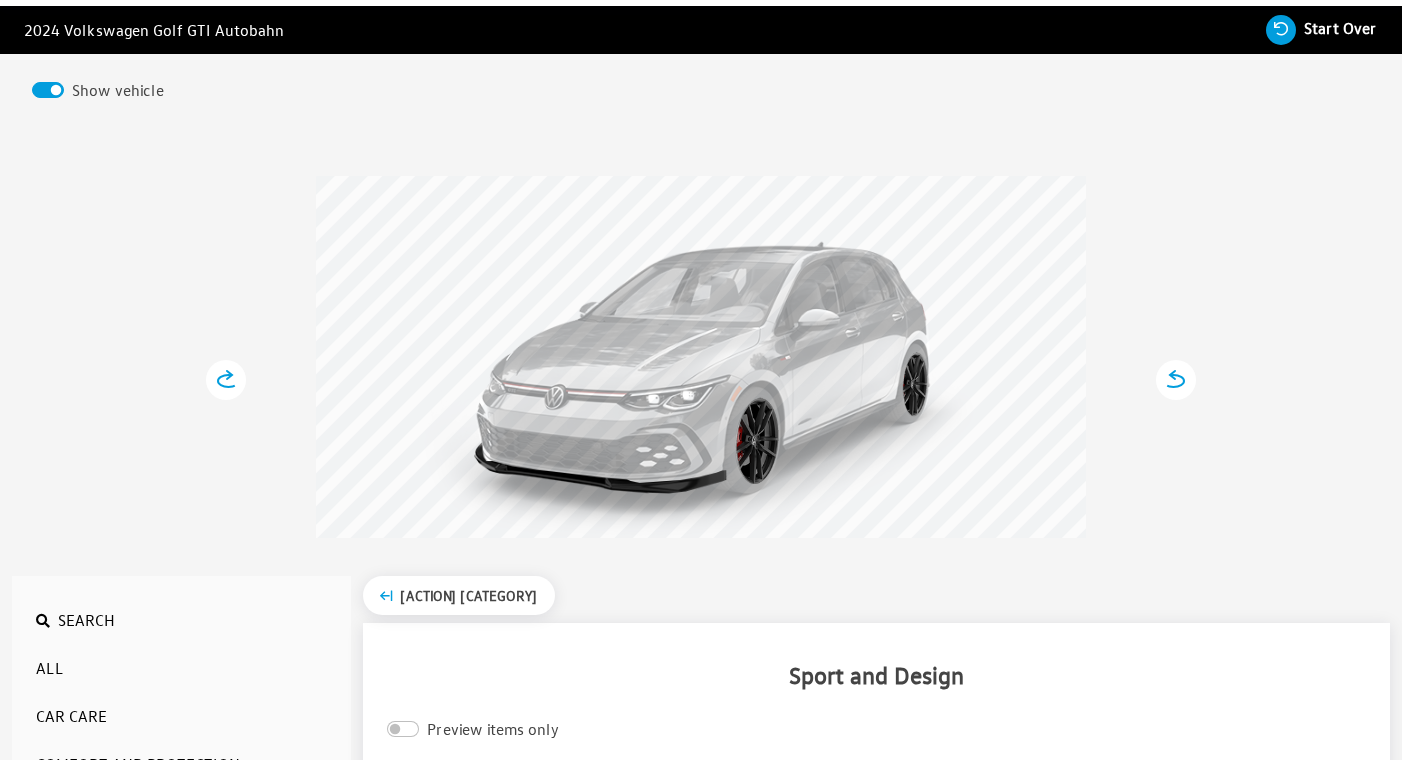 click 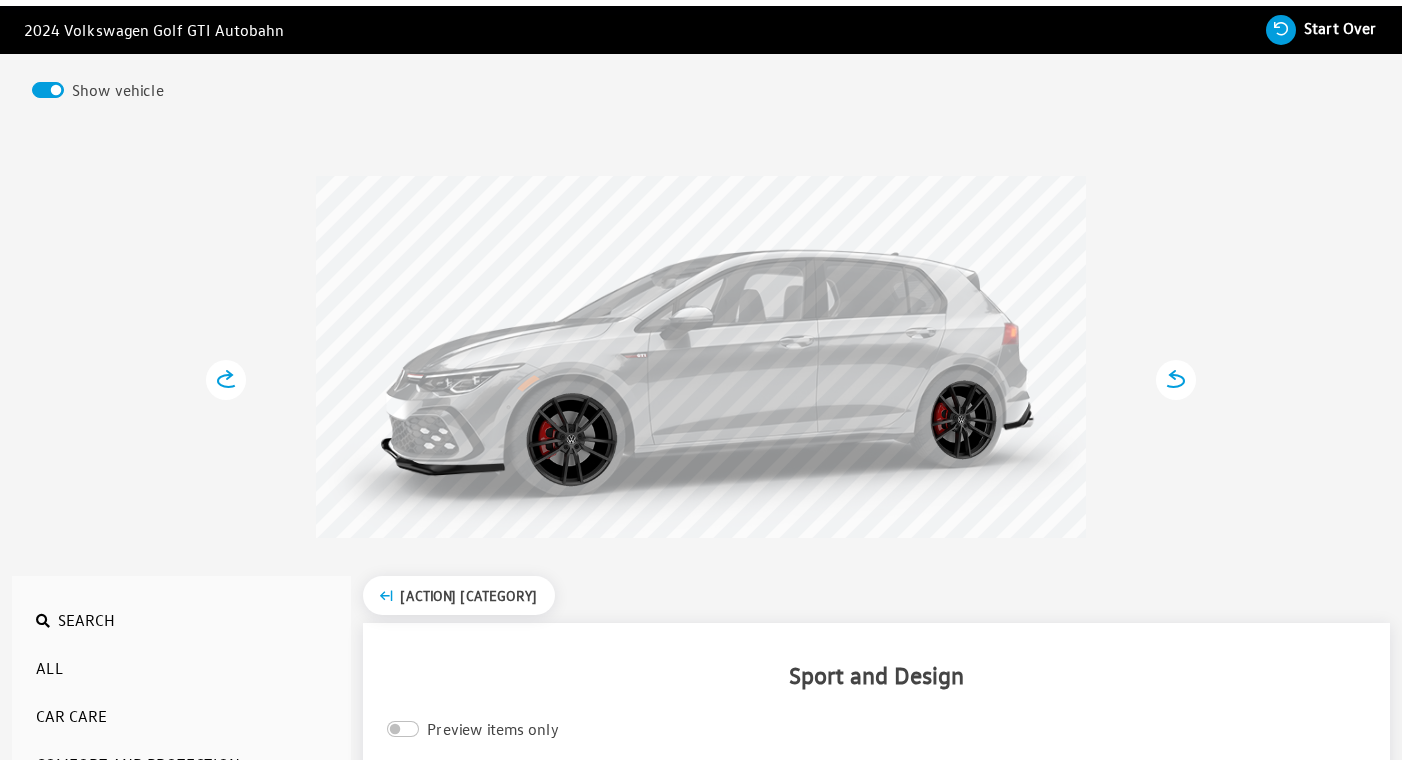 click 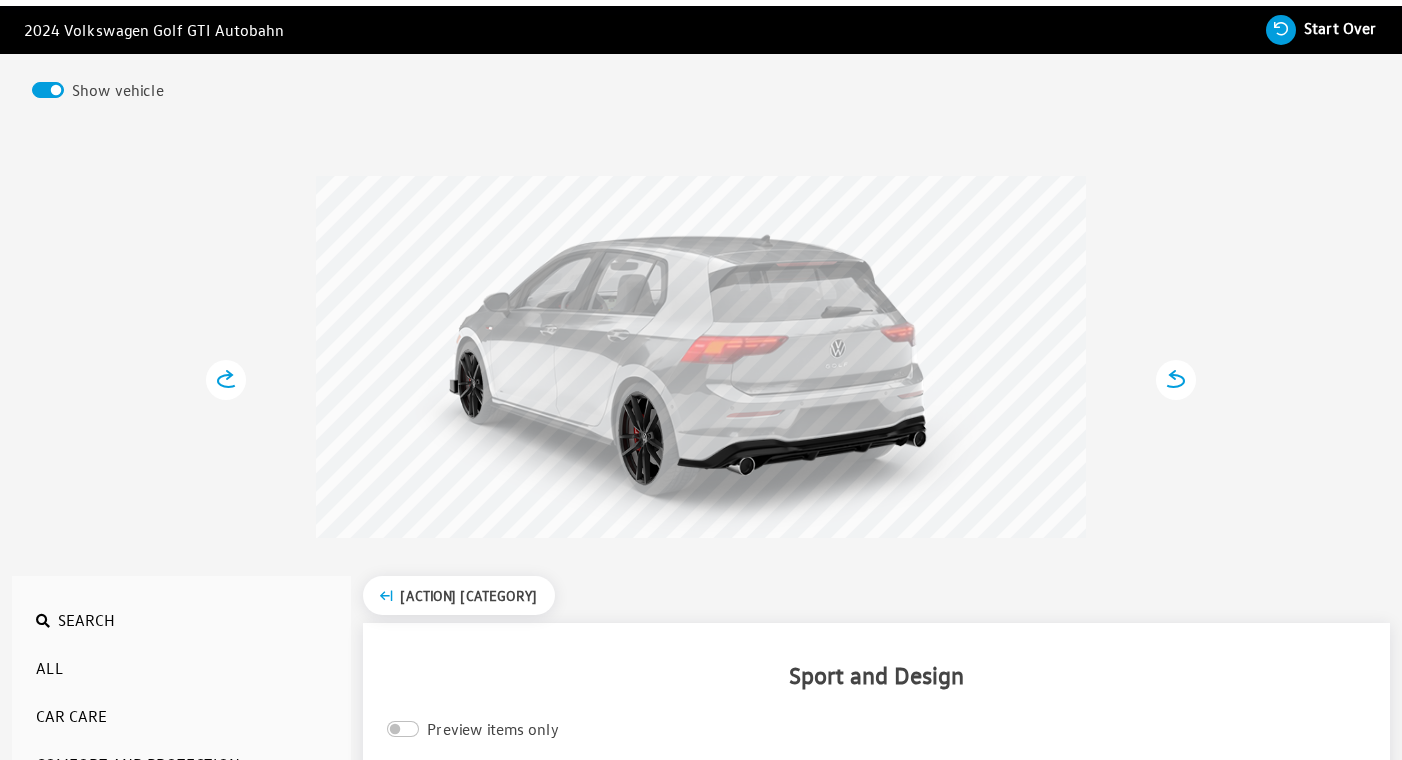click 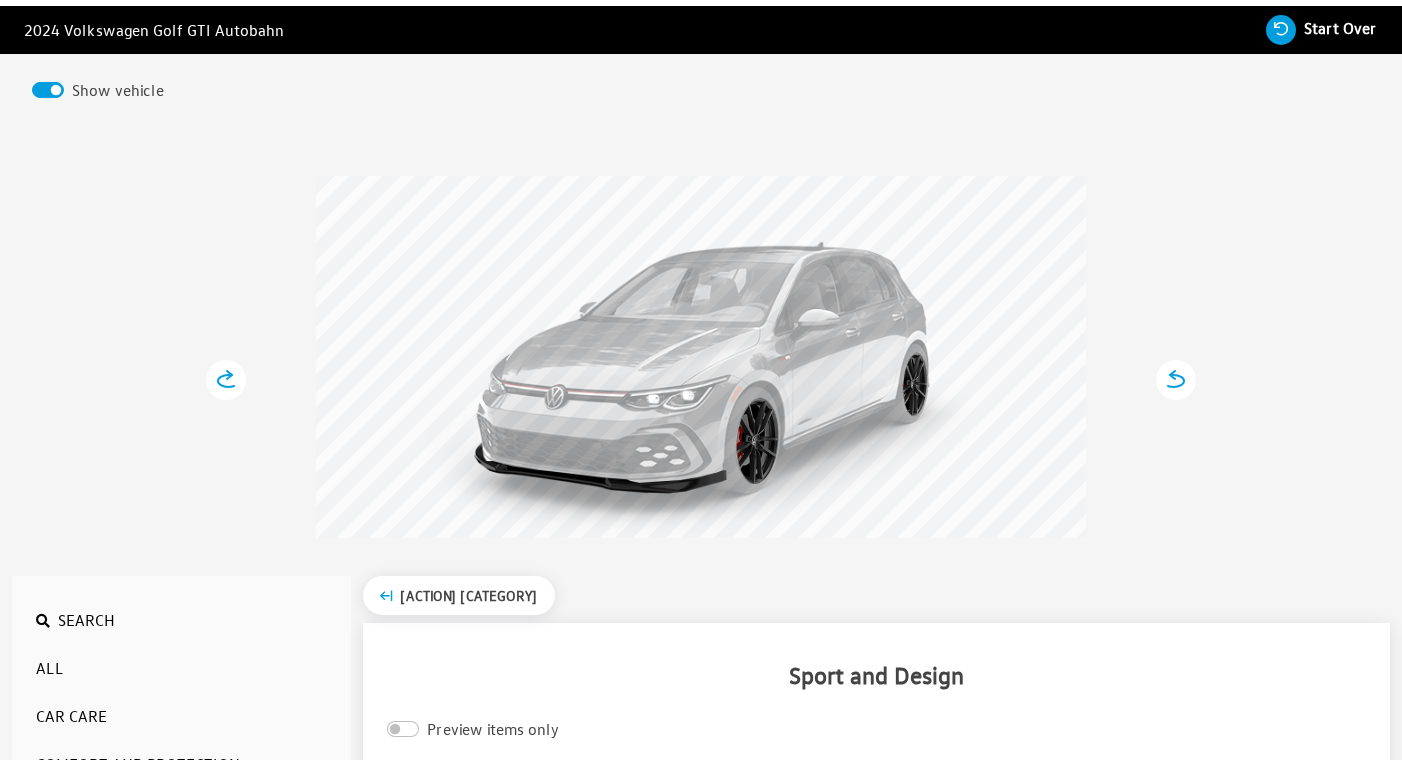 click 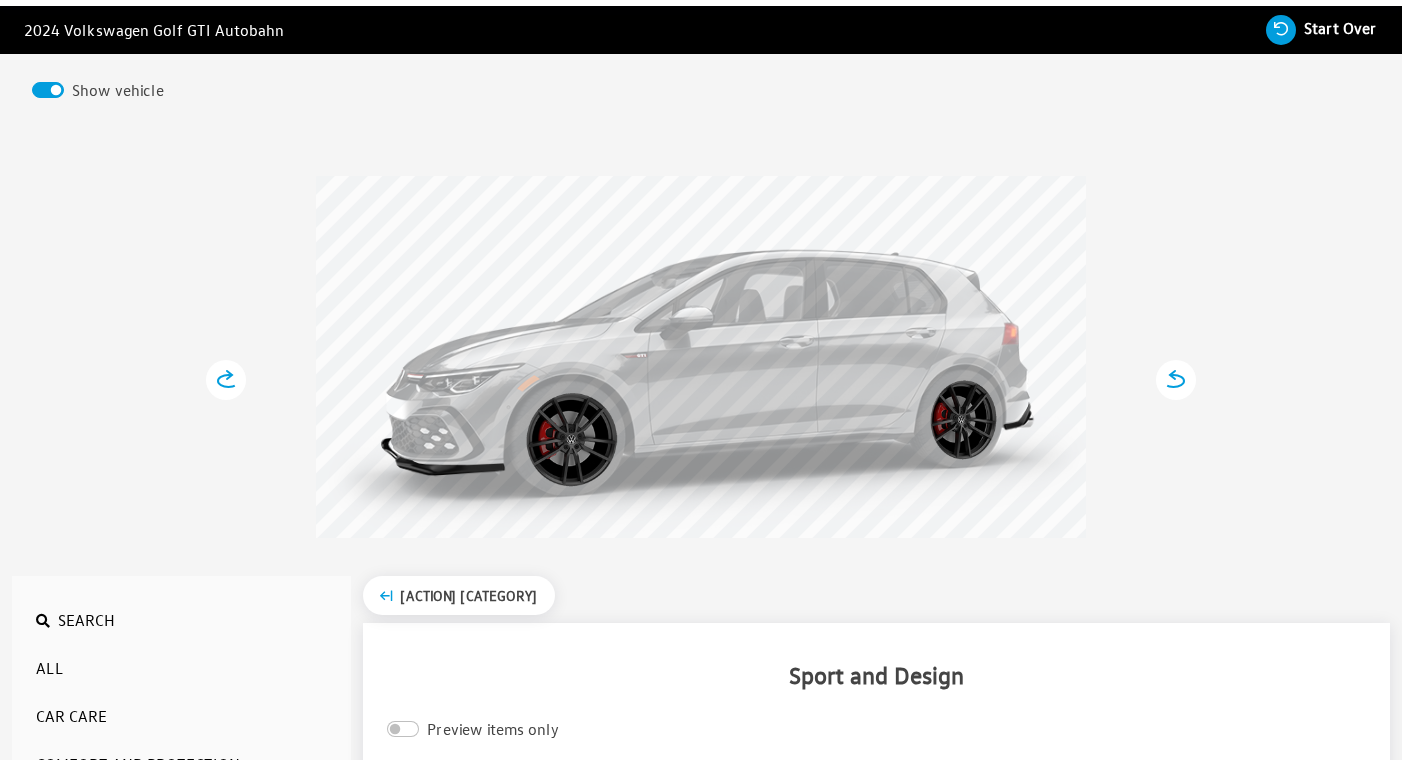 click 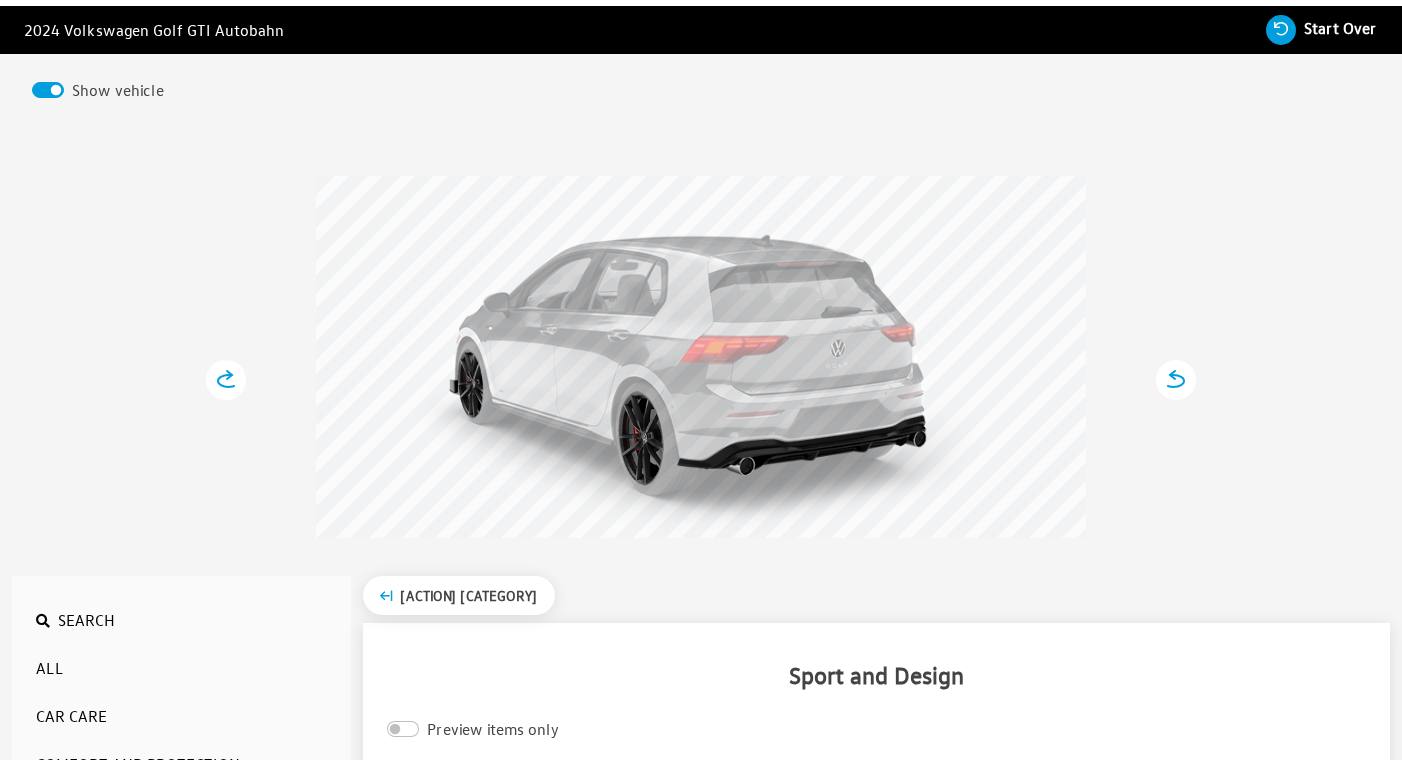 click 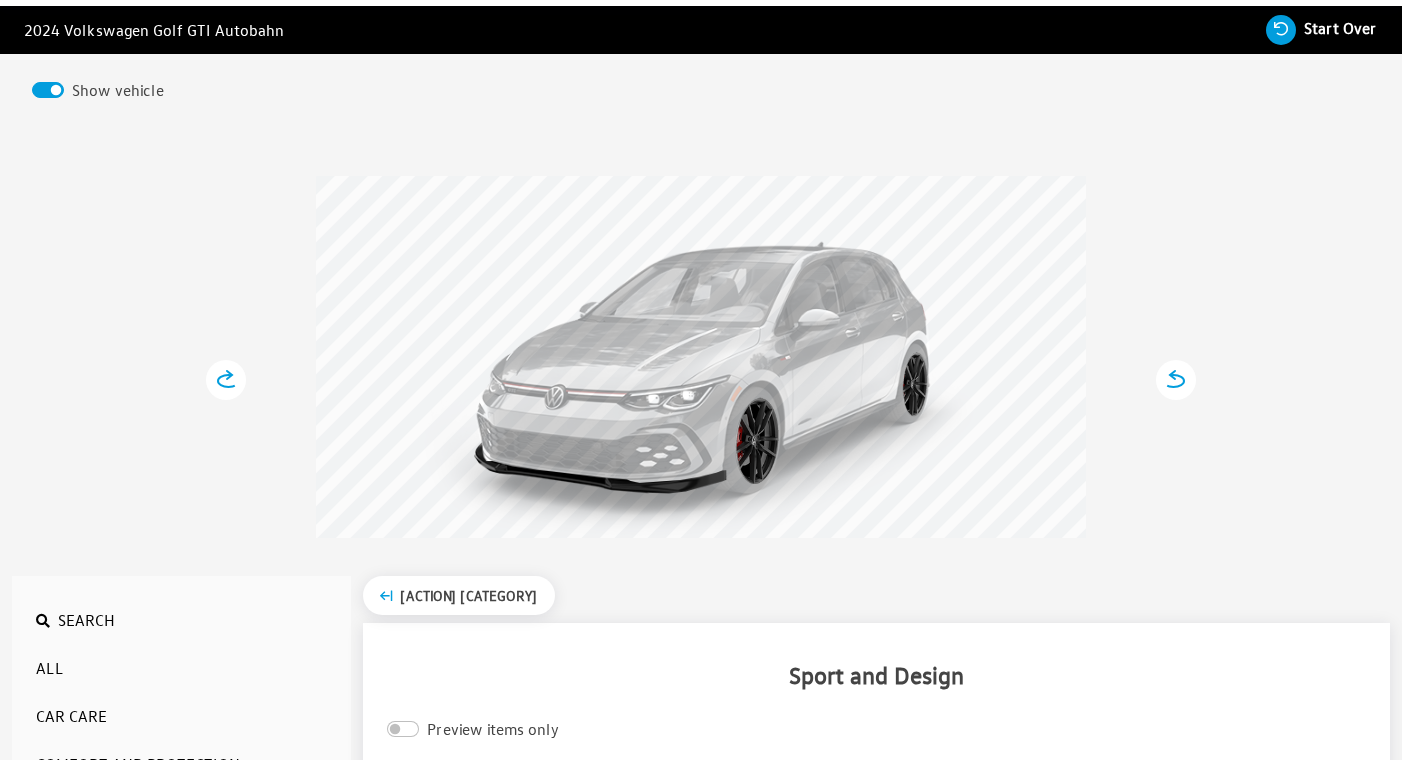 click 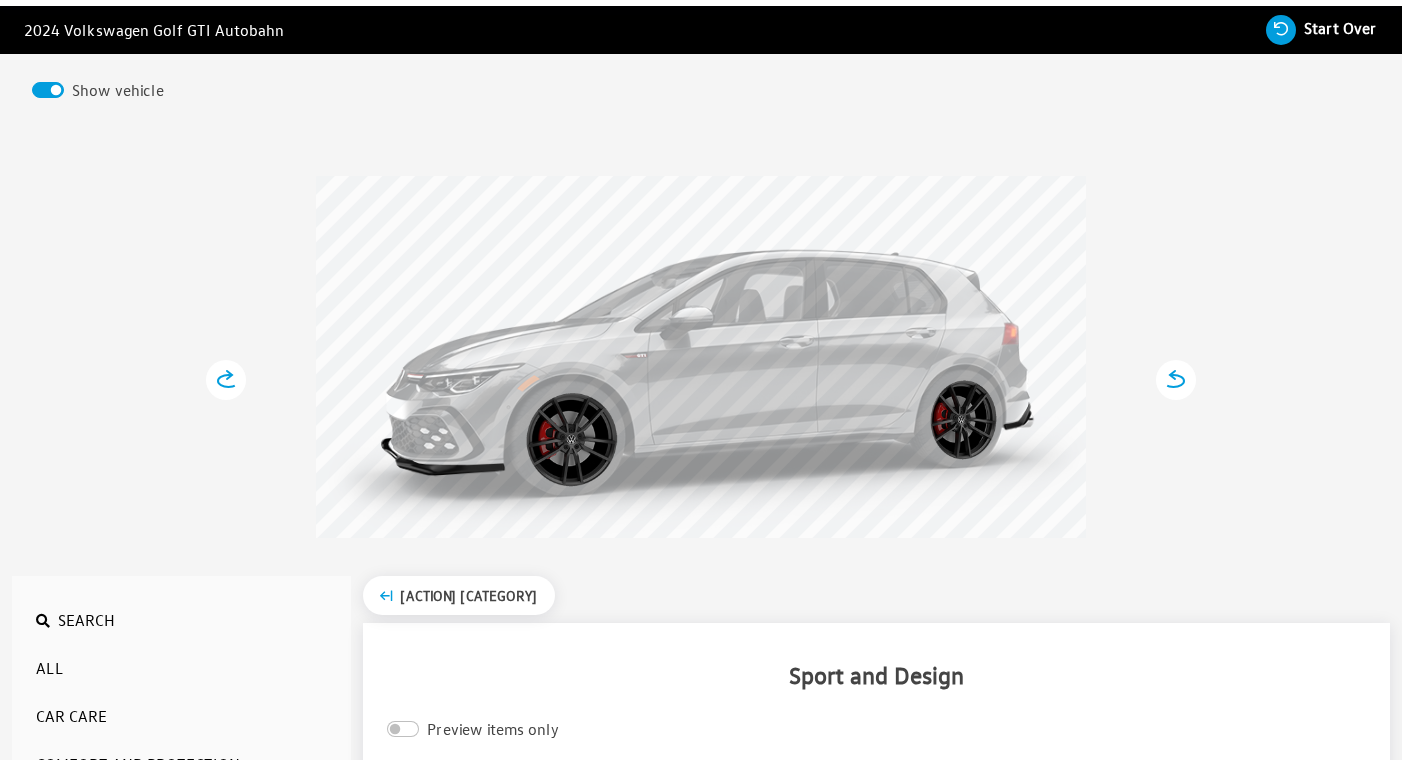 scroll, scrollTop: 0, scrollLeft: 0, axis: both 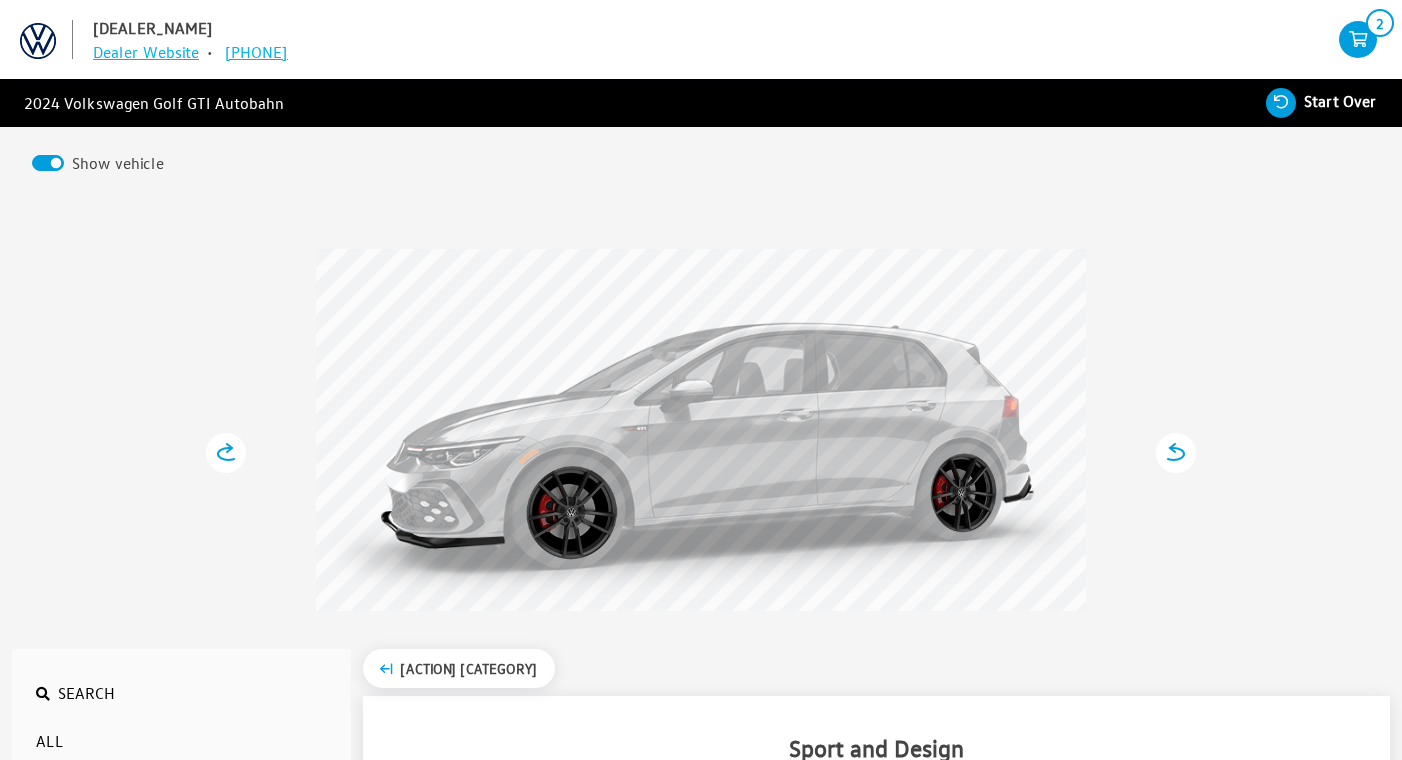 click at bounding box center (1281, 103) 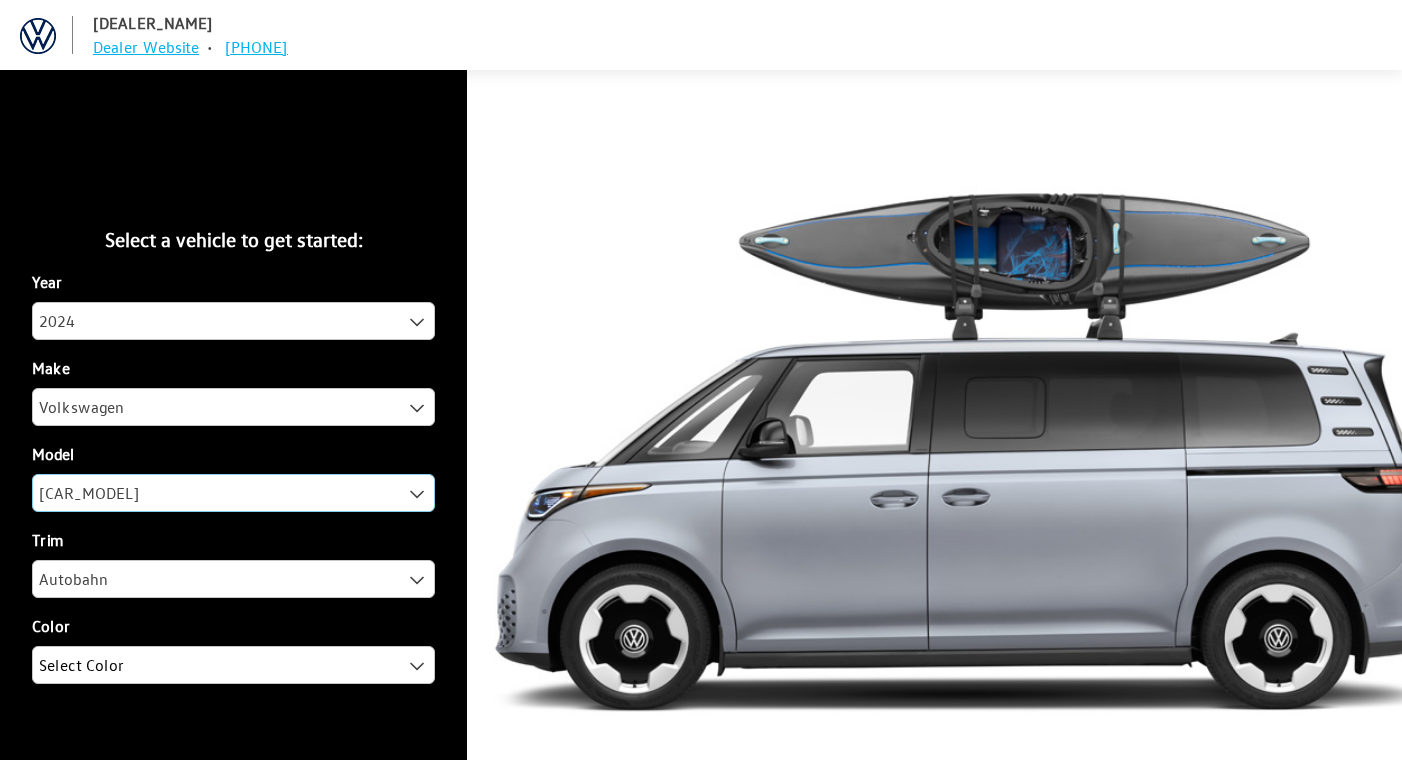 click on "[CAR_MODEL]" at bounding box center (233, 493) 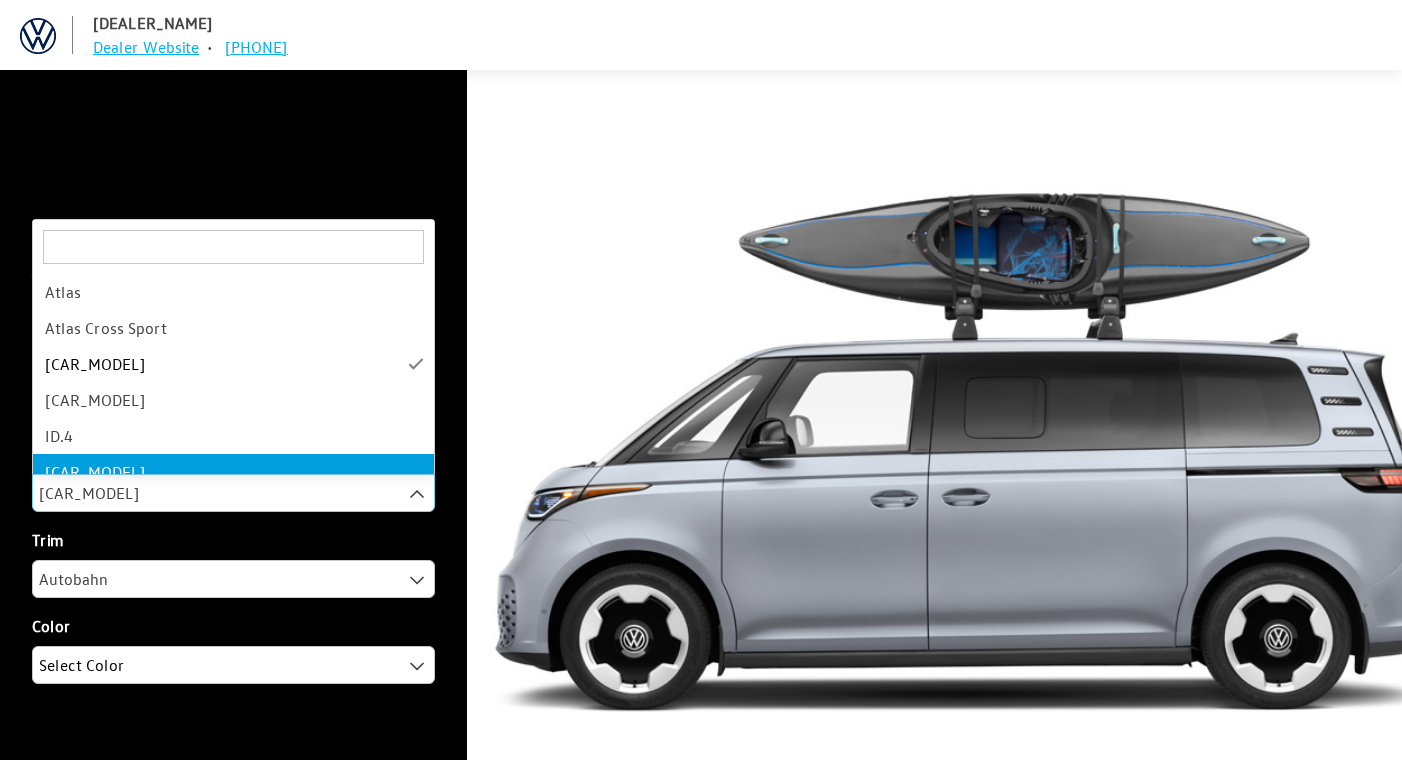 scroll, scrollTop: 120, scrollLeft: 0, axis: vertical 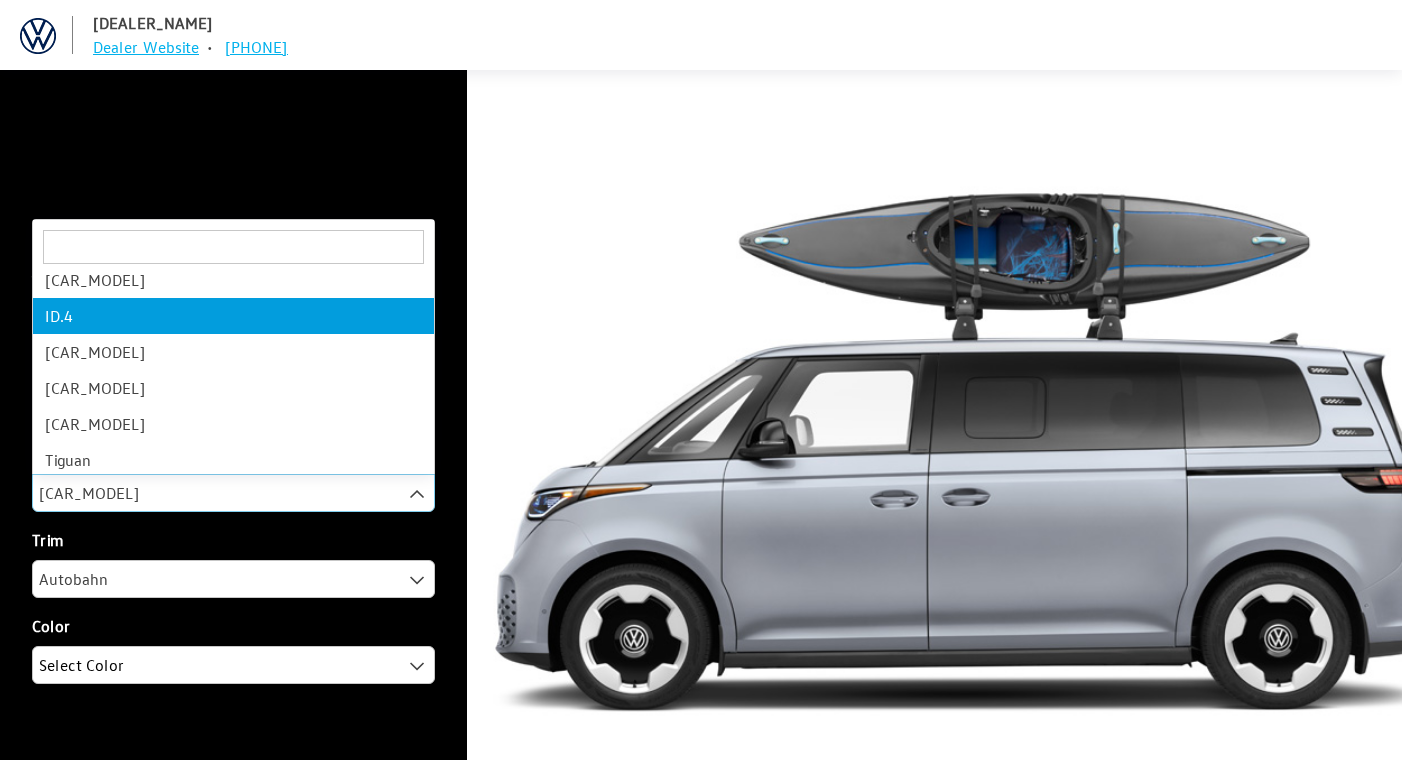 select on "1126" 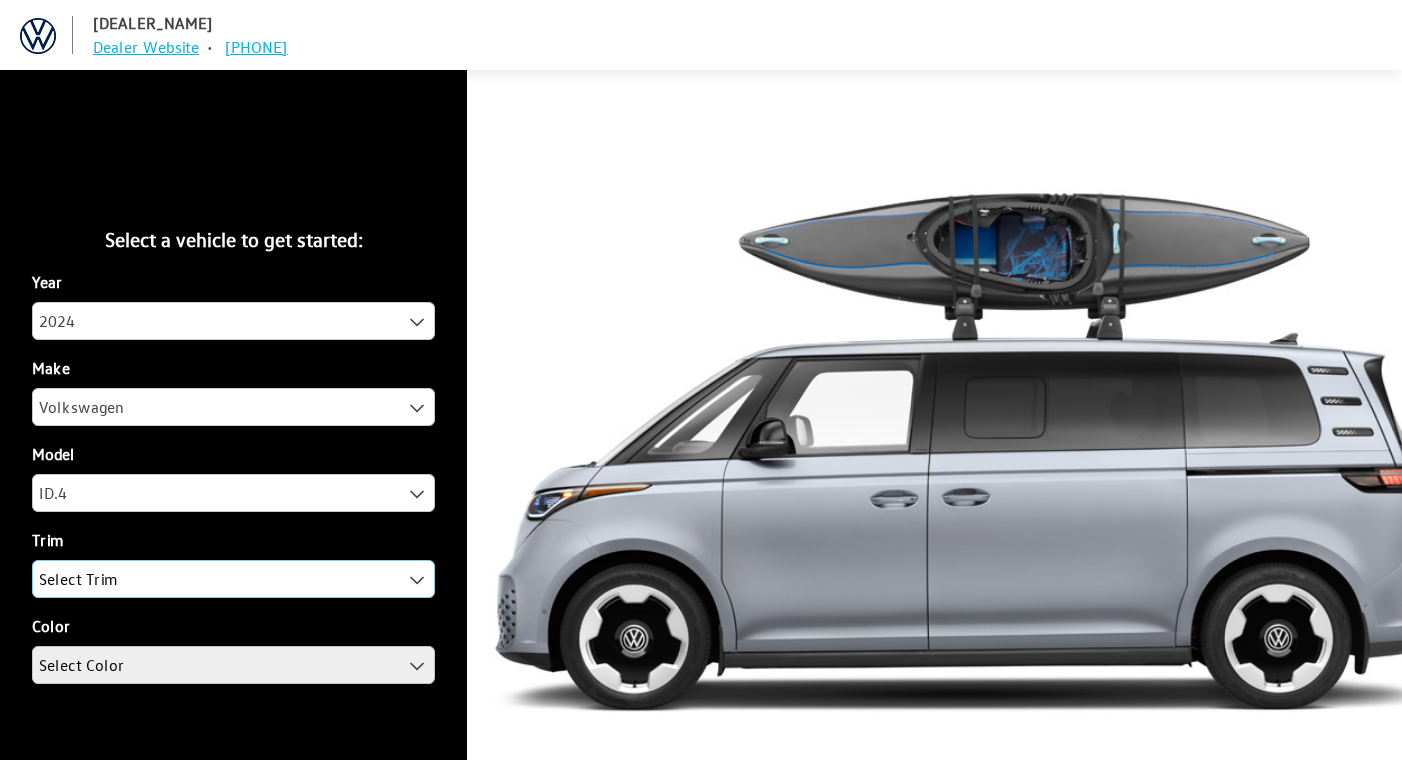 click on "Select Trim" at bounding box center [233, 579] 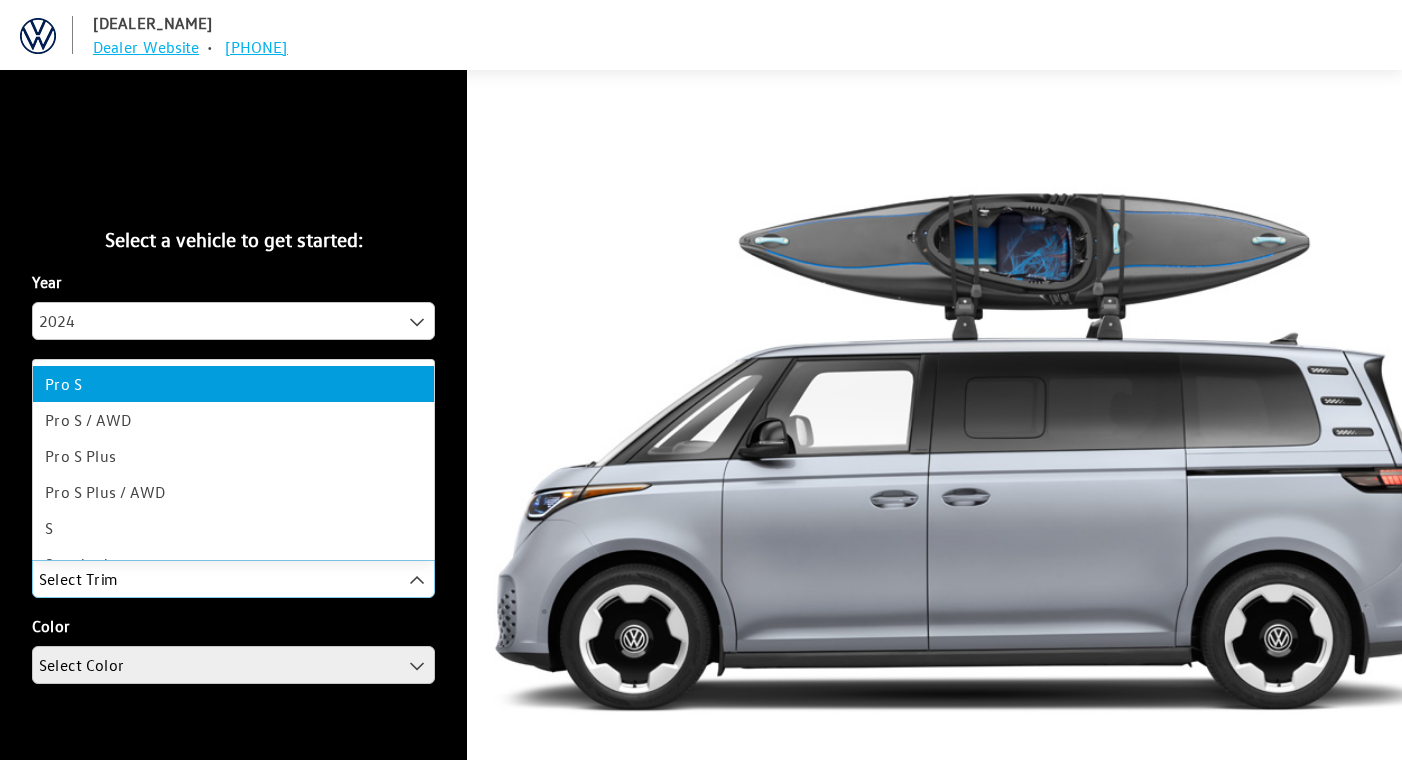 scroll, scrollTop: 88, scrollLeft: 0, axis: vertical 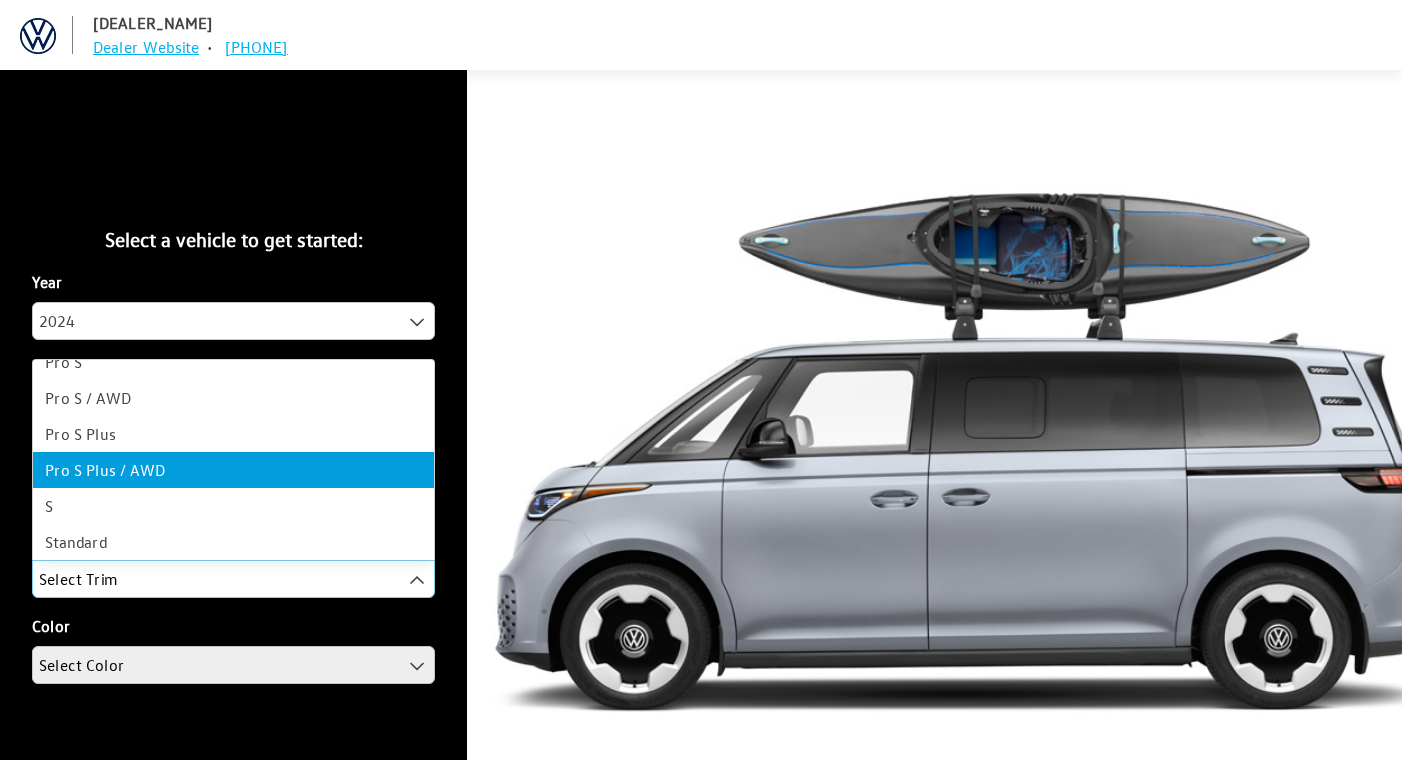 select on "[NUMBER]" 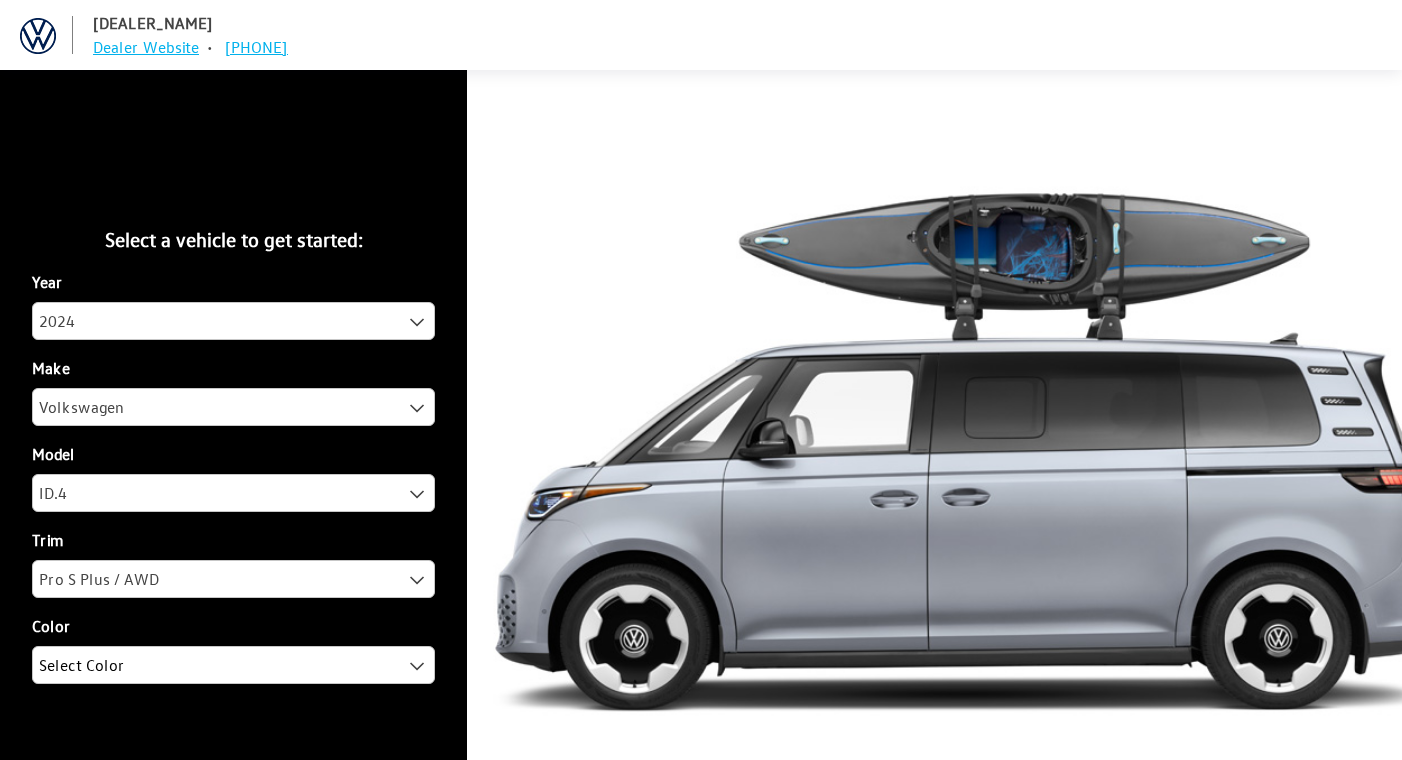 click on "[COLOR]
[COLOR] [COLOR] [COLOR] [COLOR] [COLOR] [COLOR] Select Color" at bounding box center (233, 649) 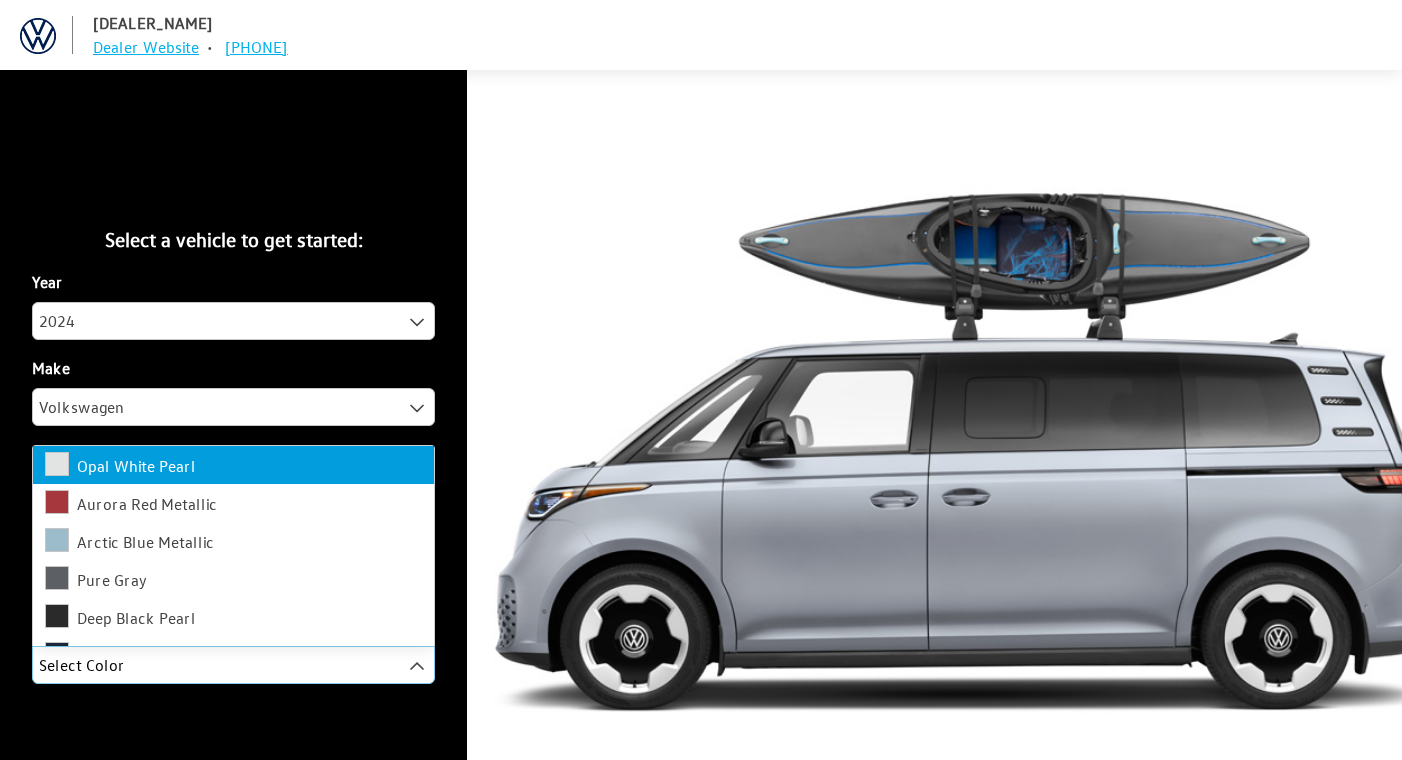 click on "Select Color" at bounding box center (233, 665) 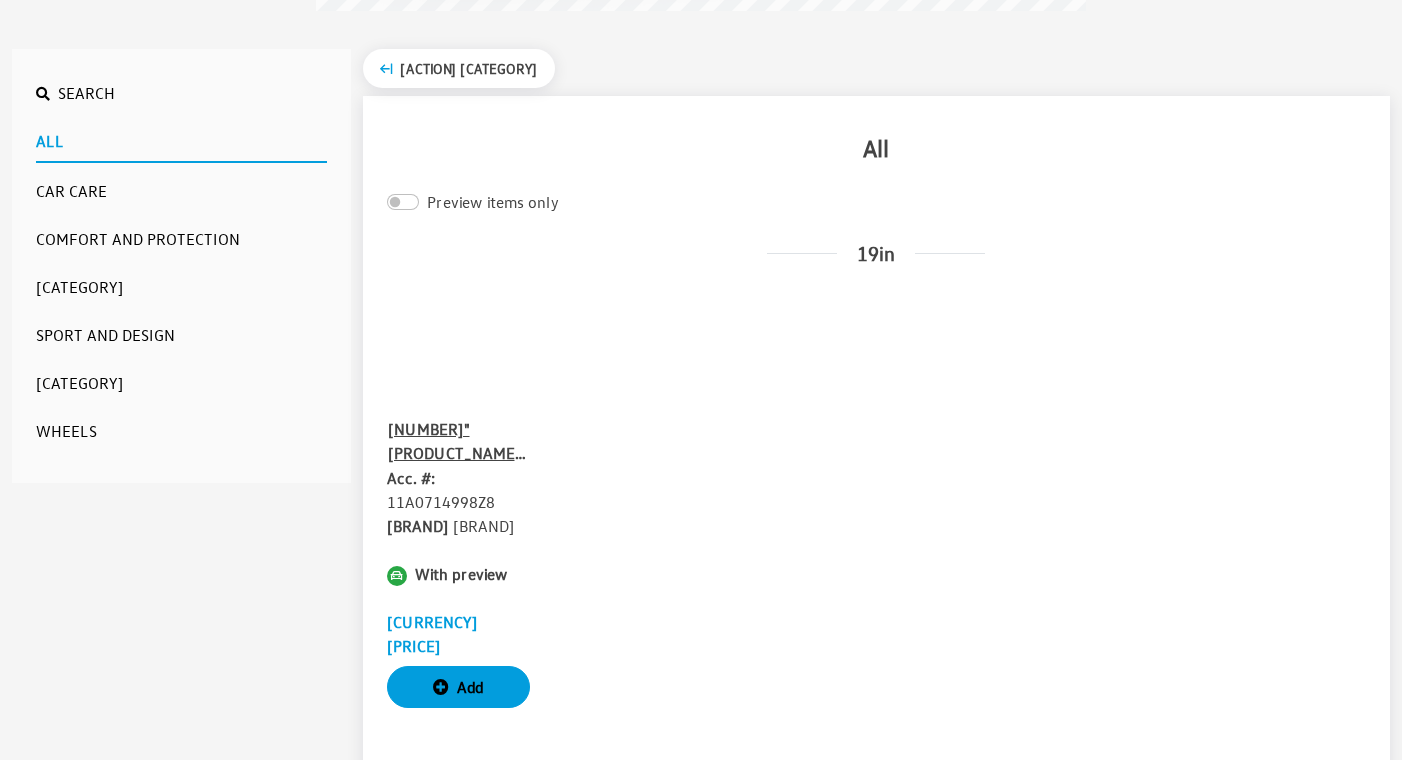 scroll, scrollTop: 612, scrollLeft: 0, axis: vertical 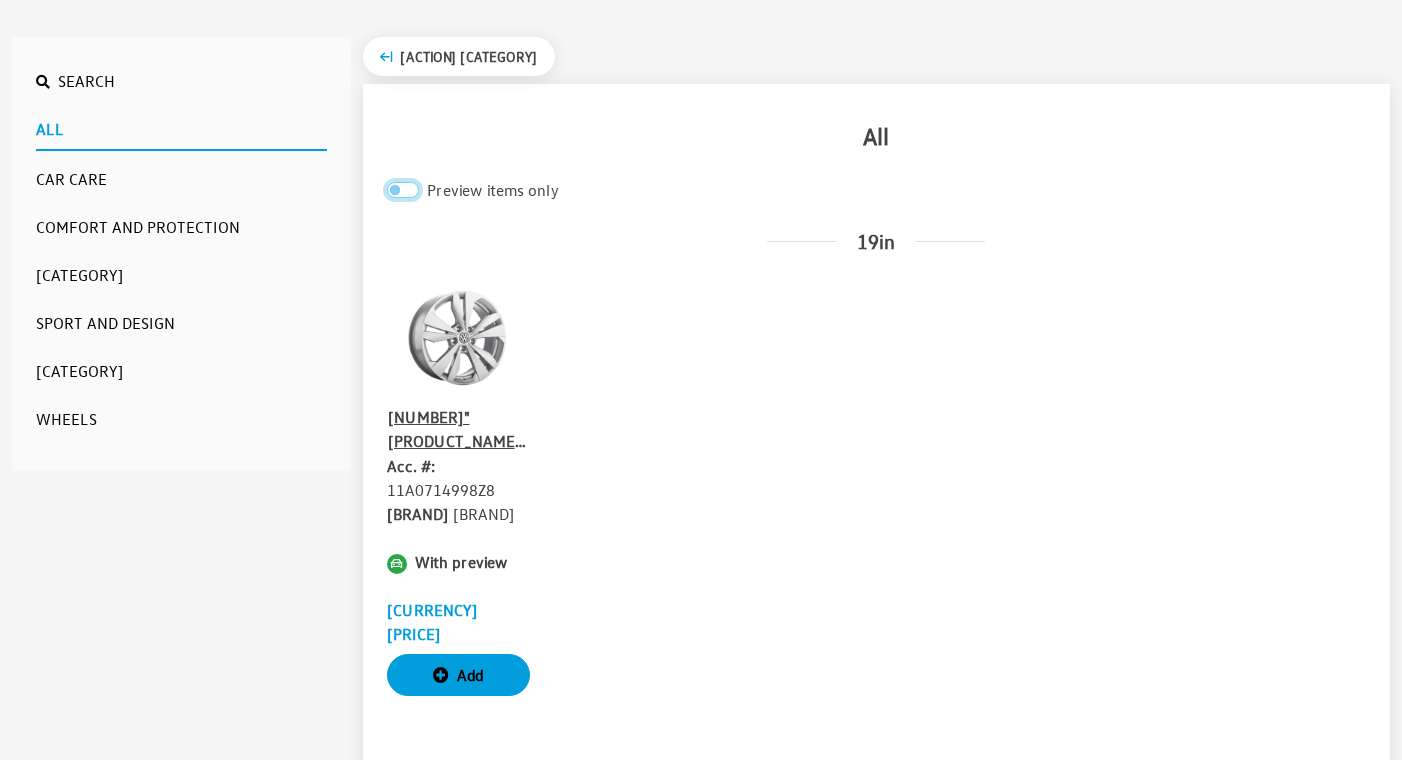 click on "Preview items only" at bounding box center (403, 190) 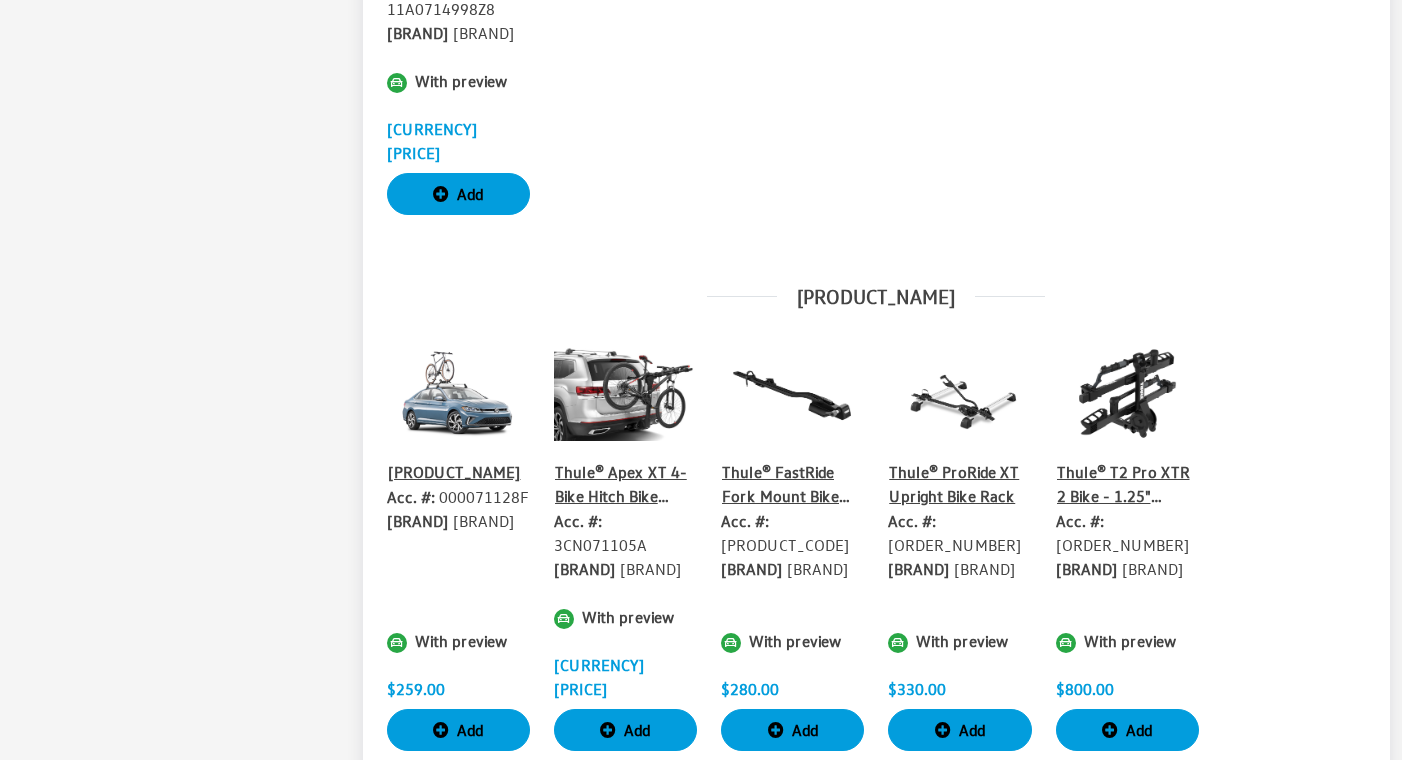 scroll, scrollTop: 685, scrollLeft: 0, axis: vertical 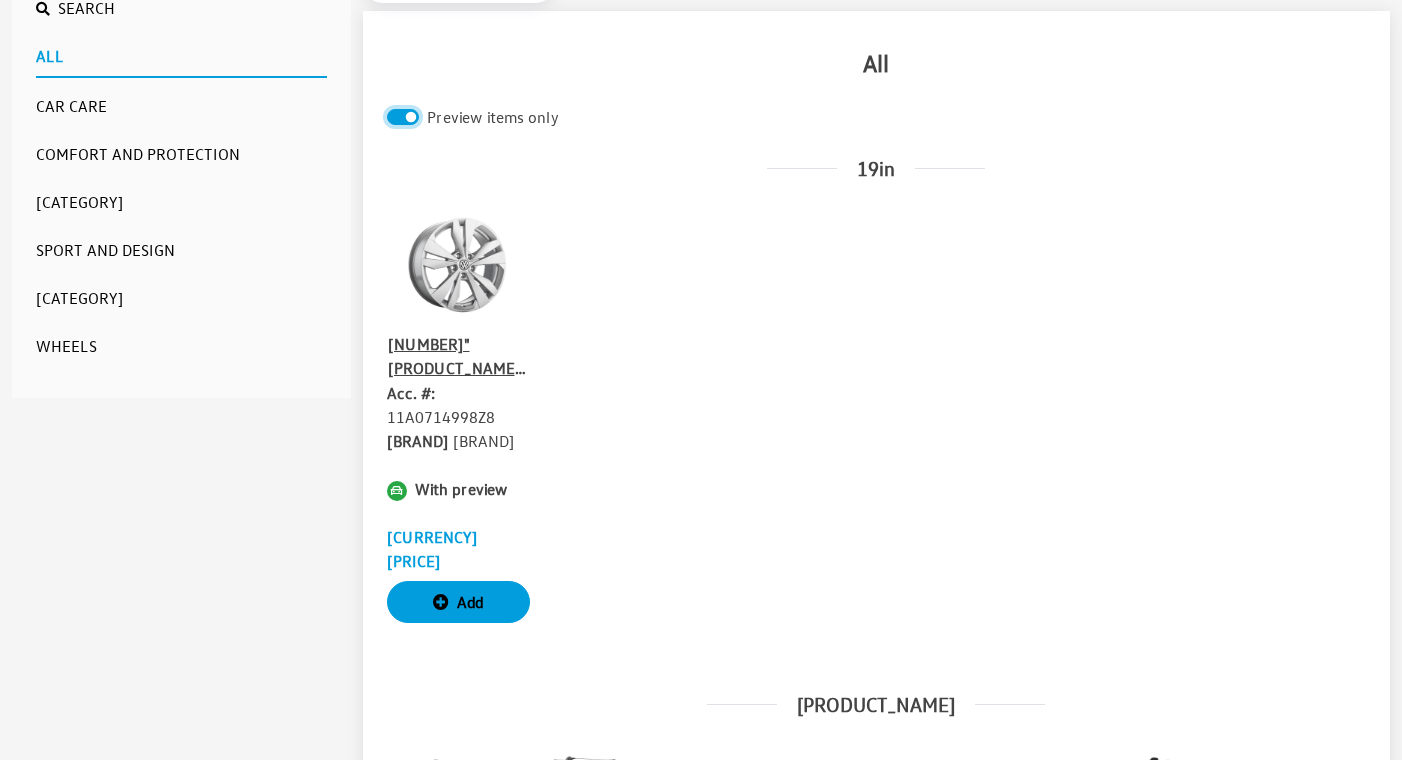 click on "Preview items only" at bounding box center [403, 117] 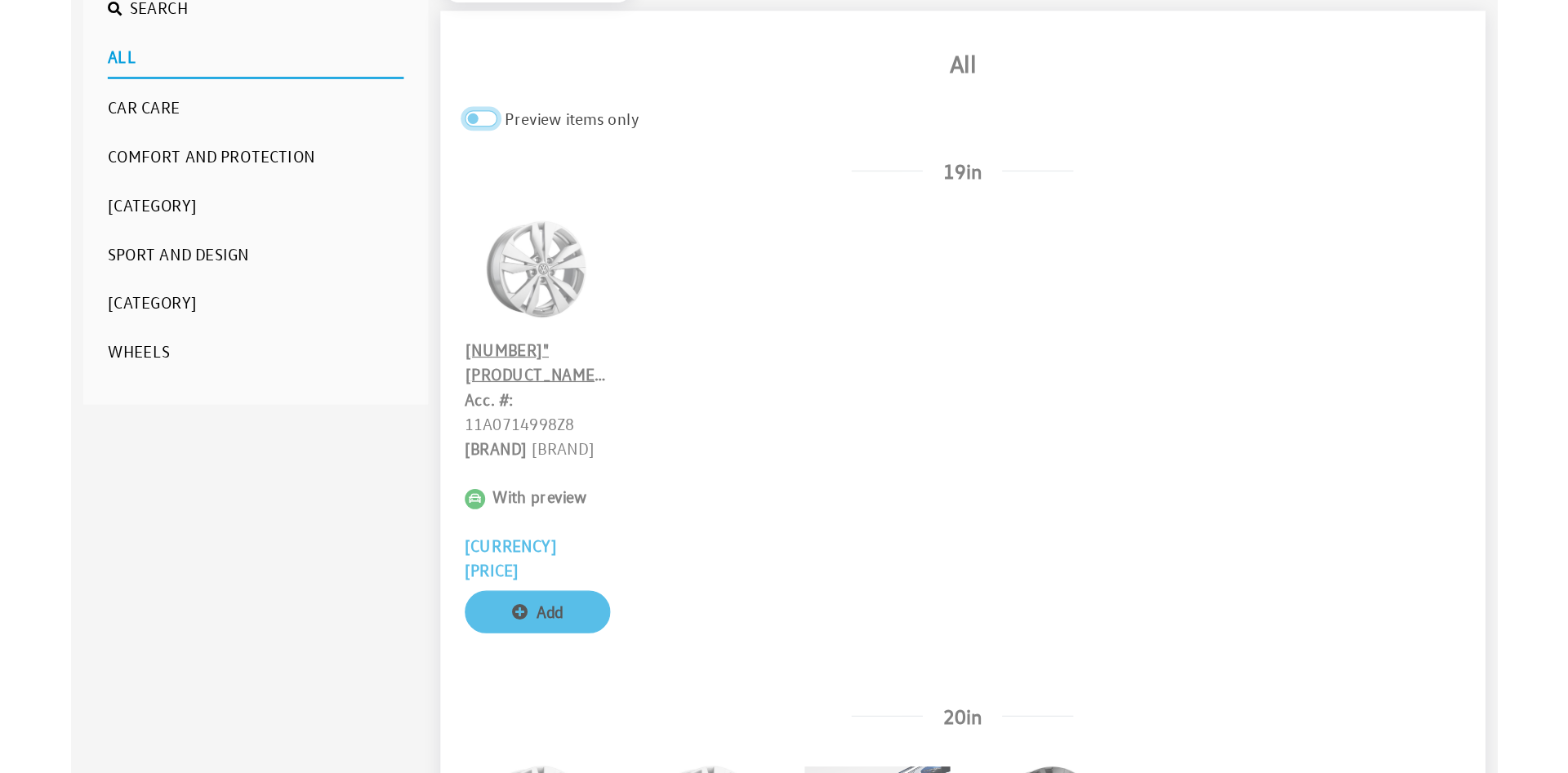 scroll, scrollTop: 309, scrollLeft: 0, axis: vertical 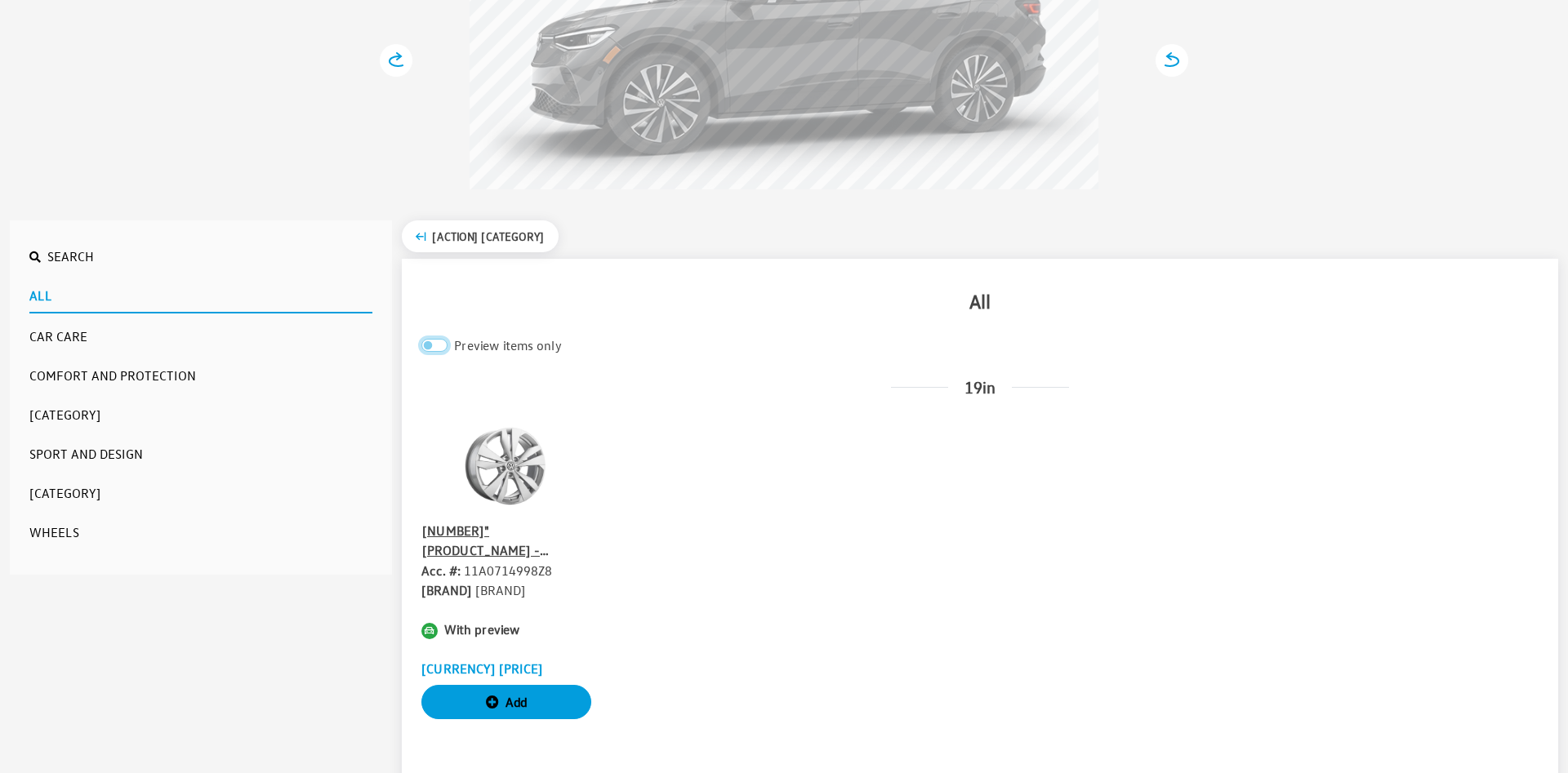 click on "Preview items only" at bounding box center [434, 345] 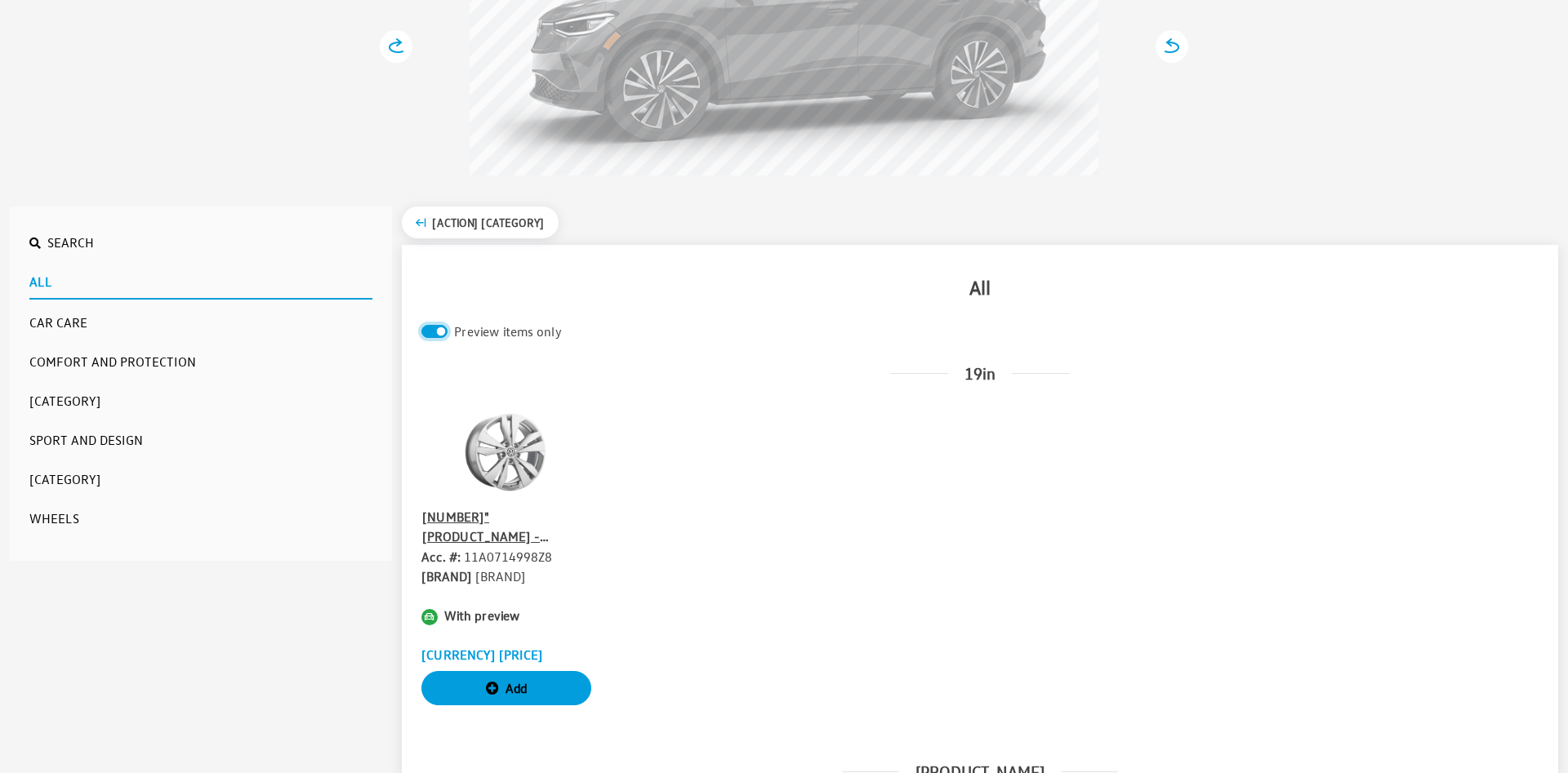scroll, scrollTop: 157, scrollLeft: 0, axis: vertical 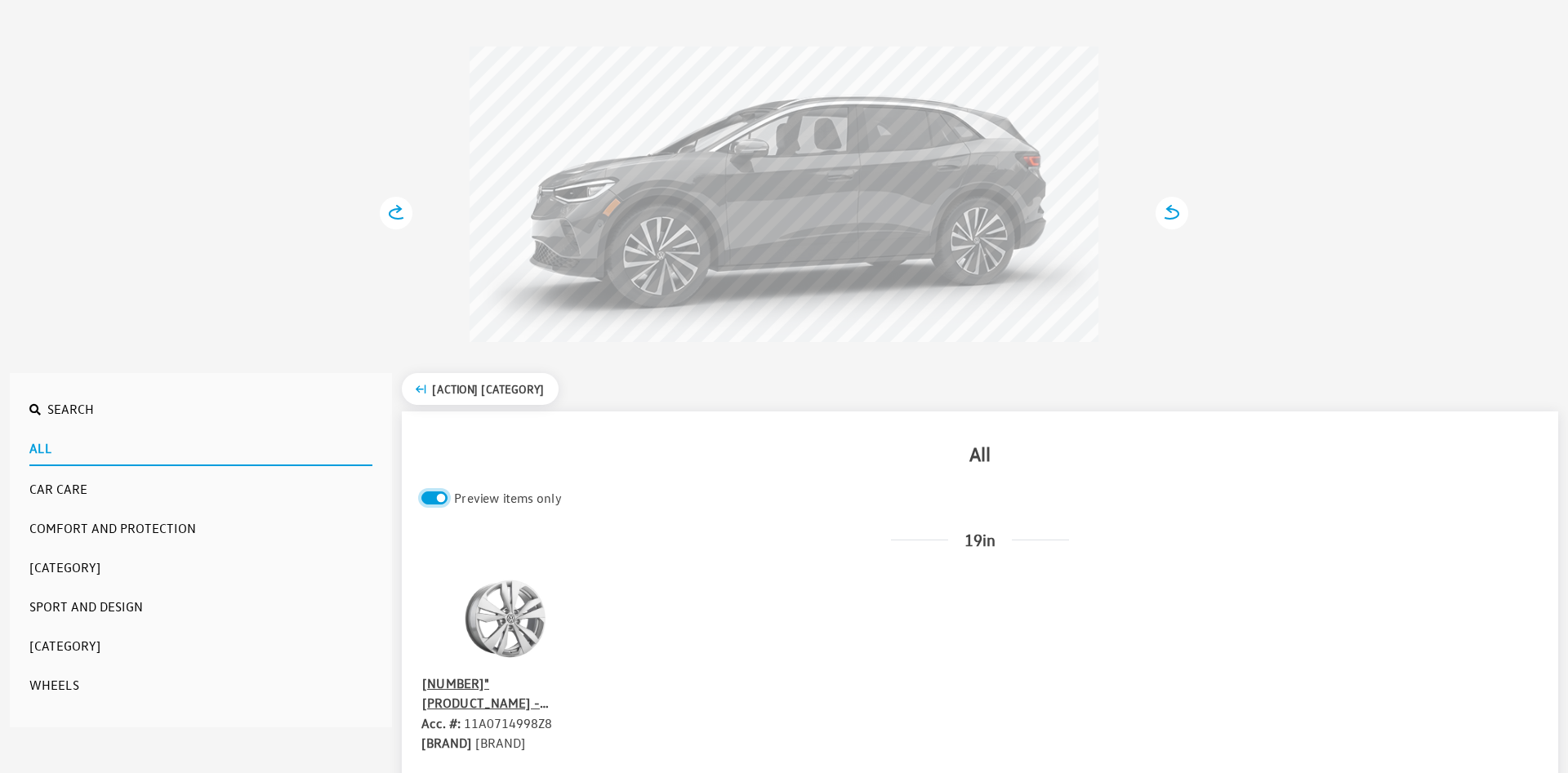 click on "Preview items only" at bounding box center [434, 498] 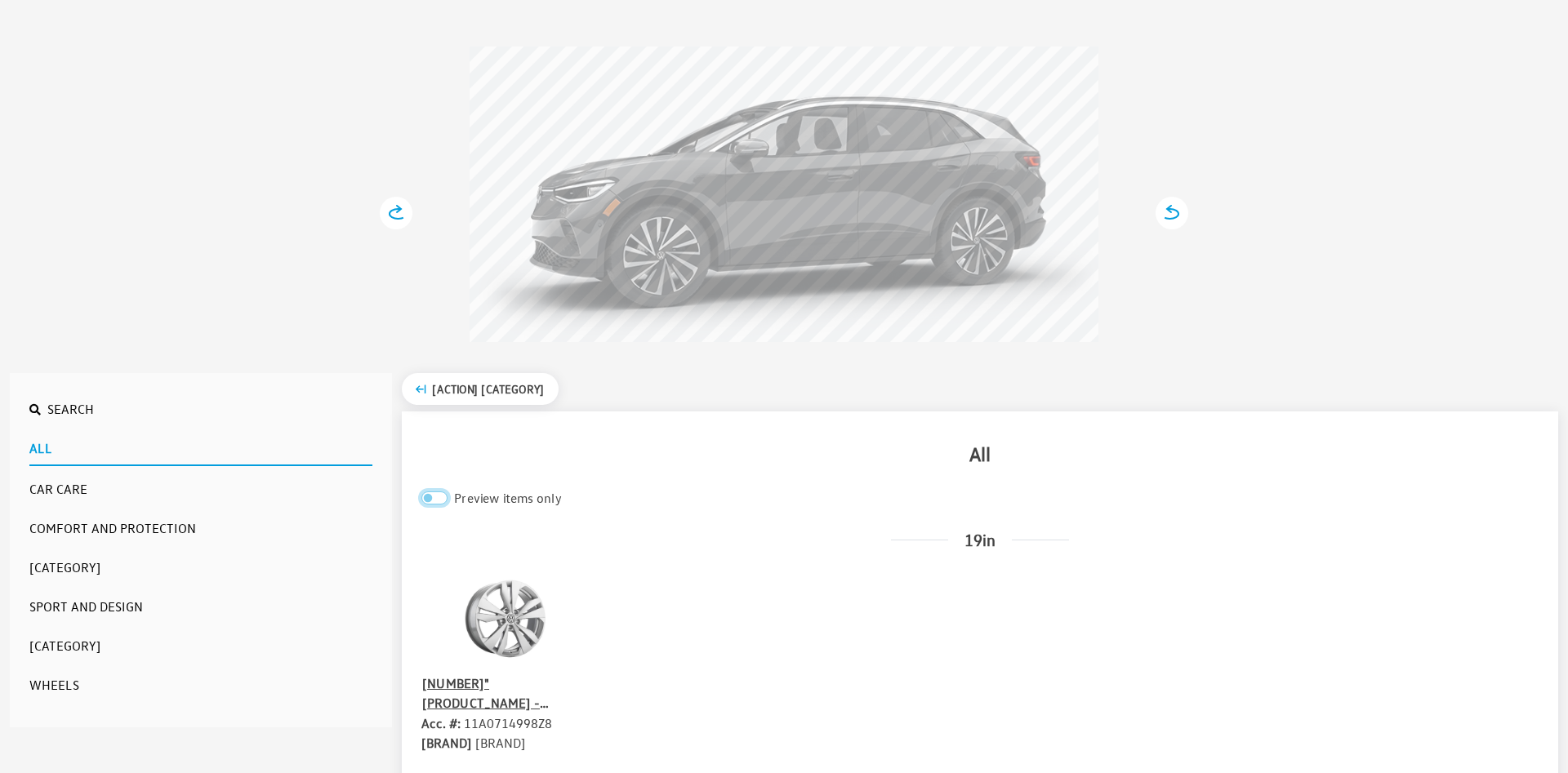 click on "Preview items only" at bounding box center (434, 498) 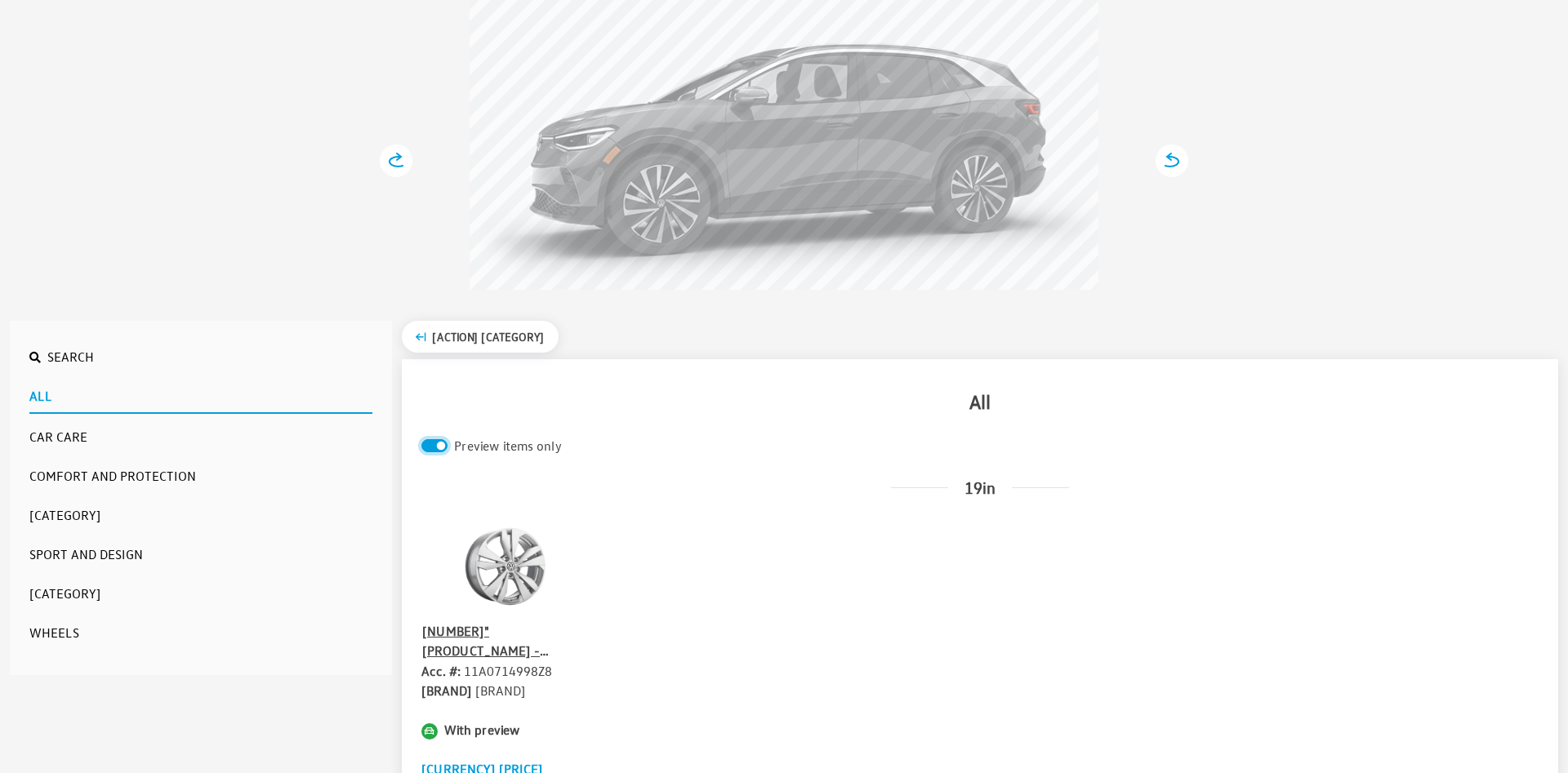 scroll, scrollTop: 240, scrollLeft: 0, axis: vertical 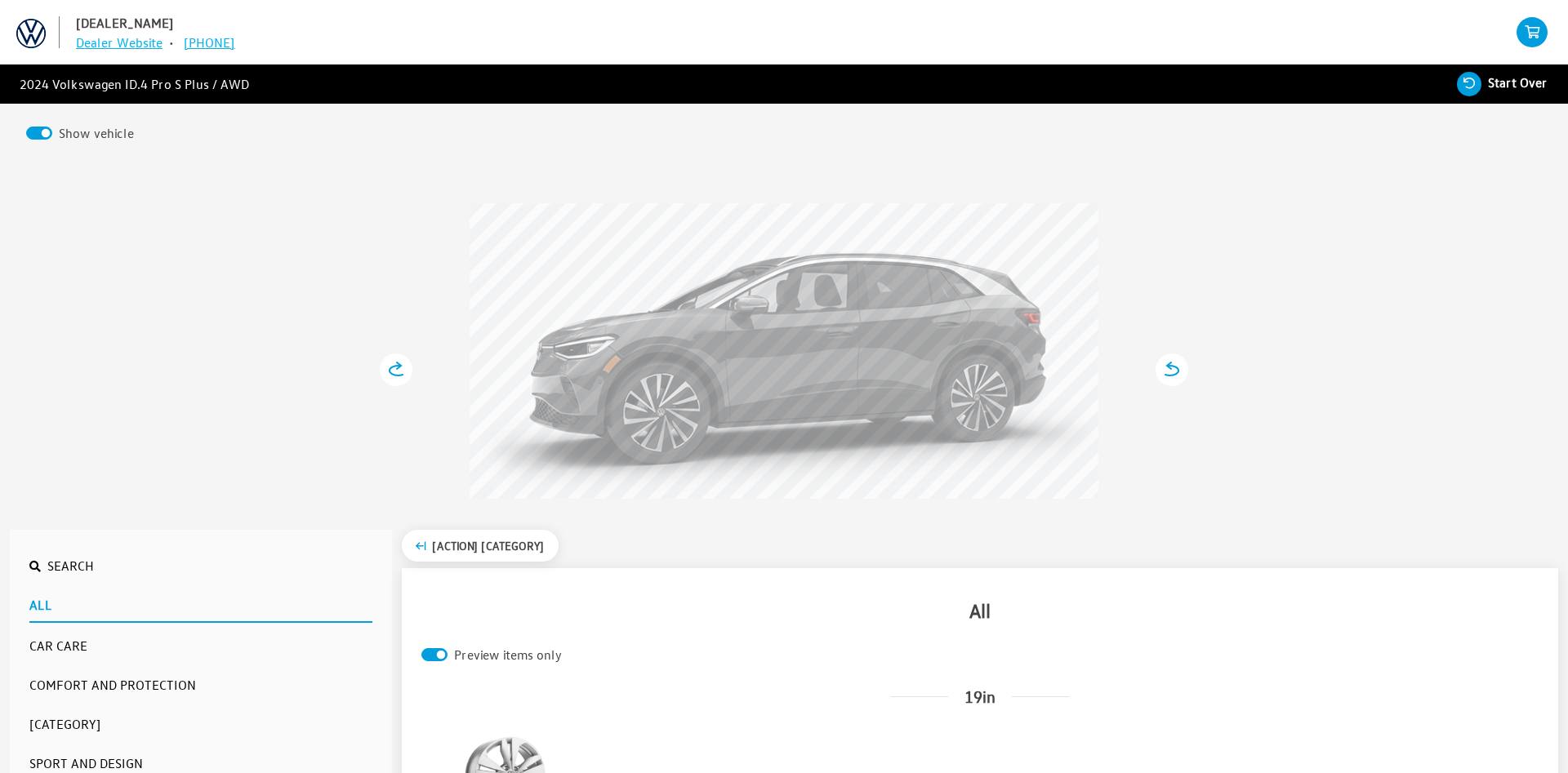 click on "Opal White Pearl Aurora Red Metallic Arctic Blue Metallic Pure Gray Deep Black Pearl Tourmaline Blue Metallic
Select Color" at bounding box center (784, 337) 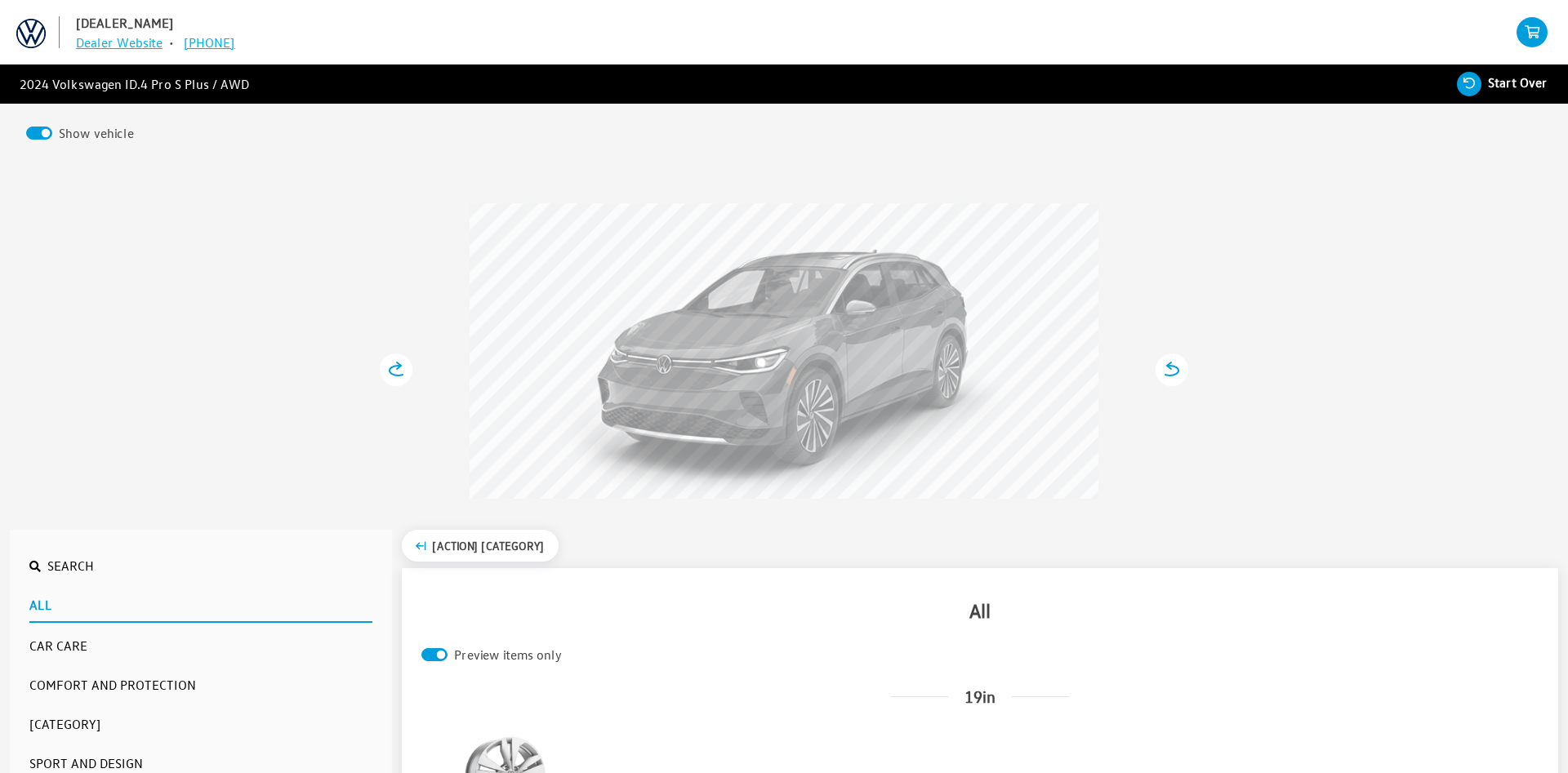 click 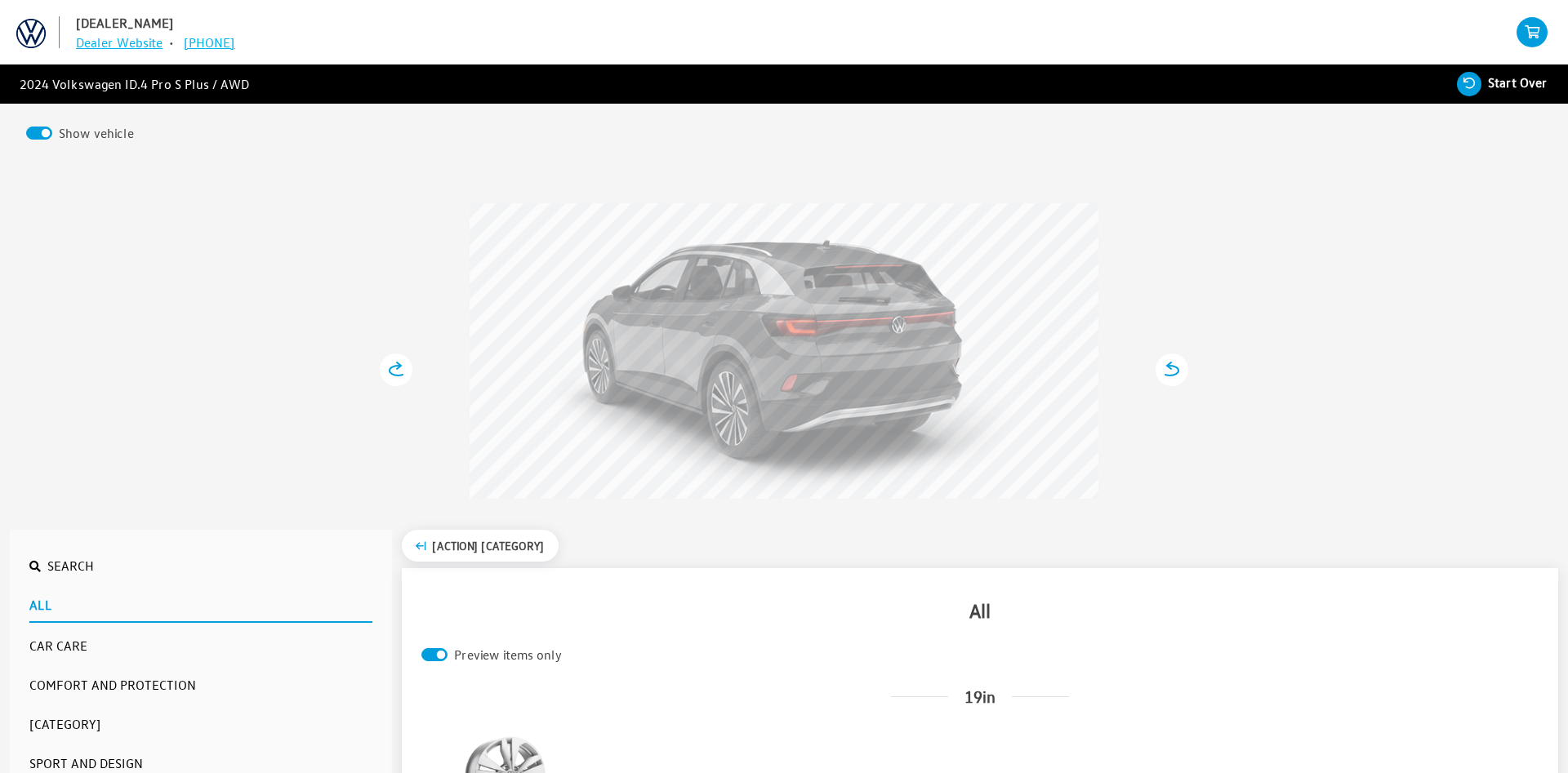 click 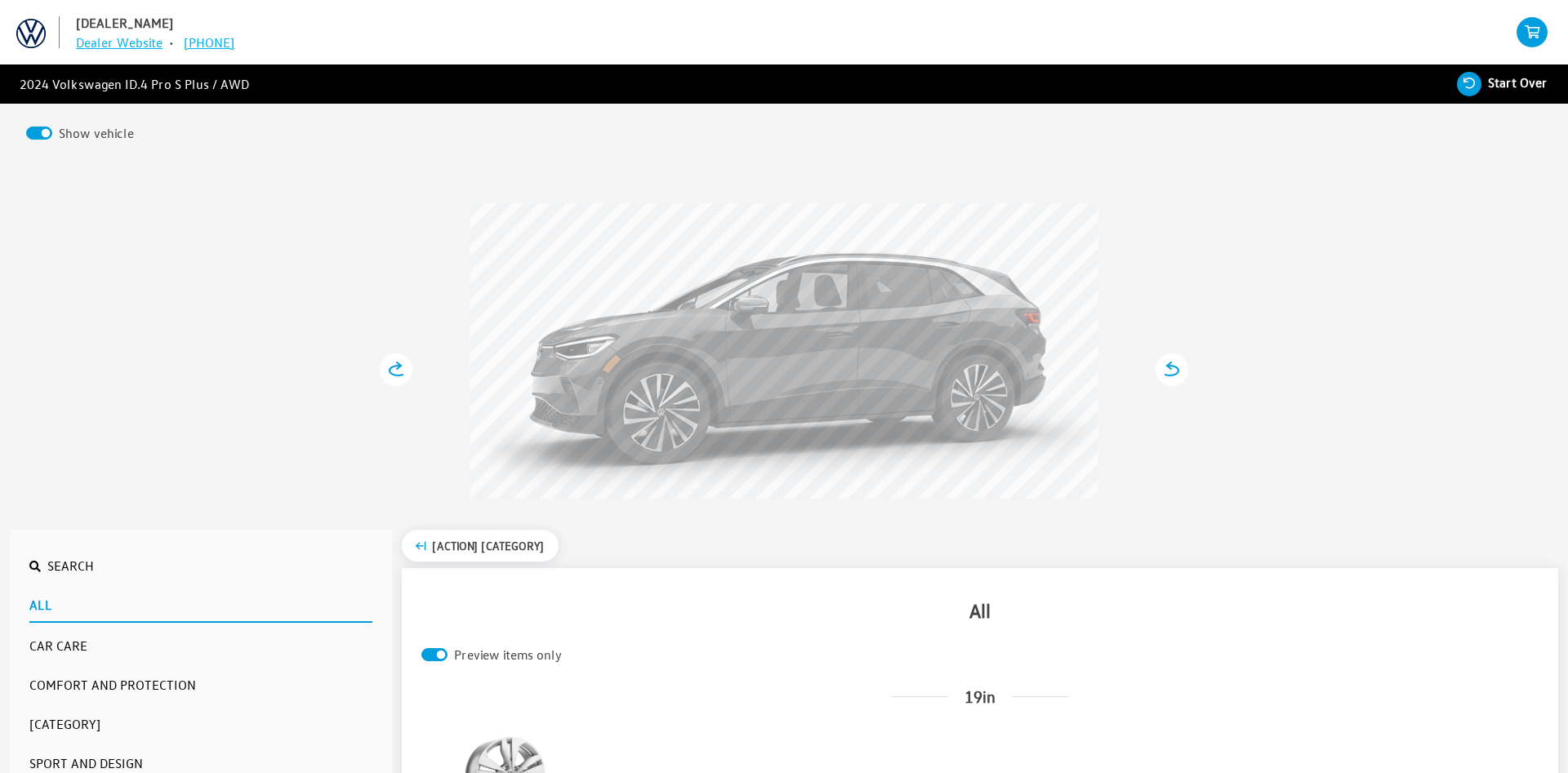 click 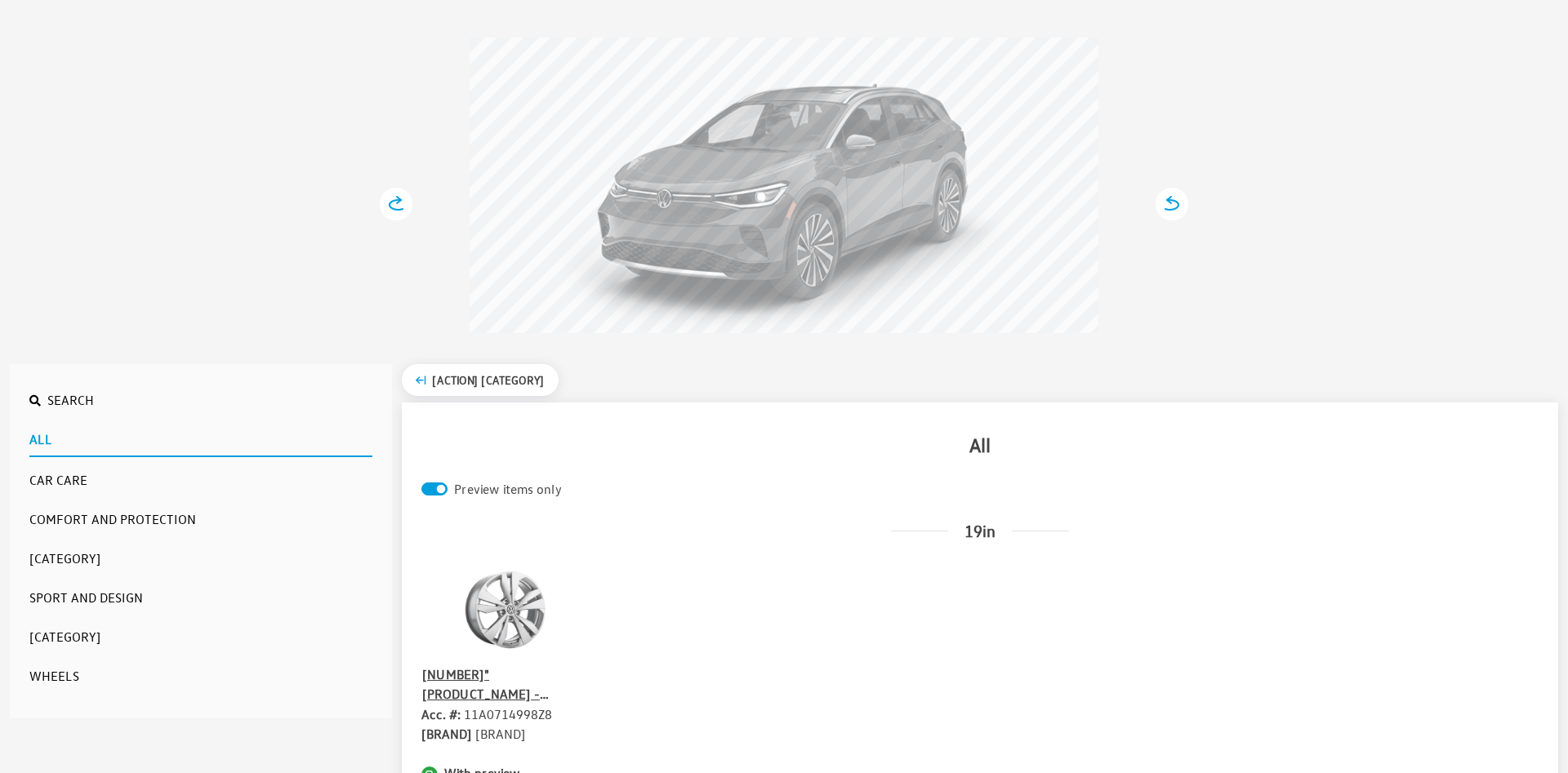 scroll, scrollTop: 167, scrollLeft: 0, axis: vertical 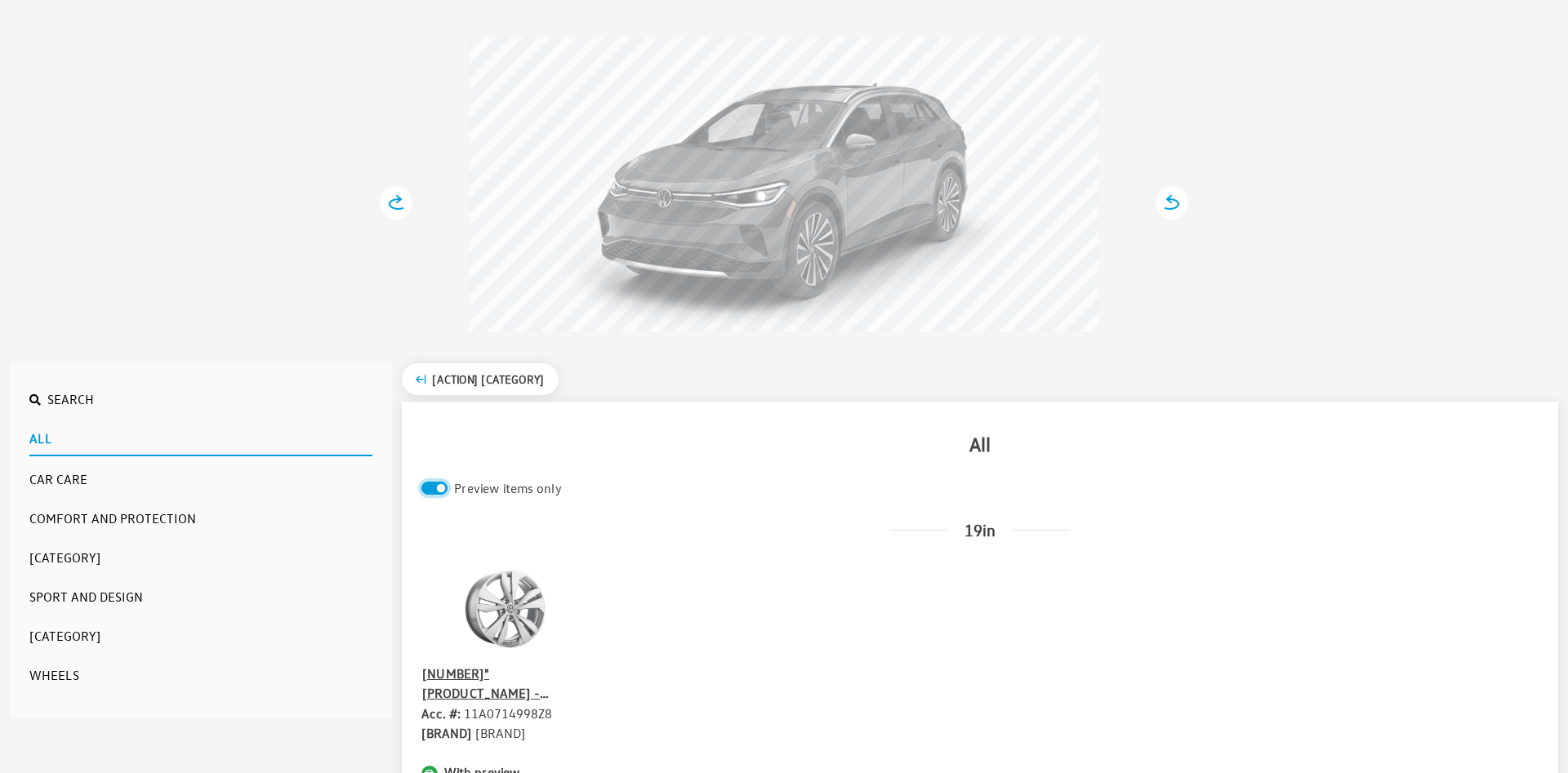 click on "Preview items only" at bounding box center [434, 488] 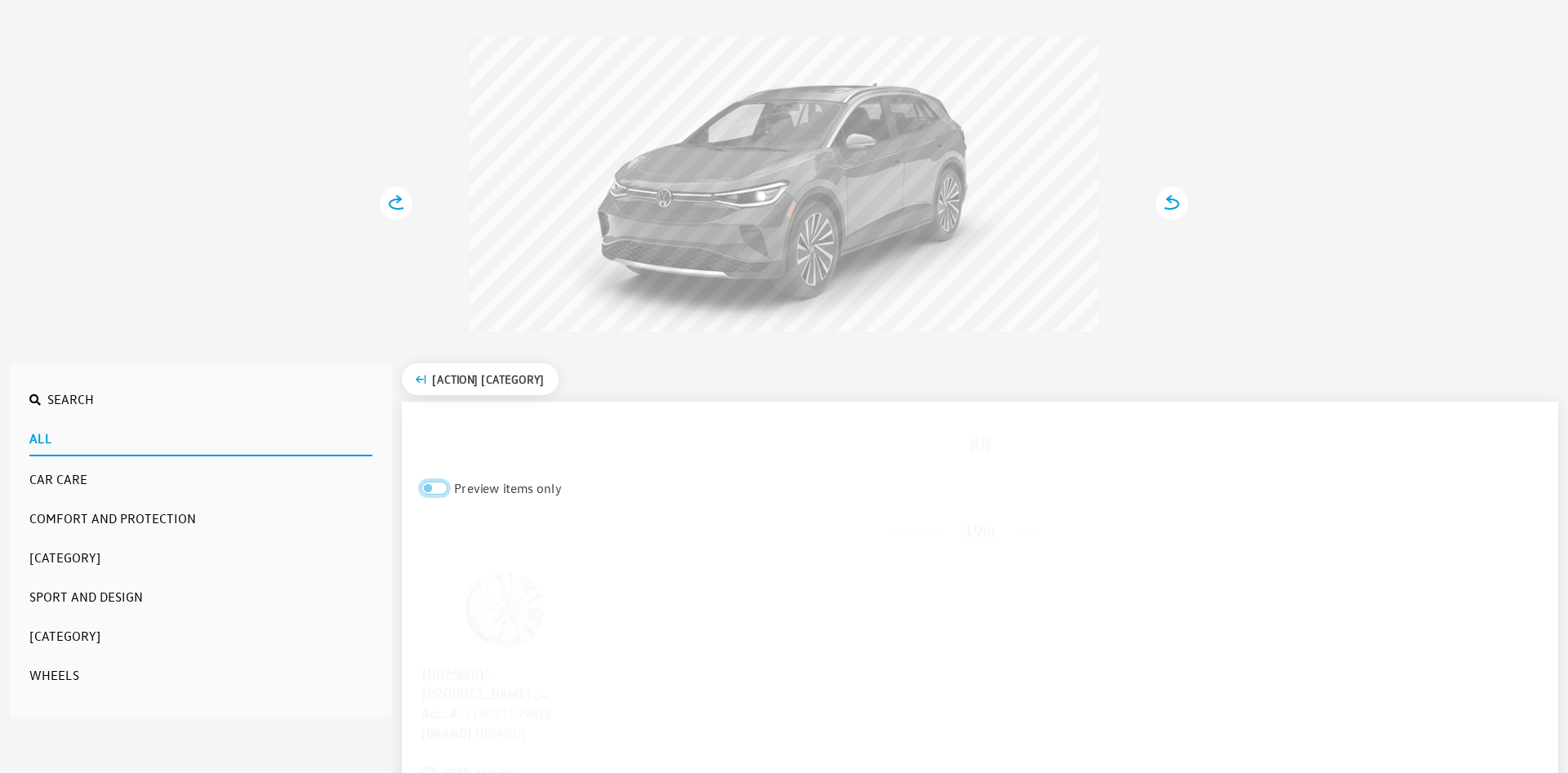 scroll, scrollTop: 157, scrollLeft: 0, axis: vertical 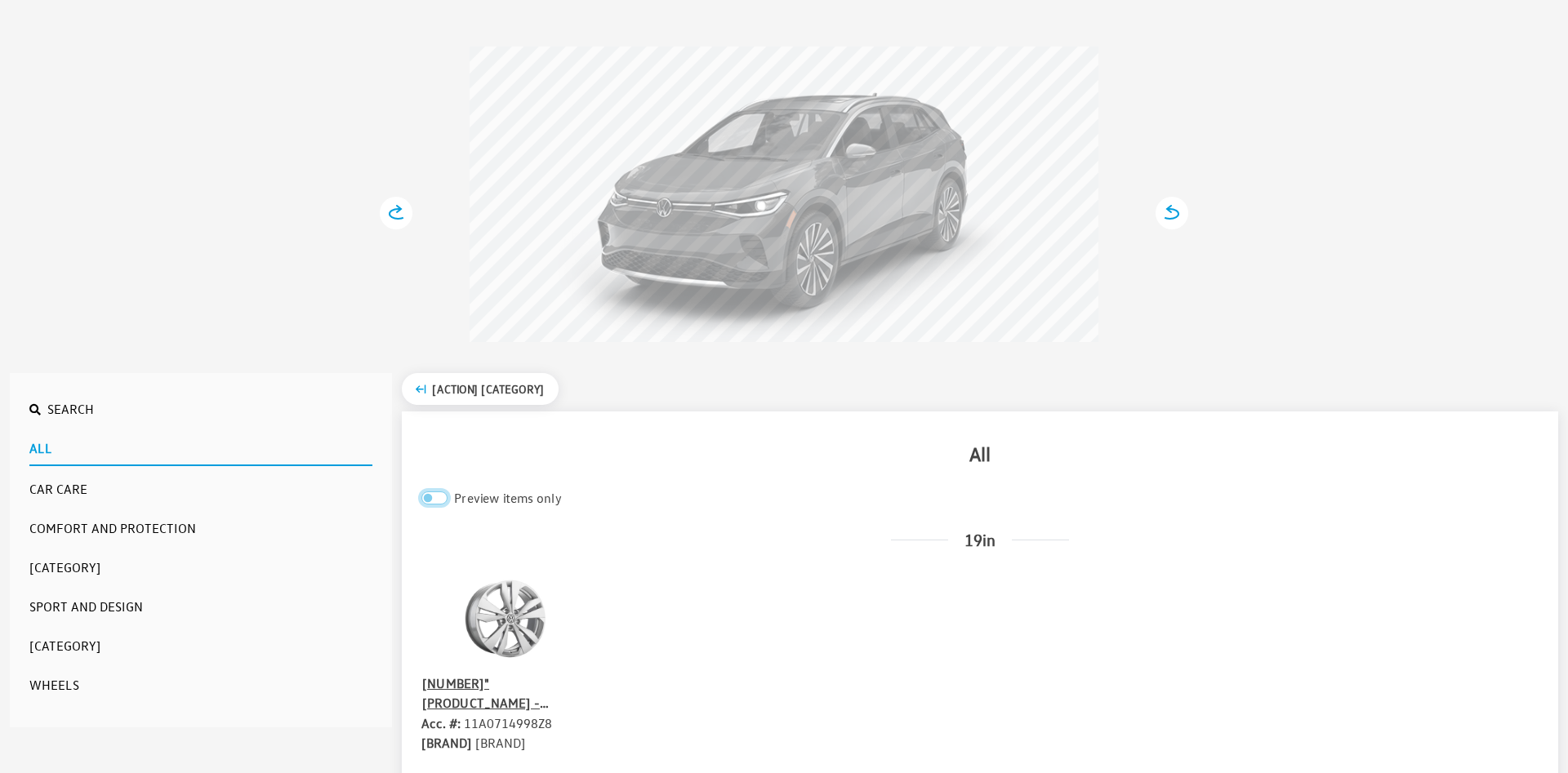 click on "Preview items only" at bounding box center [434, 498] 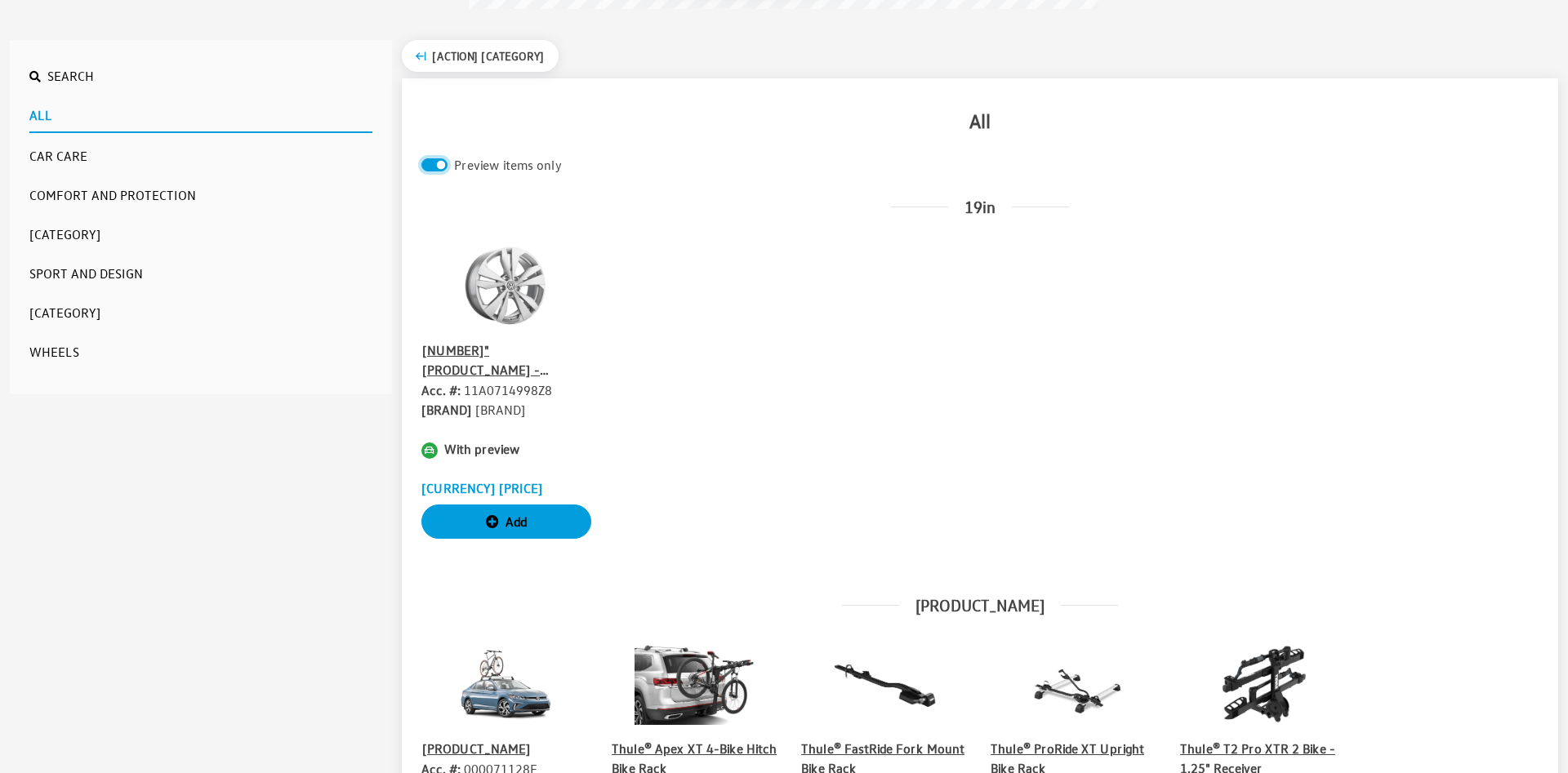 scroll, scrollTop: 573, scrollLeft: 0, axis: vertical 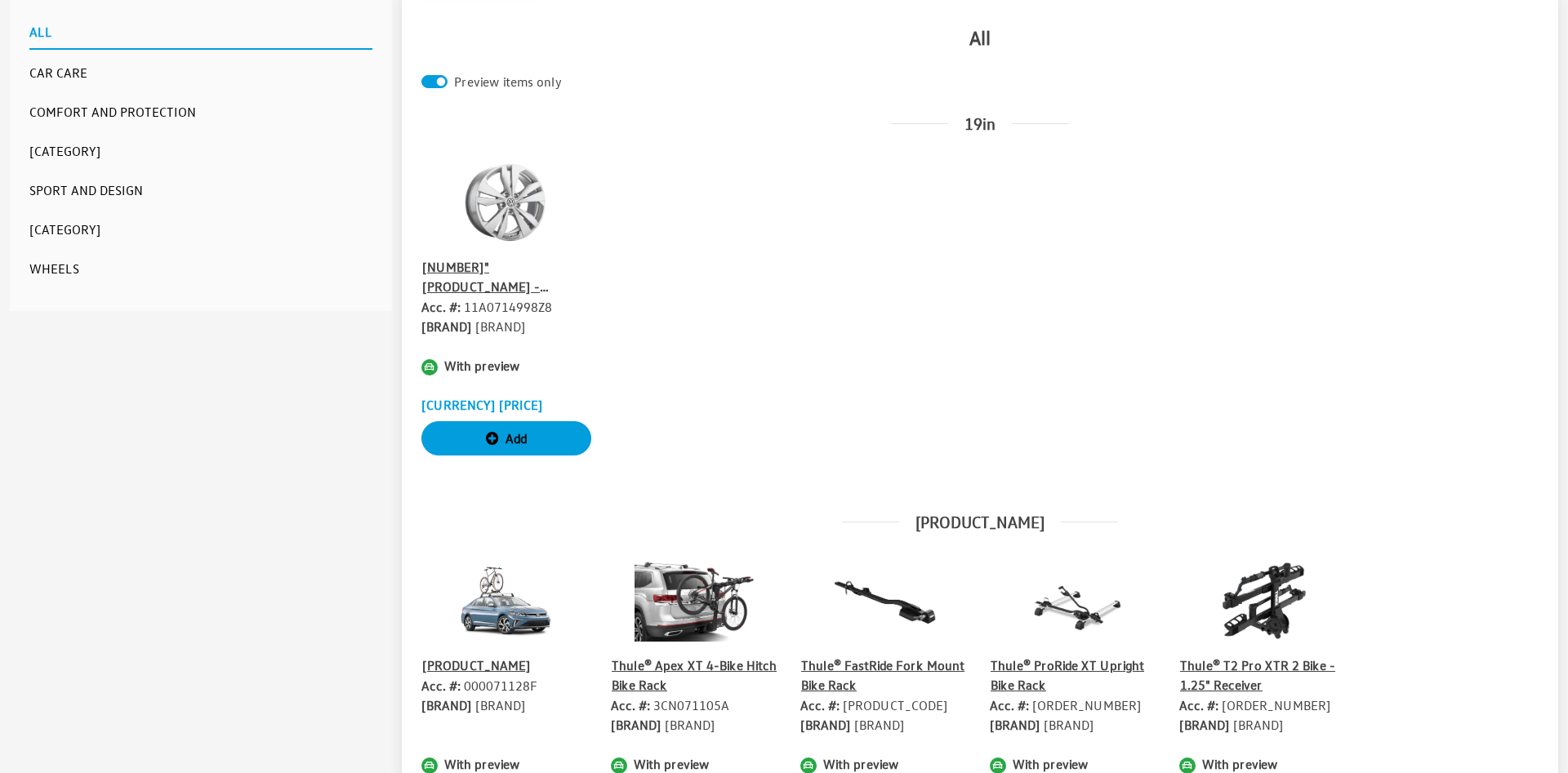 click on "Preview items only" at bounding box center (980, 82) 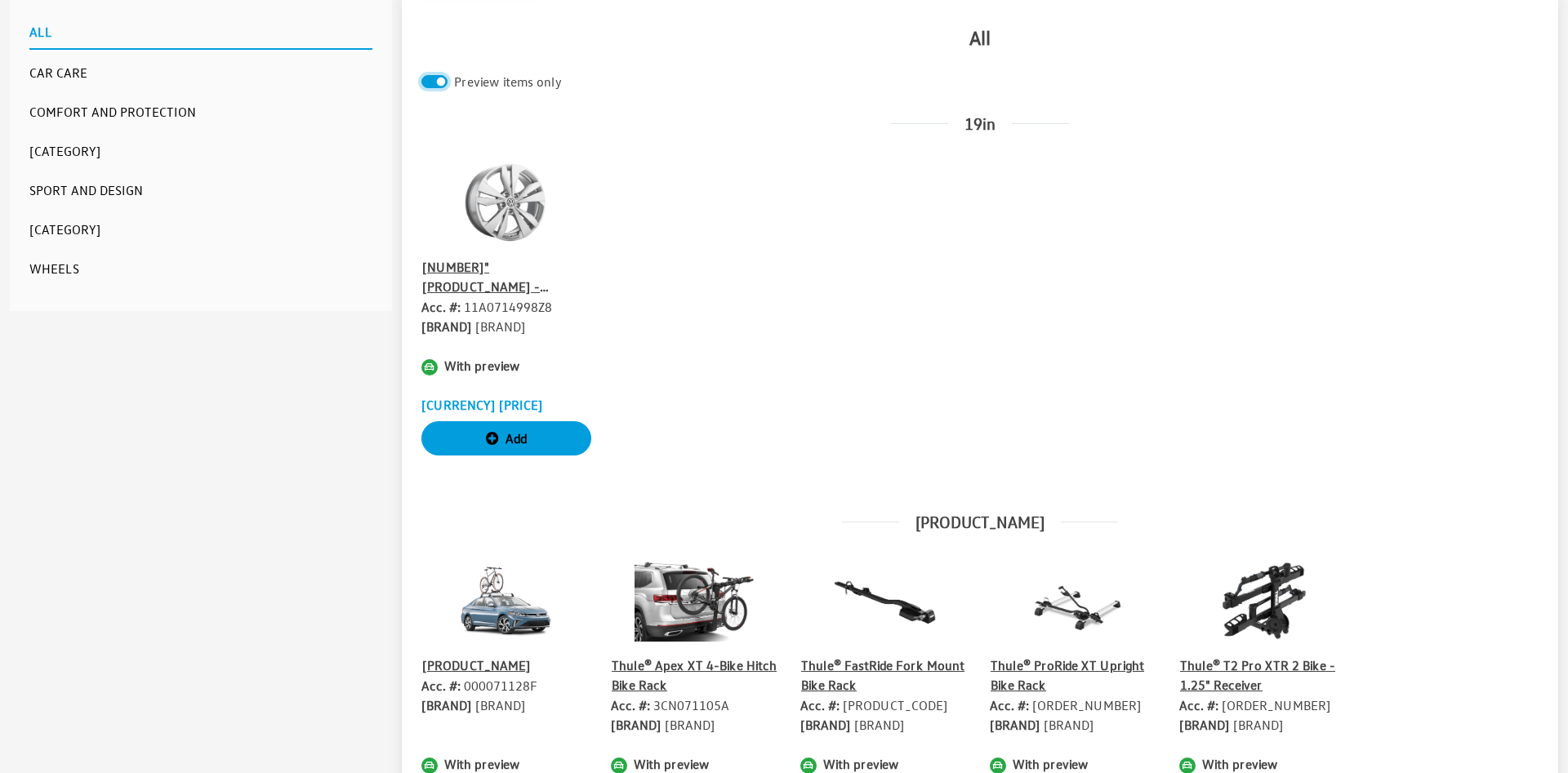 click on "Preview items only" at bounding box center (434, 82) 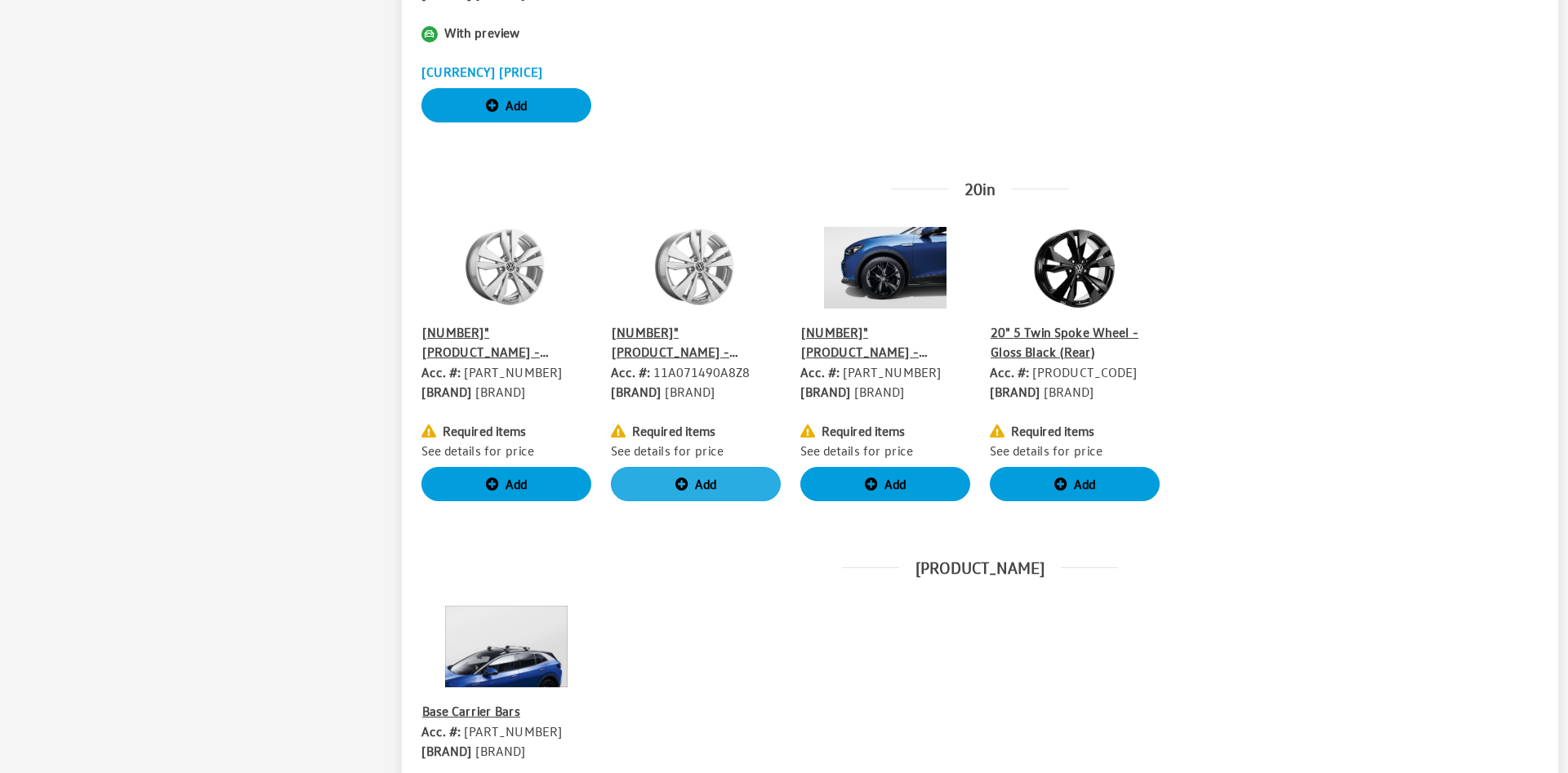 scroll, scrollTop: 573, scrollLeft: 0, axis: vertical 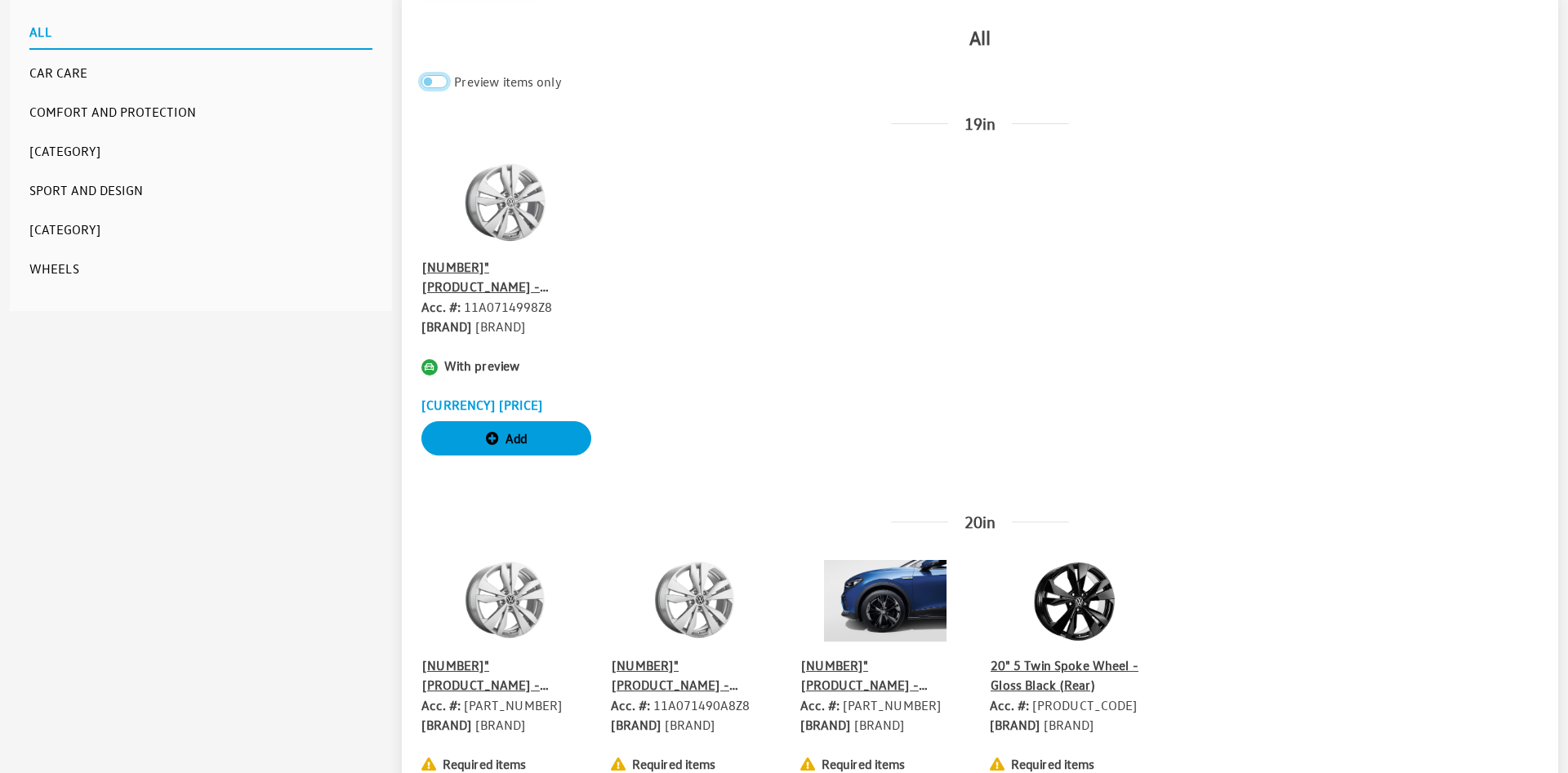 click on "Preview items only" at bounding box center (434, 82) 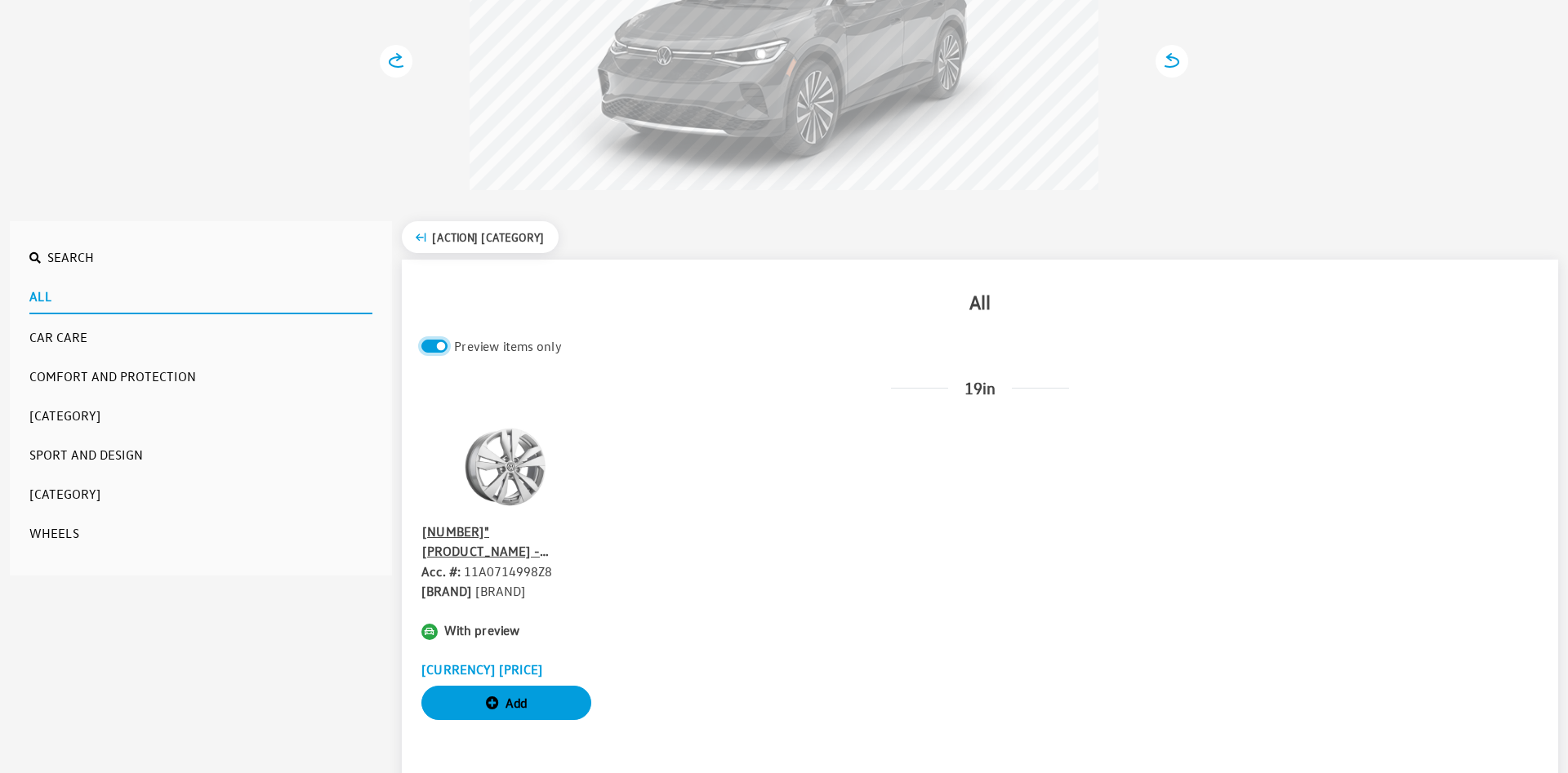 scroll, scrollTop: 323, scrollLeft: 0, axis: vertical 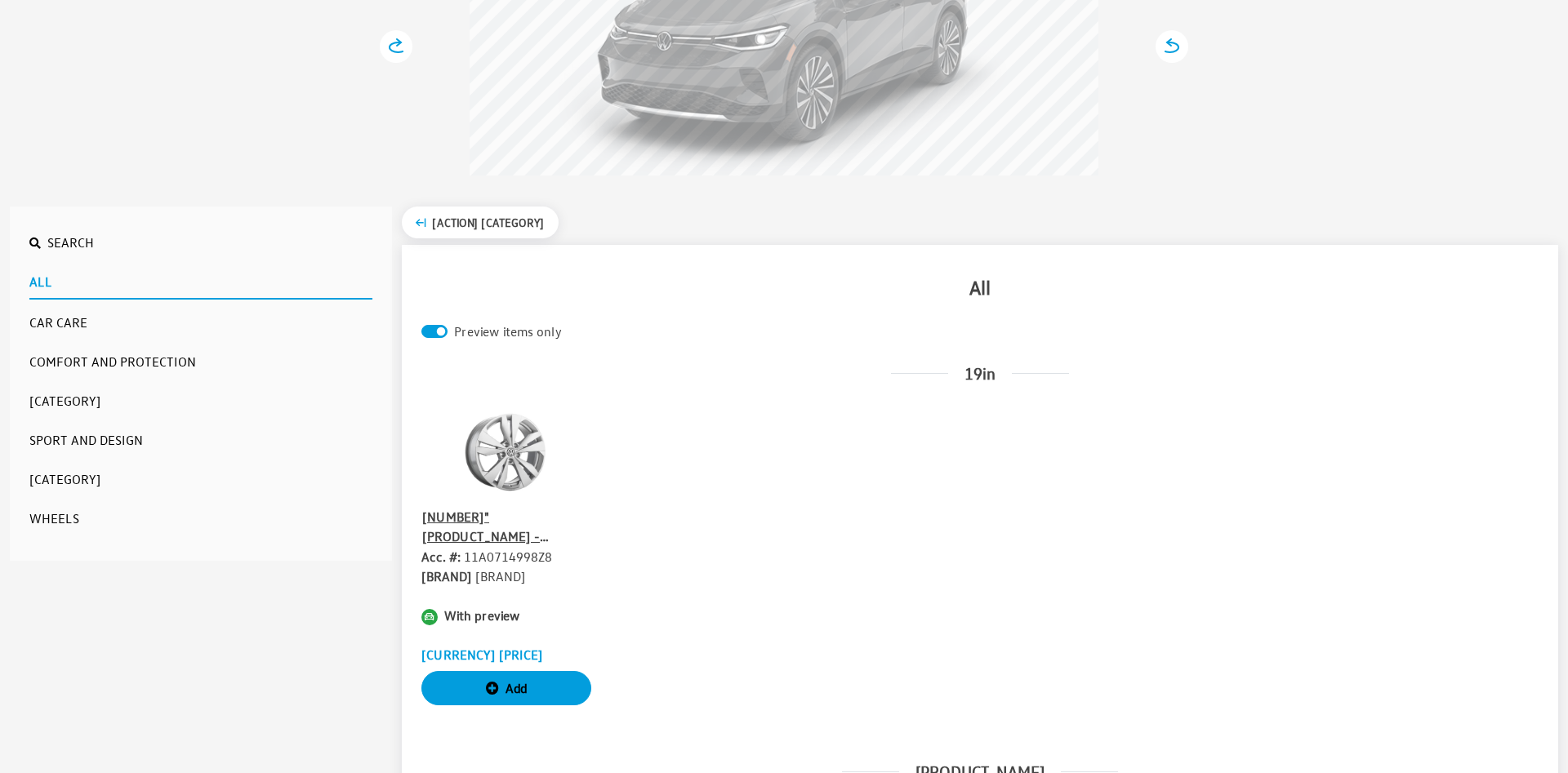 click 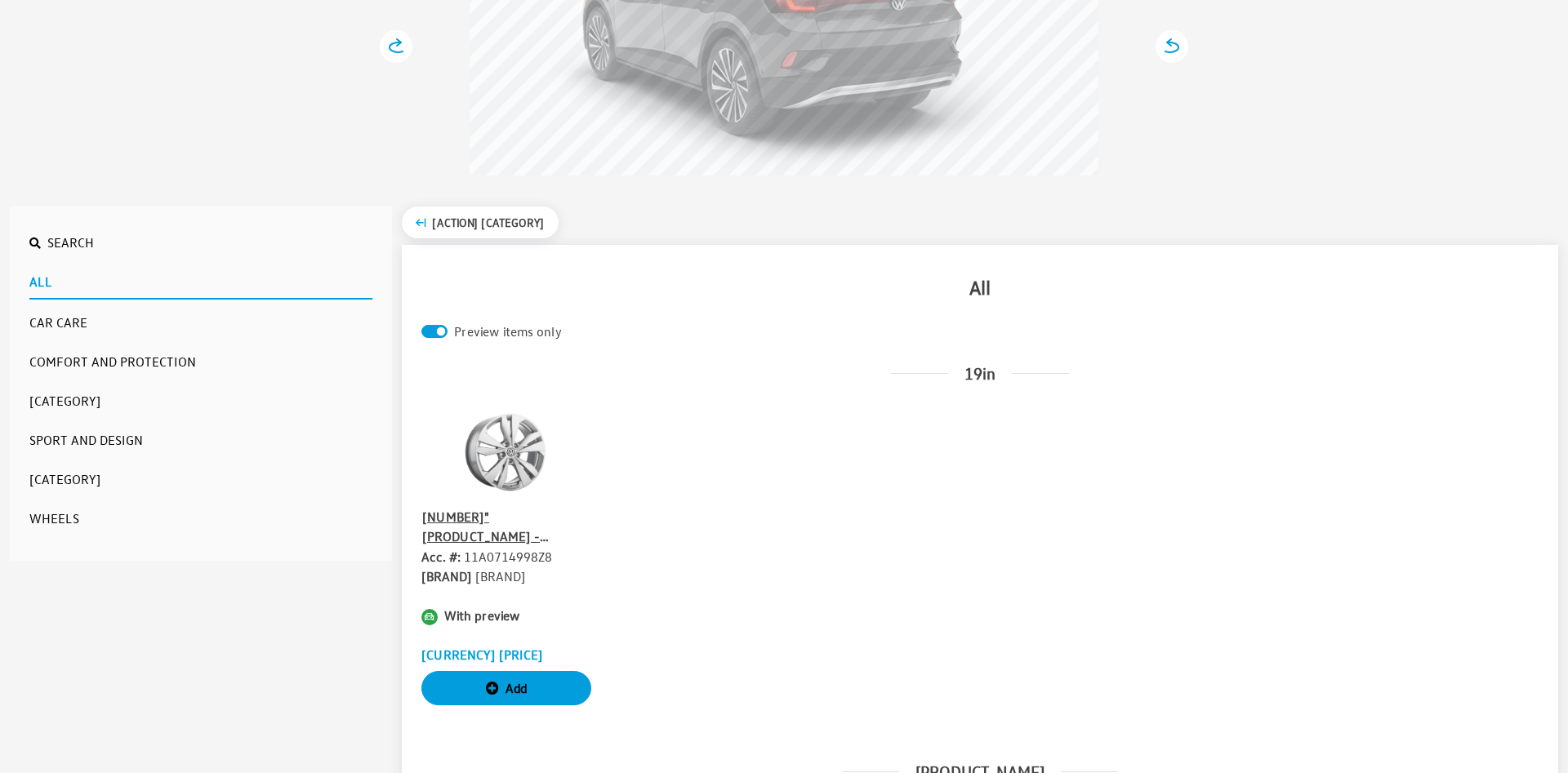 click 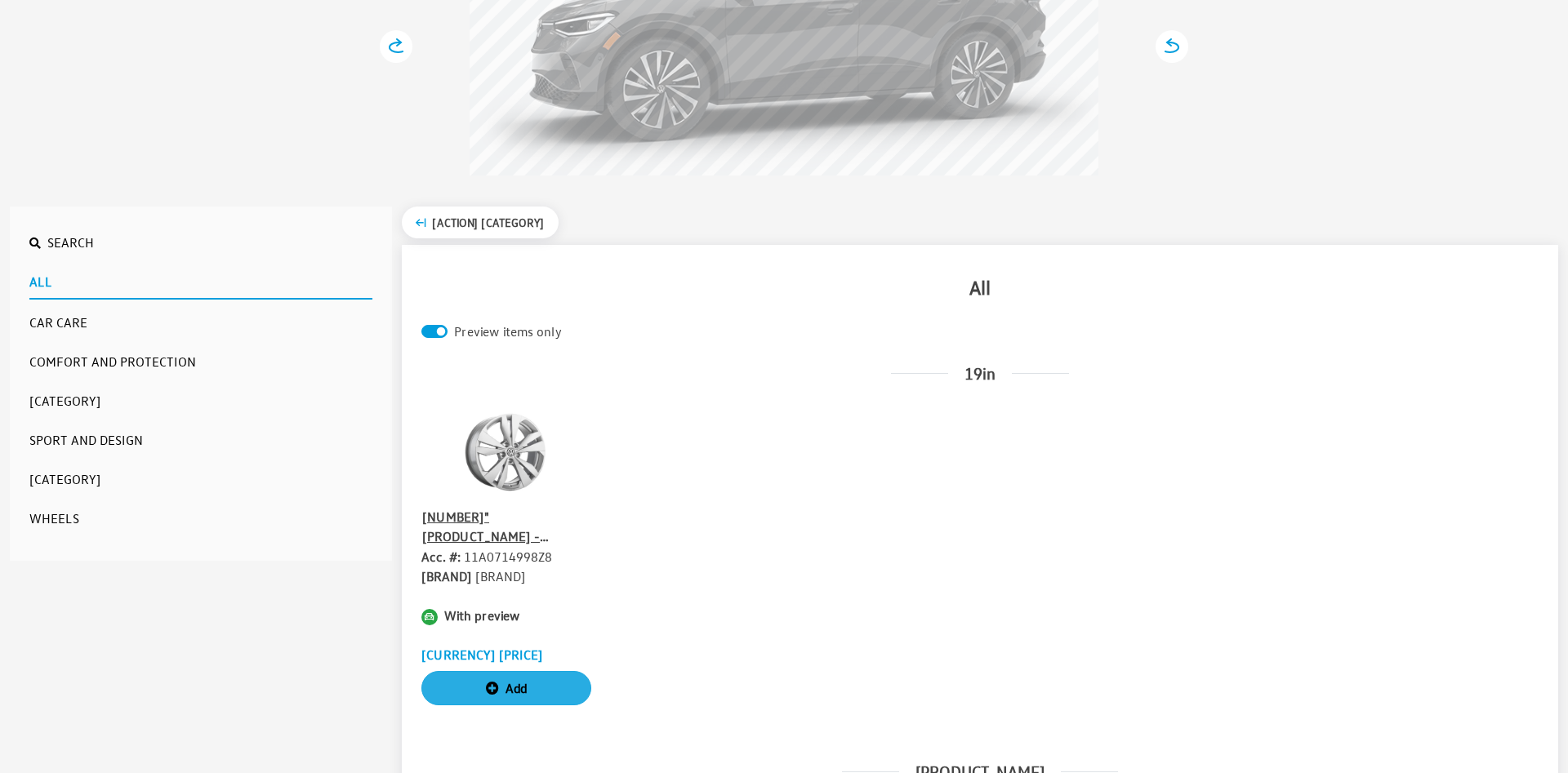 click on "Add" at bounding box center [506, 688] 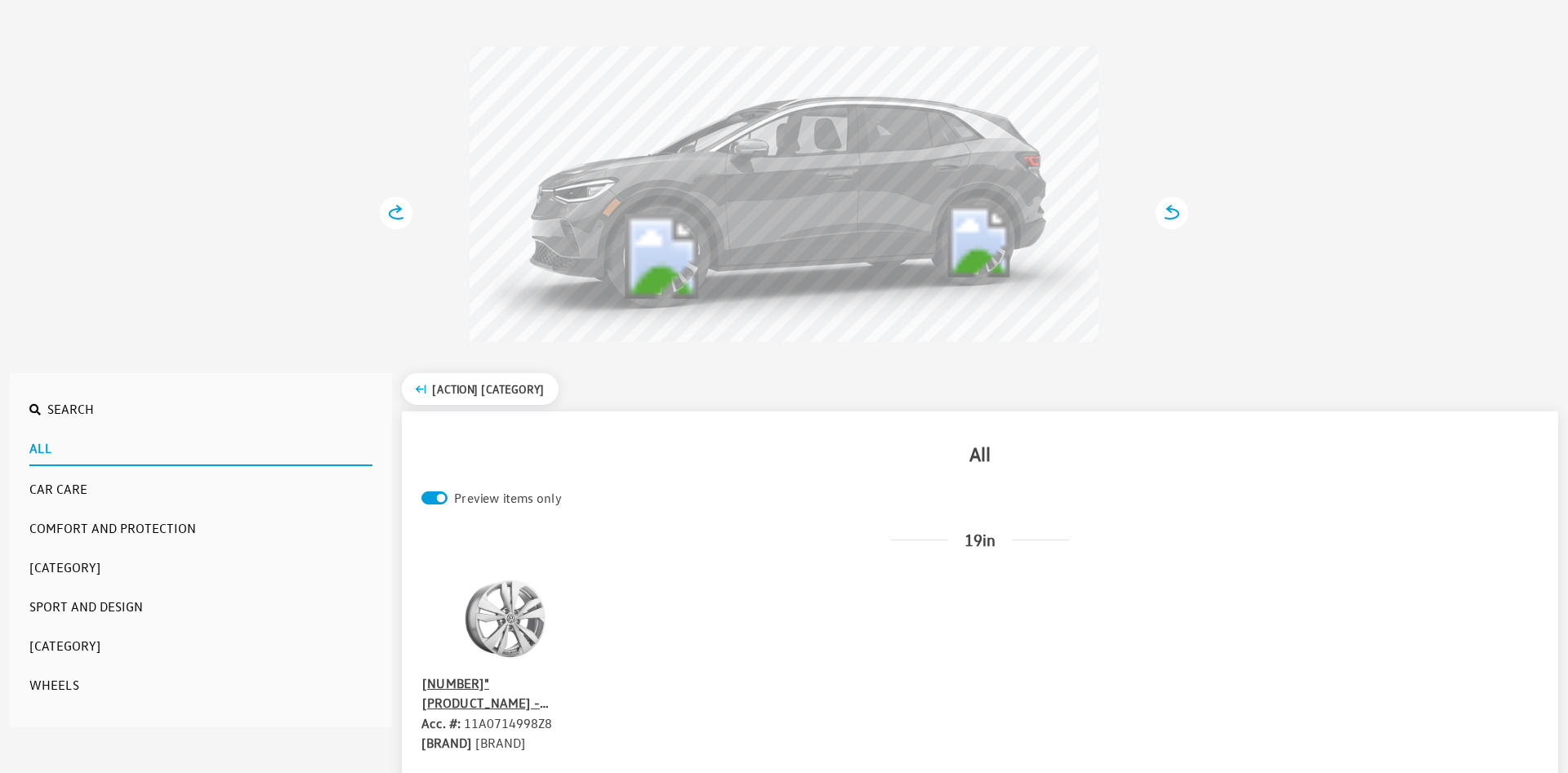 scroll, scrollTop: 406, scrollLeft: 0, axis: vertical 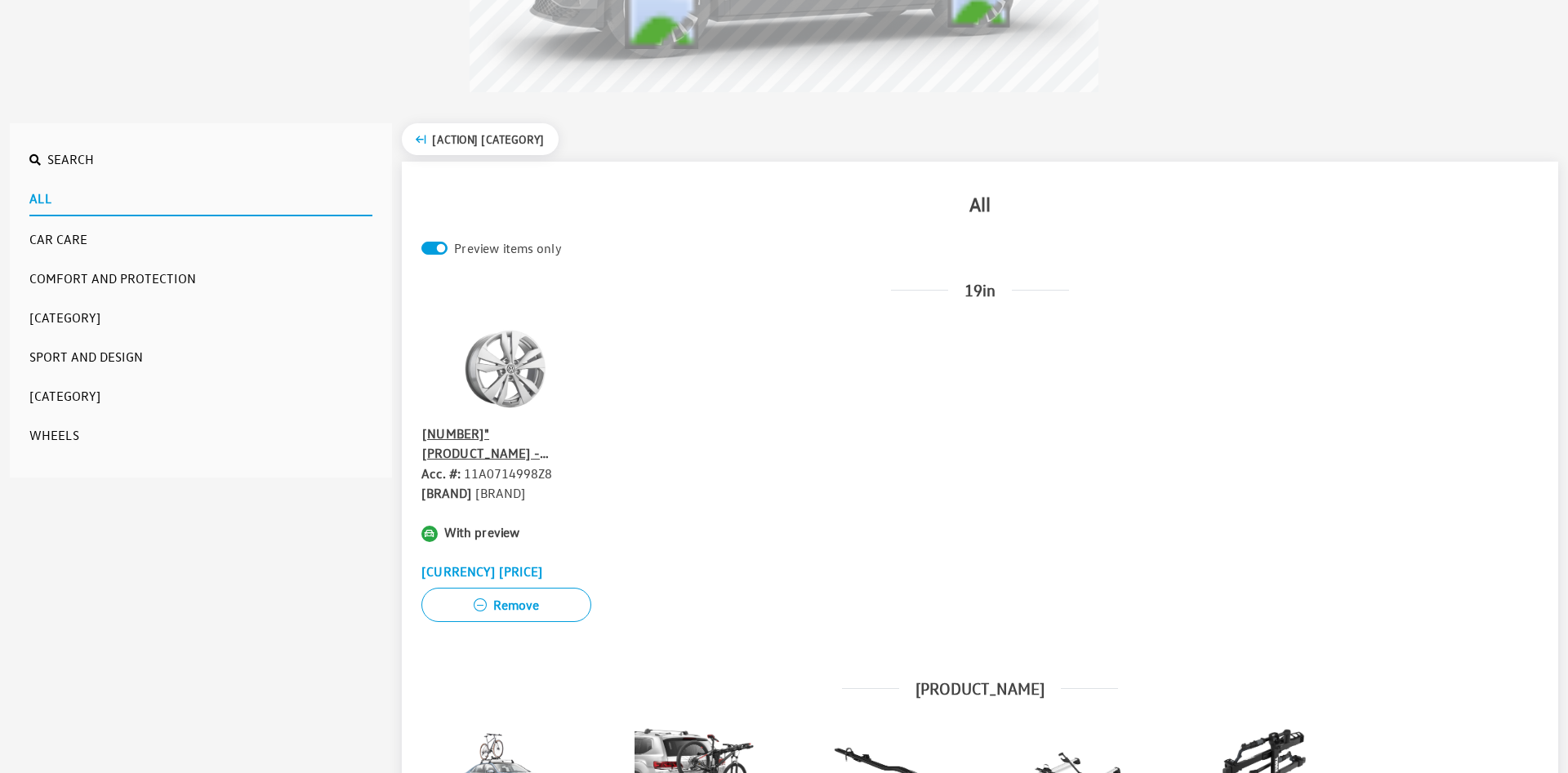 click on "19" Winter Wheel -  Brilliant Silver - Winter Wheel Acc. #: [PART_NUMBER] Brand: VW With preview $1,816.00 Add Remove" at bounding box center (980, 498) 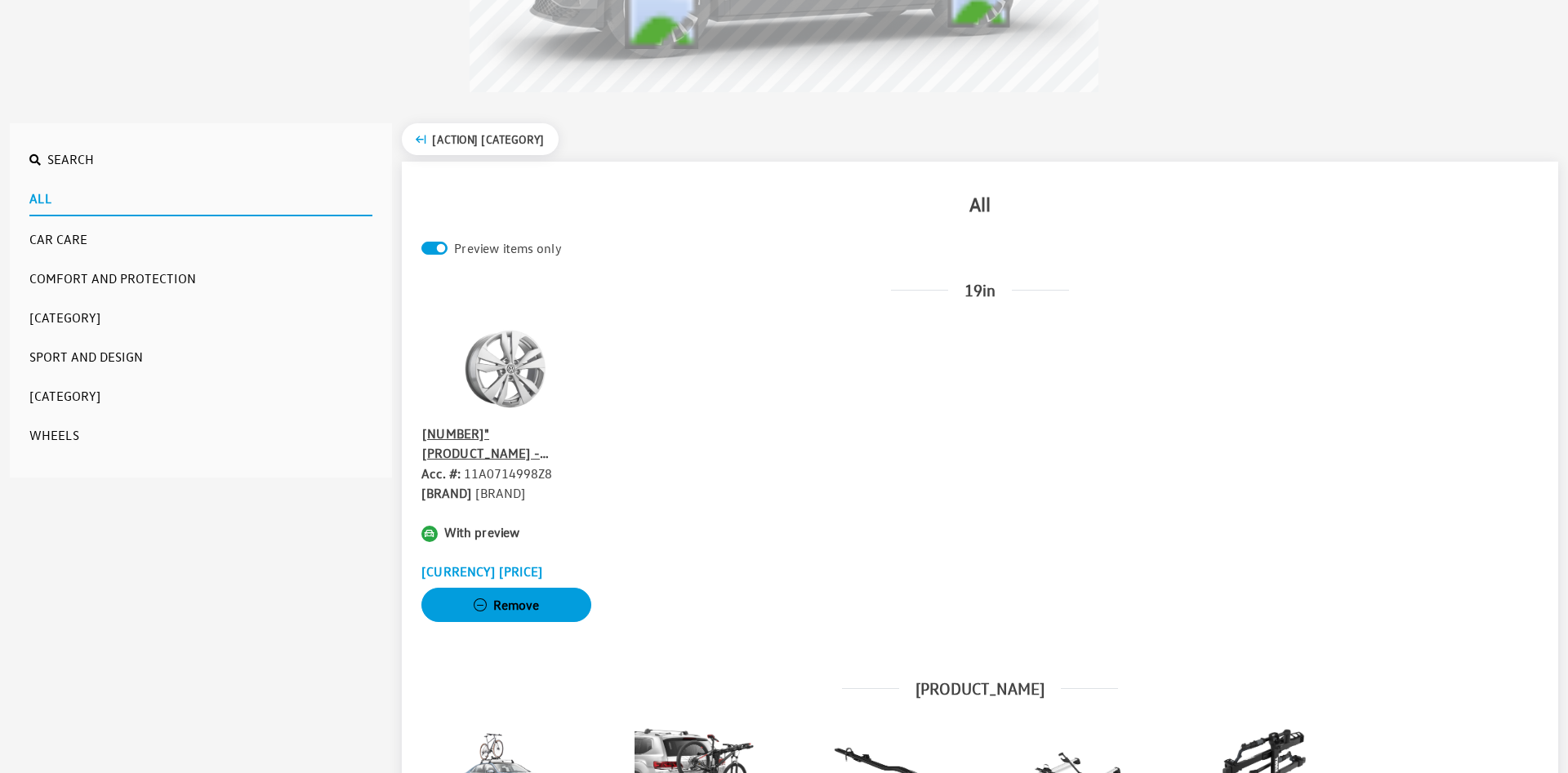 click on "Remove" at bounding box center (506, 605) 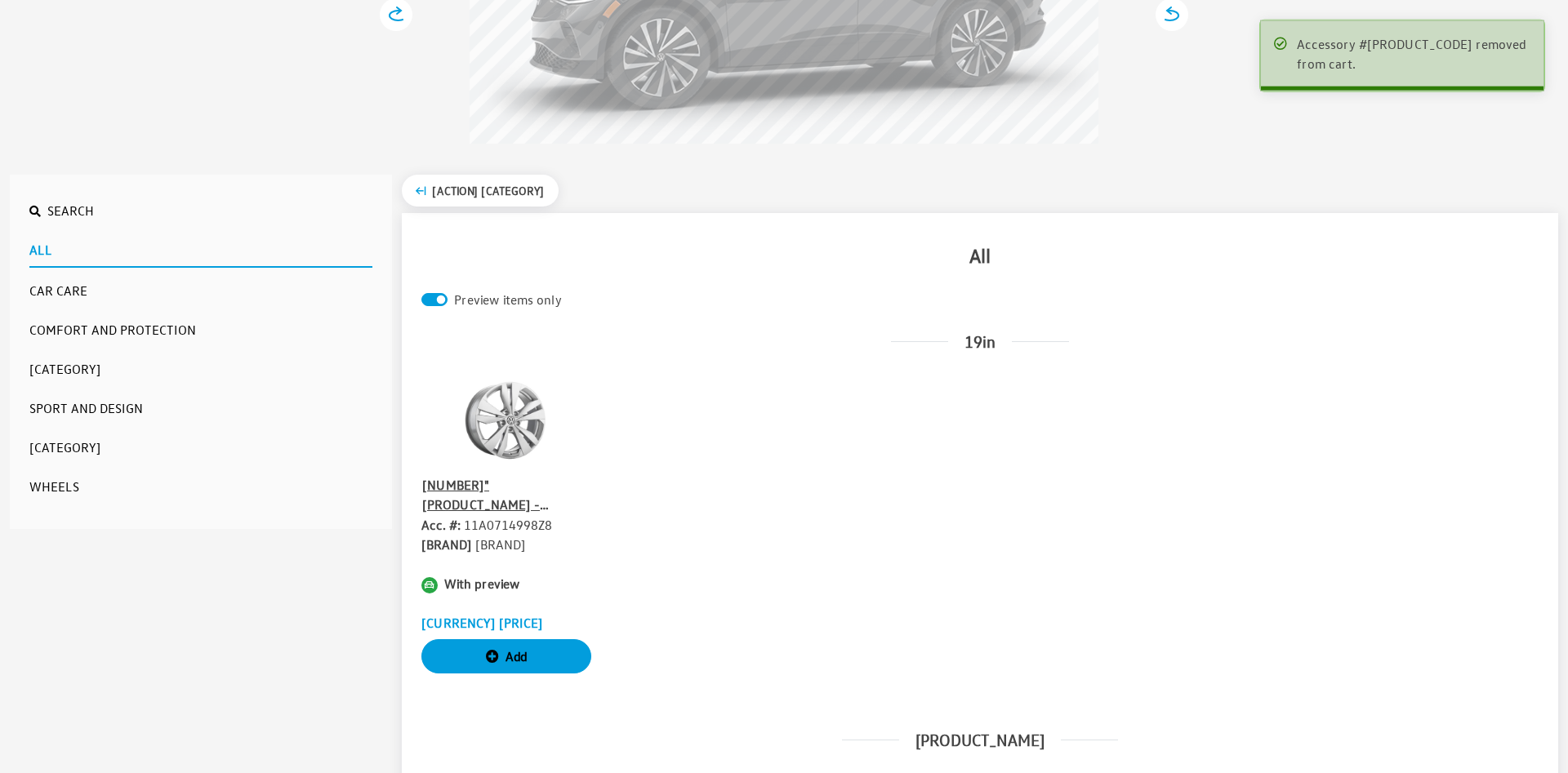 scroll, scrollTop: 416, scrollLeft: 0, axis: vertical 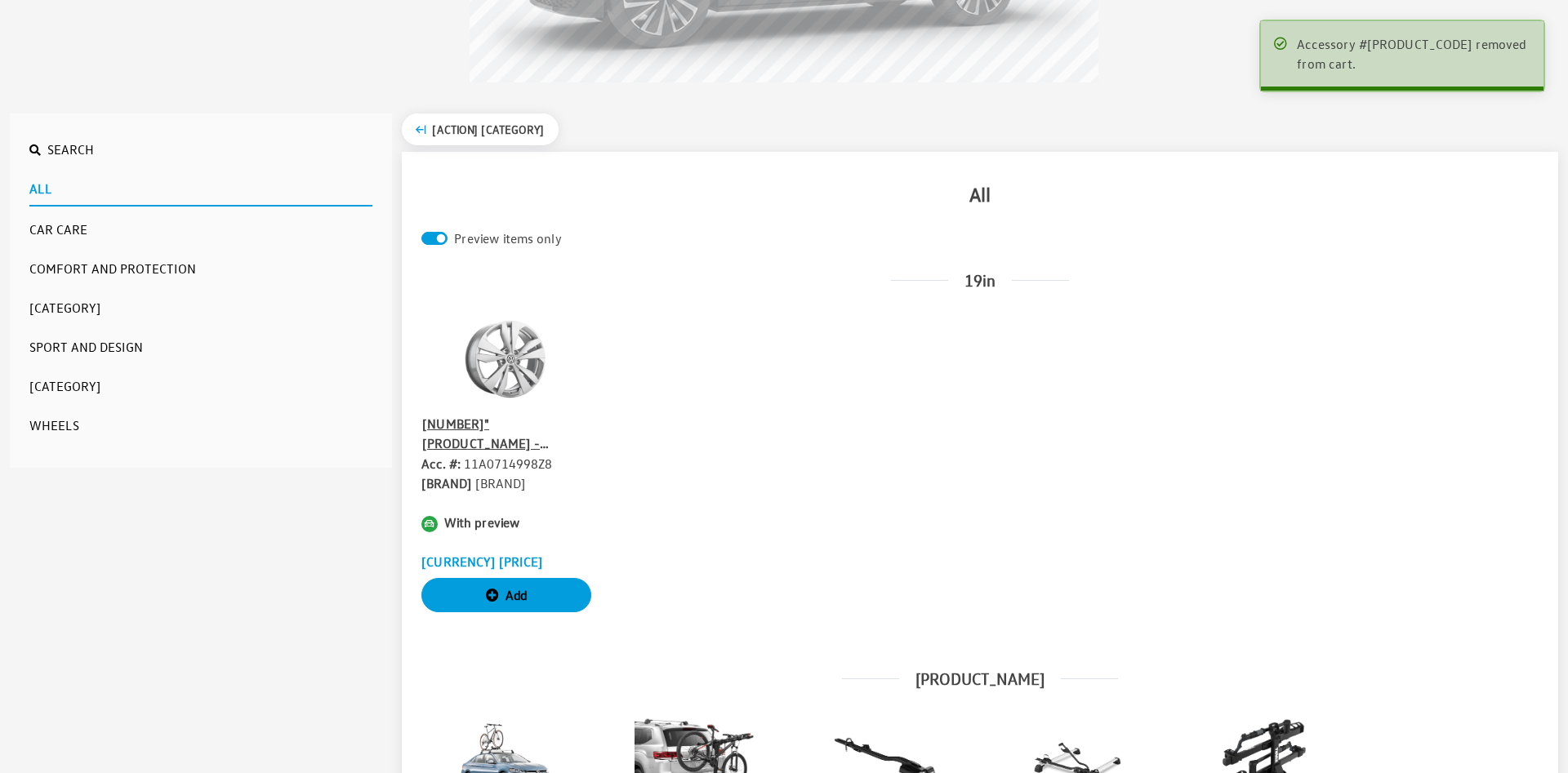 click on "[NUMBER]" [PRODUCT_NAME] - [COLOR] - [PRODUCT_NAME]" at bounding box center (506, 433) 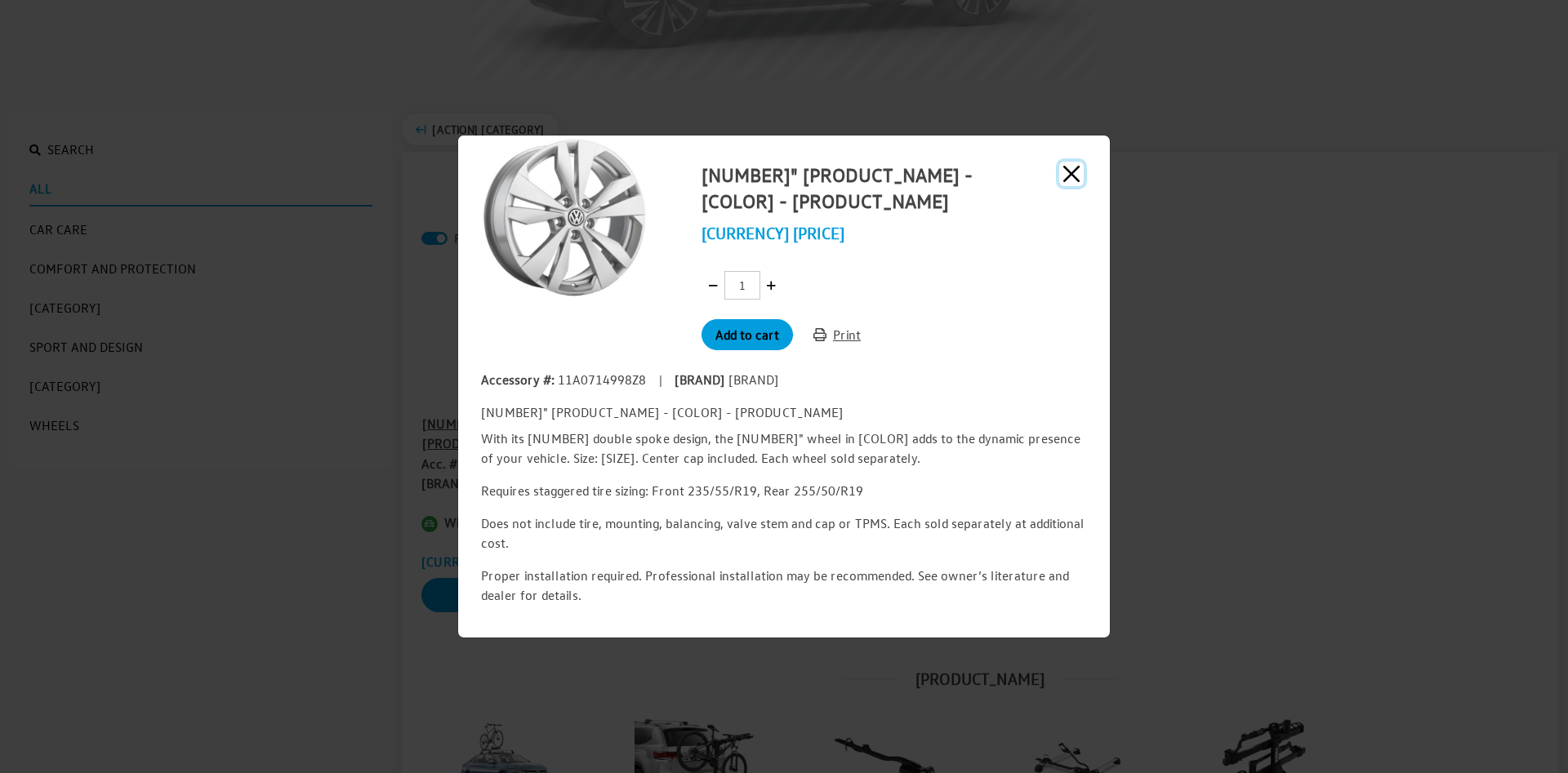 click at bounding box center [1071, 174] 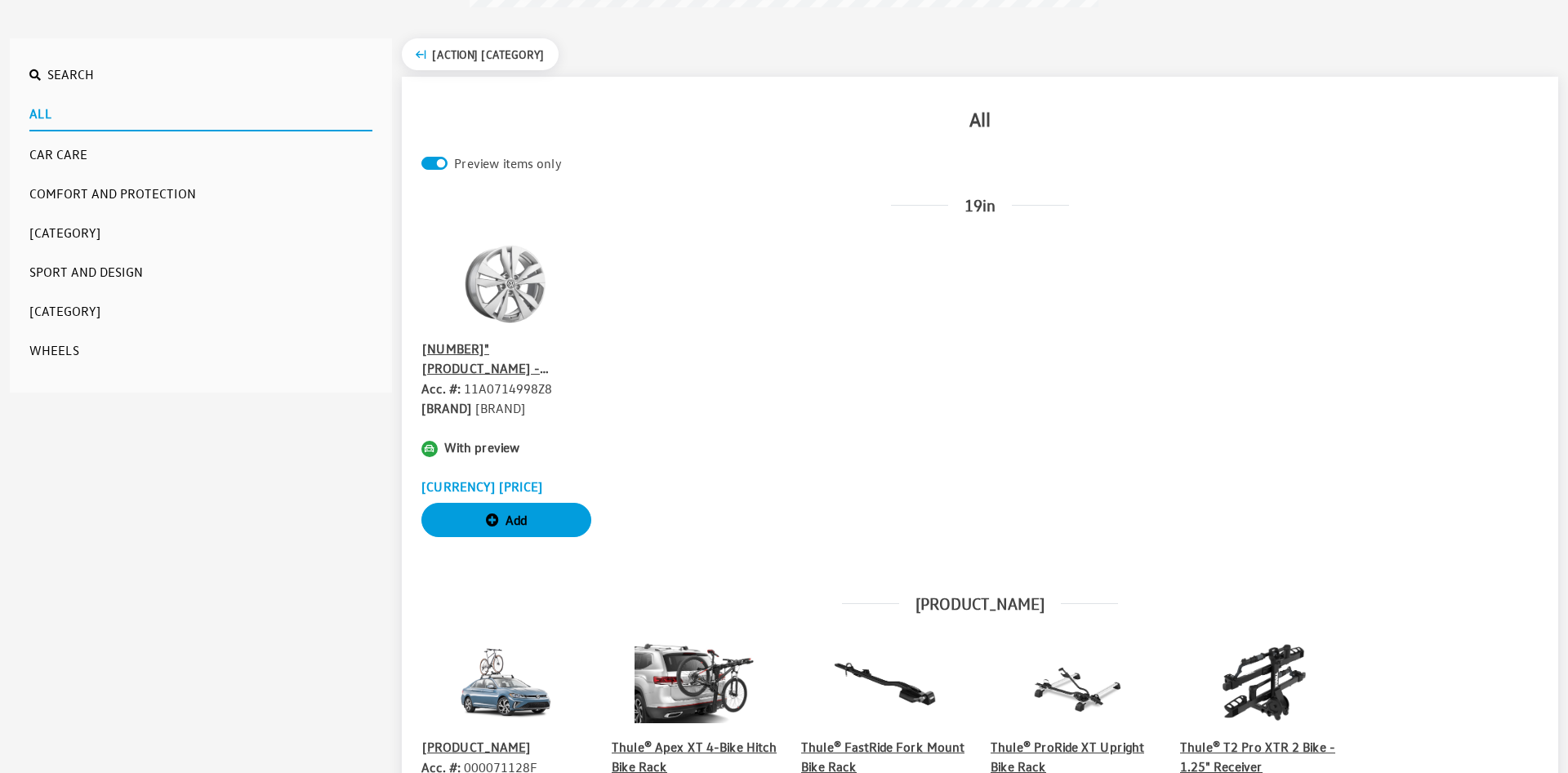 scroll, scrollTop: 583, scrollLeft: 0, axis: vertical 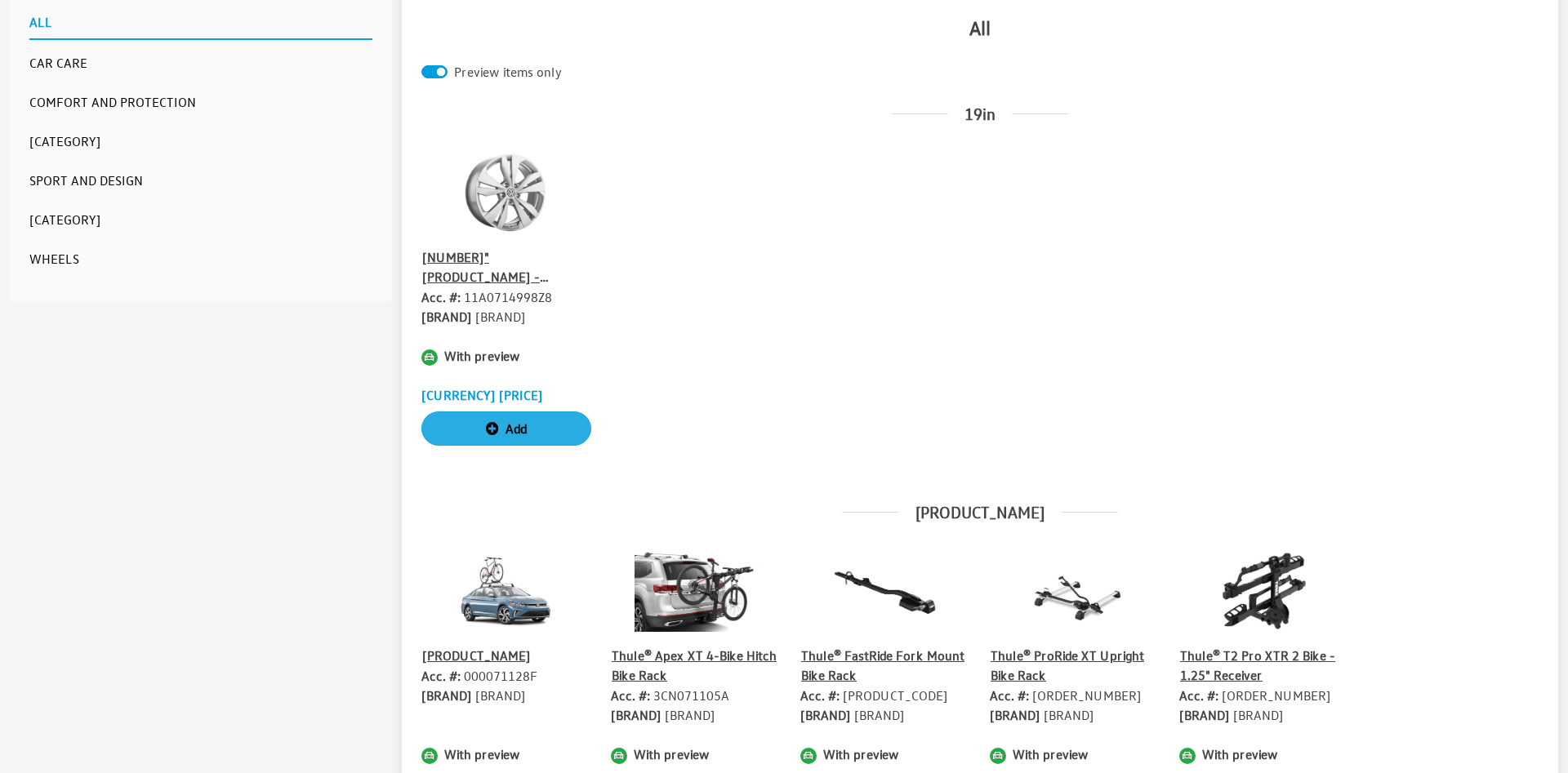 click on "Add" at bounding box center [506, 429] 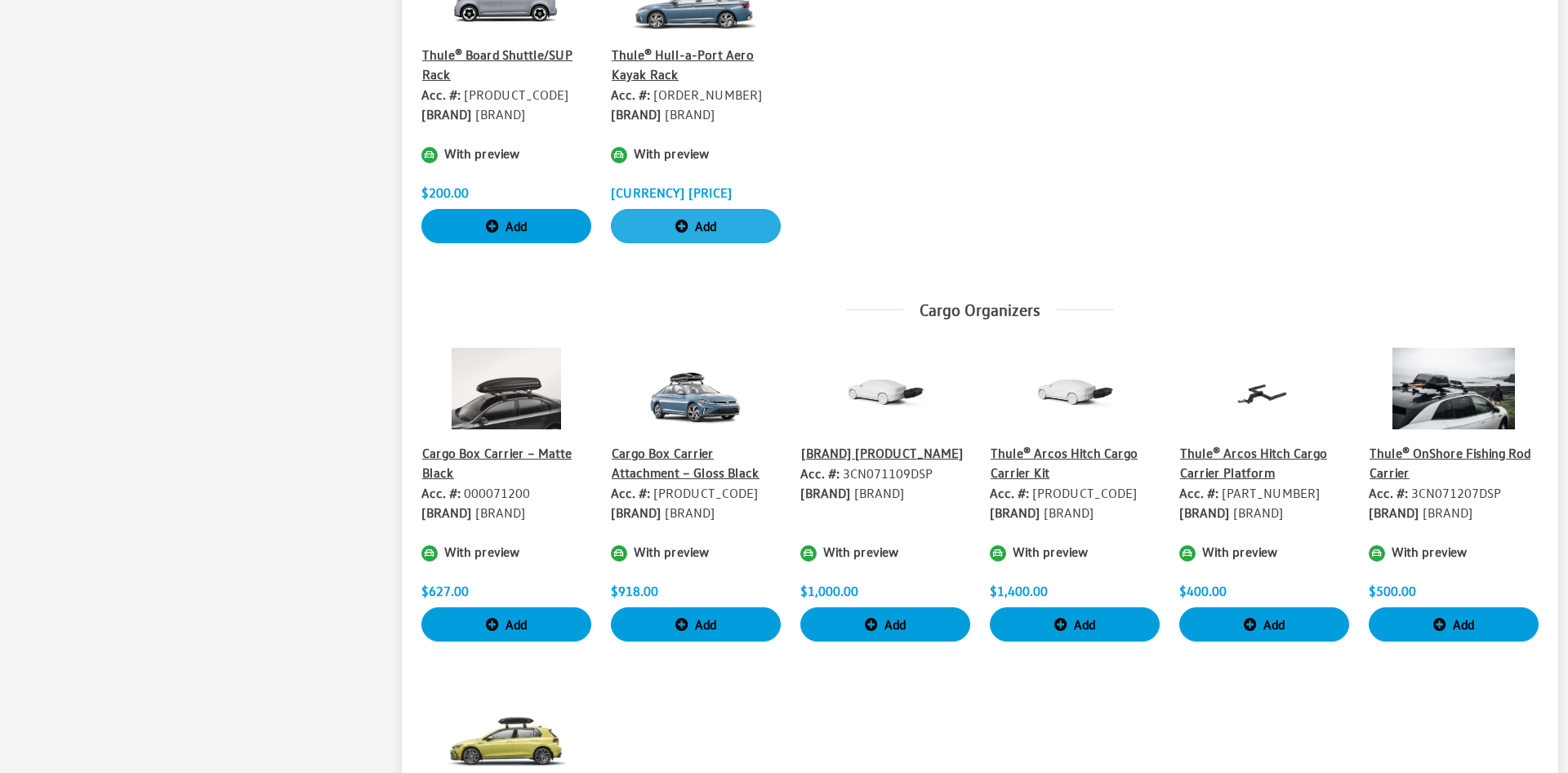 scroll, scrollTop: 1832, scrollLeft: 0, axis: vertical 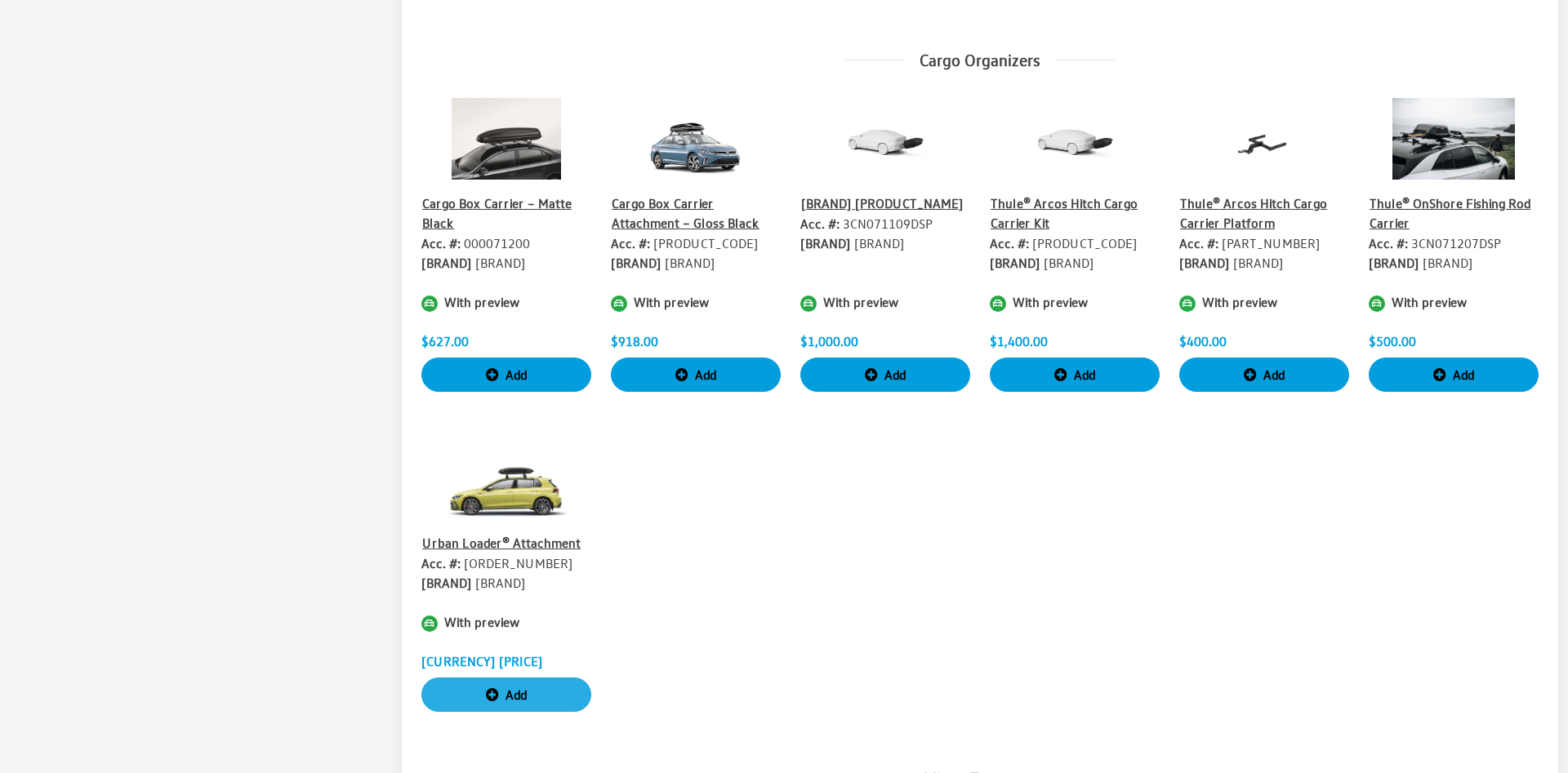 click on "Add" at bounding box center (506, 695) 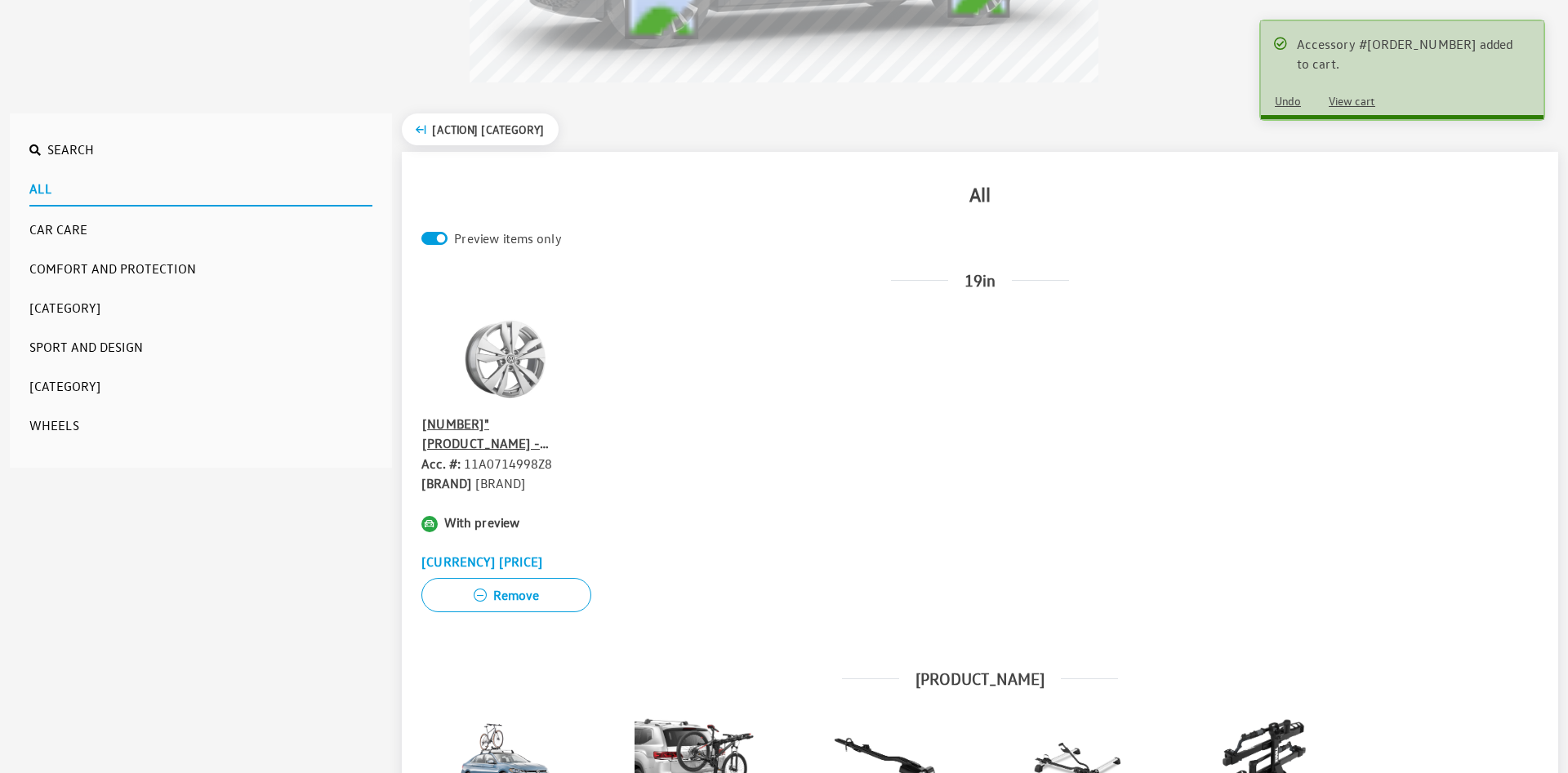 scroll, scrollTop: 0, scrollLeft: 0, axis: both 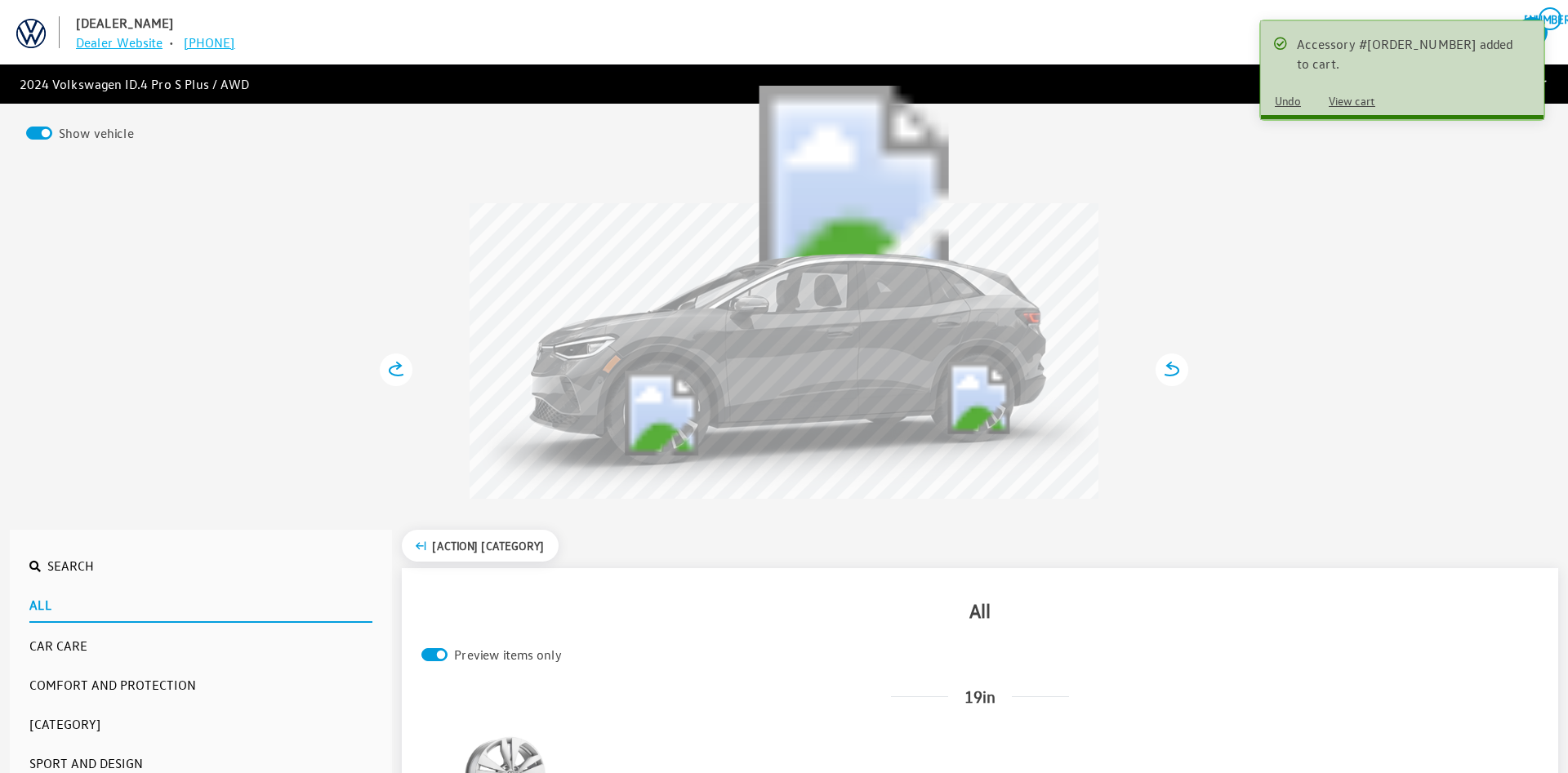 click 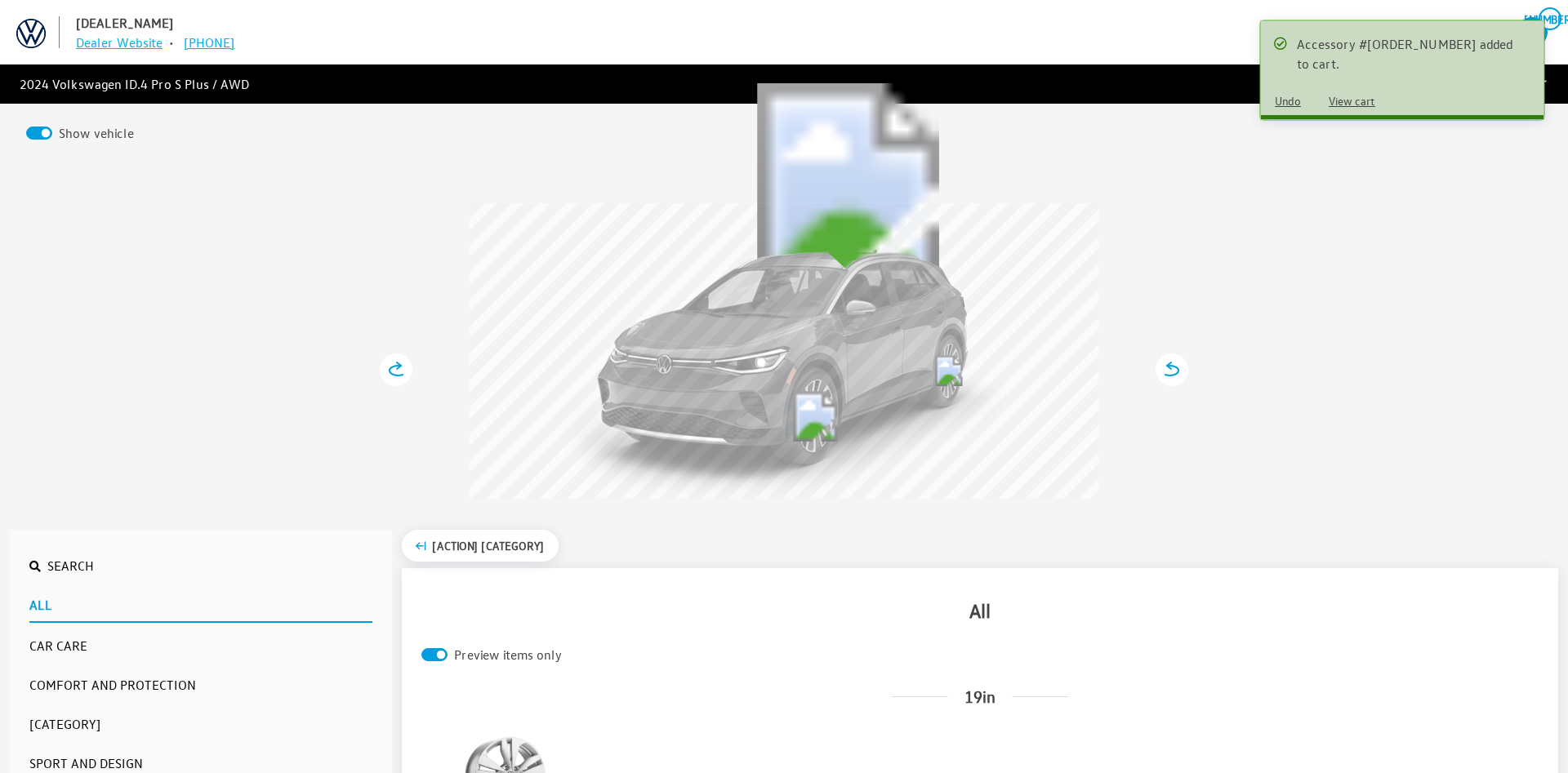 click 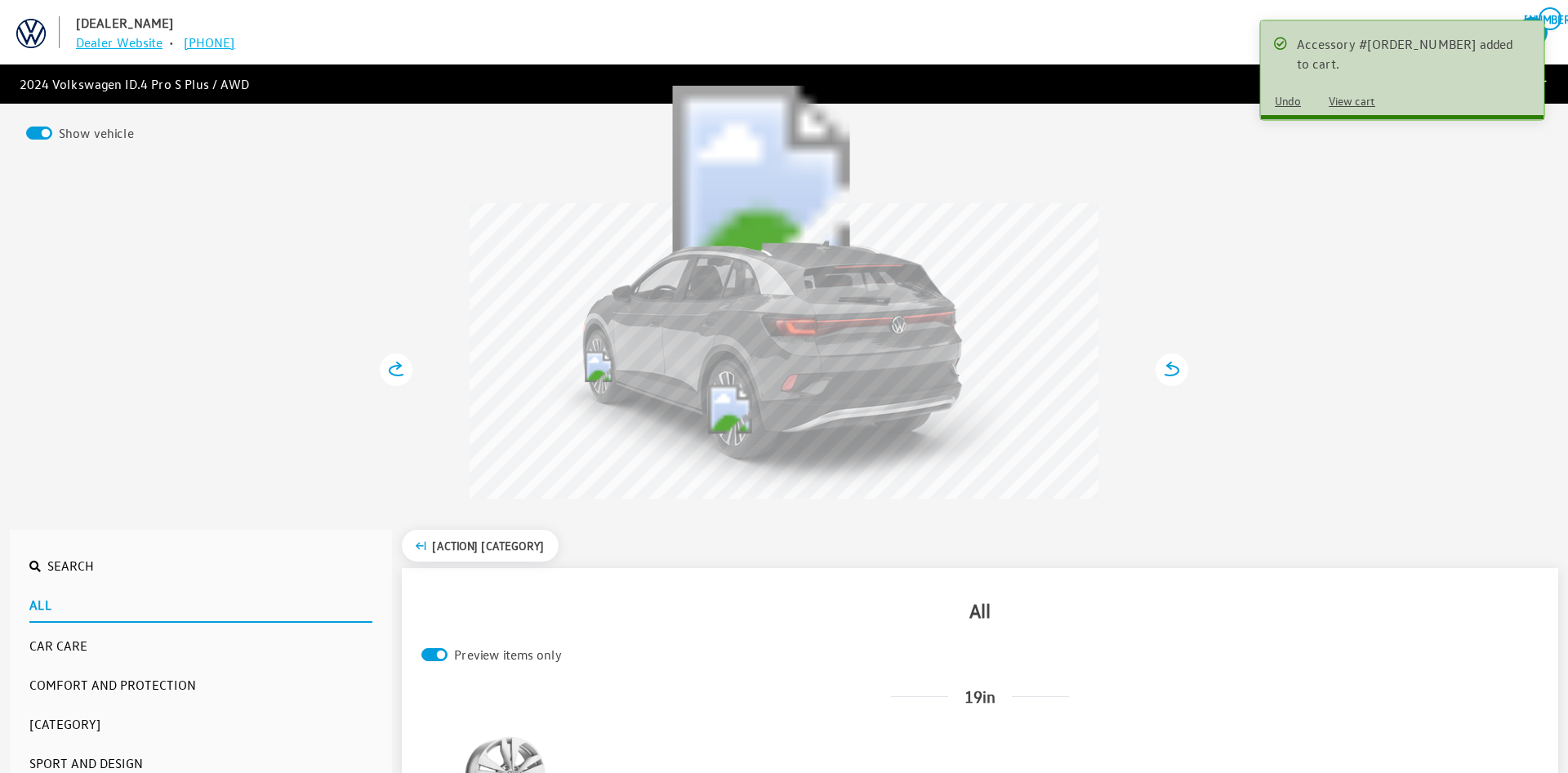 click 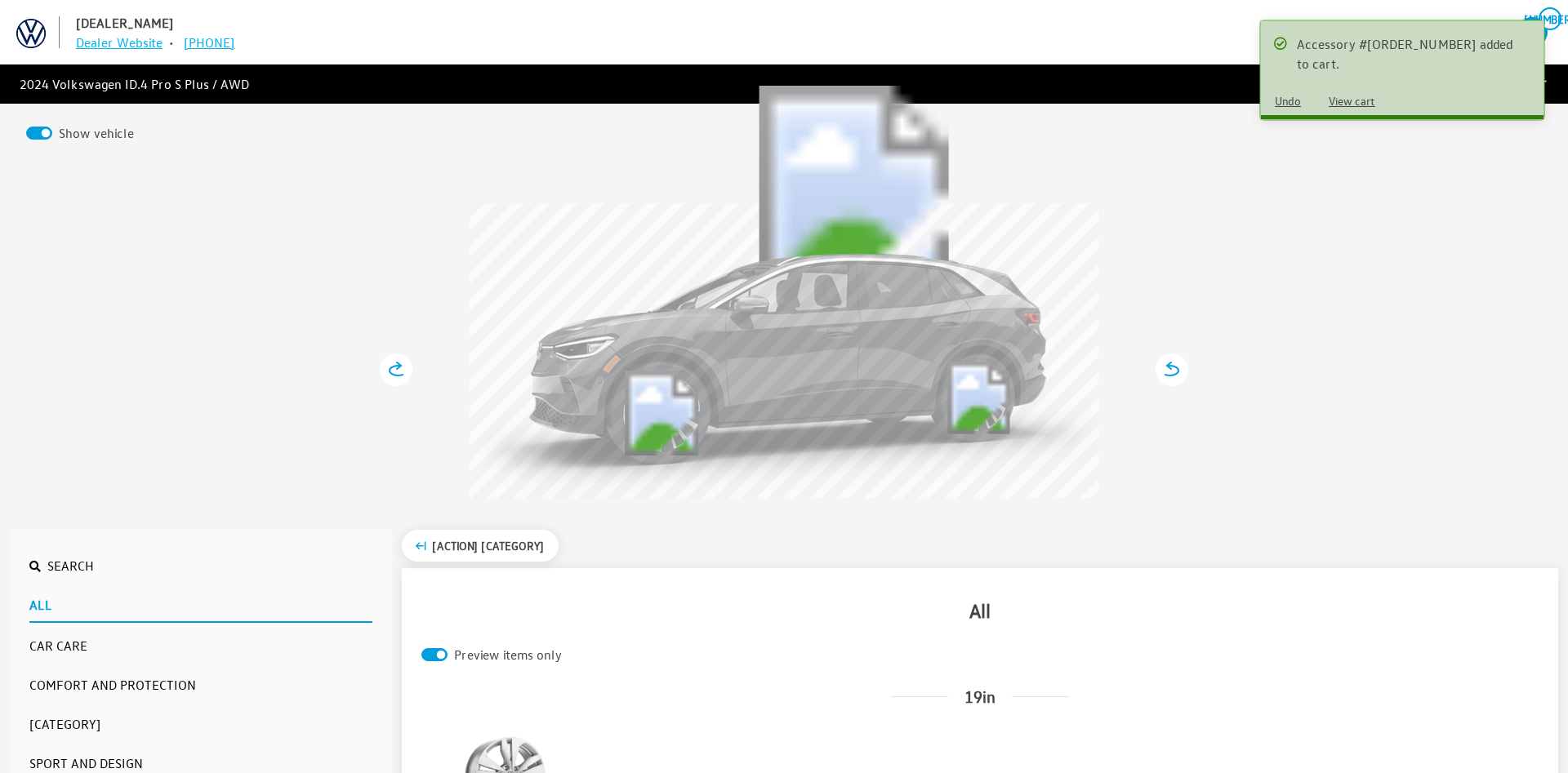 click 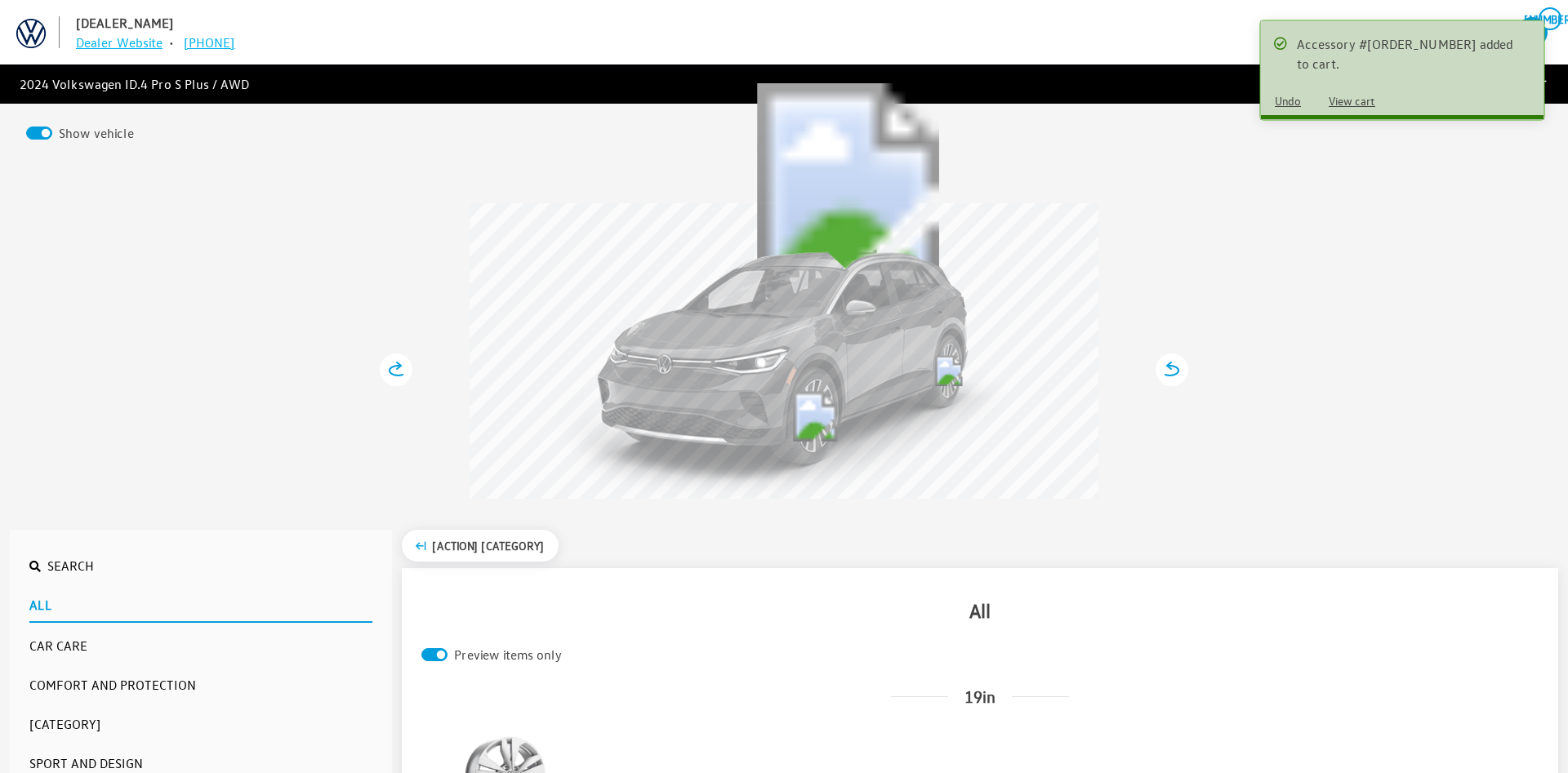 click 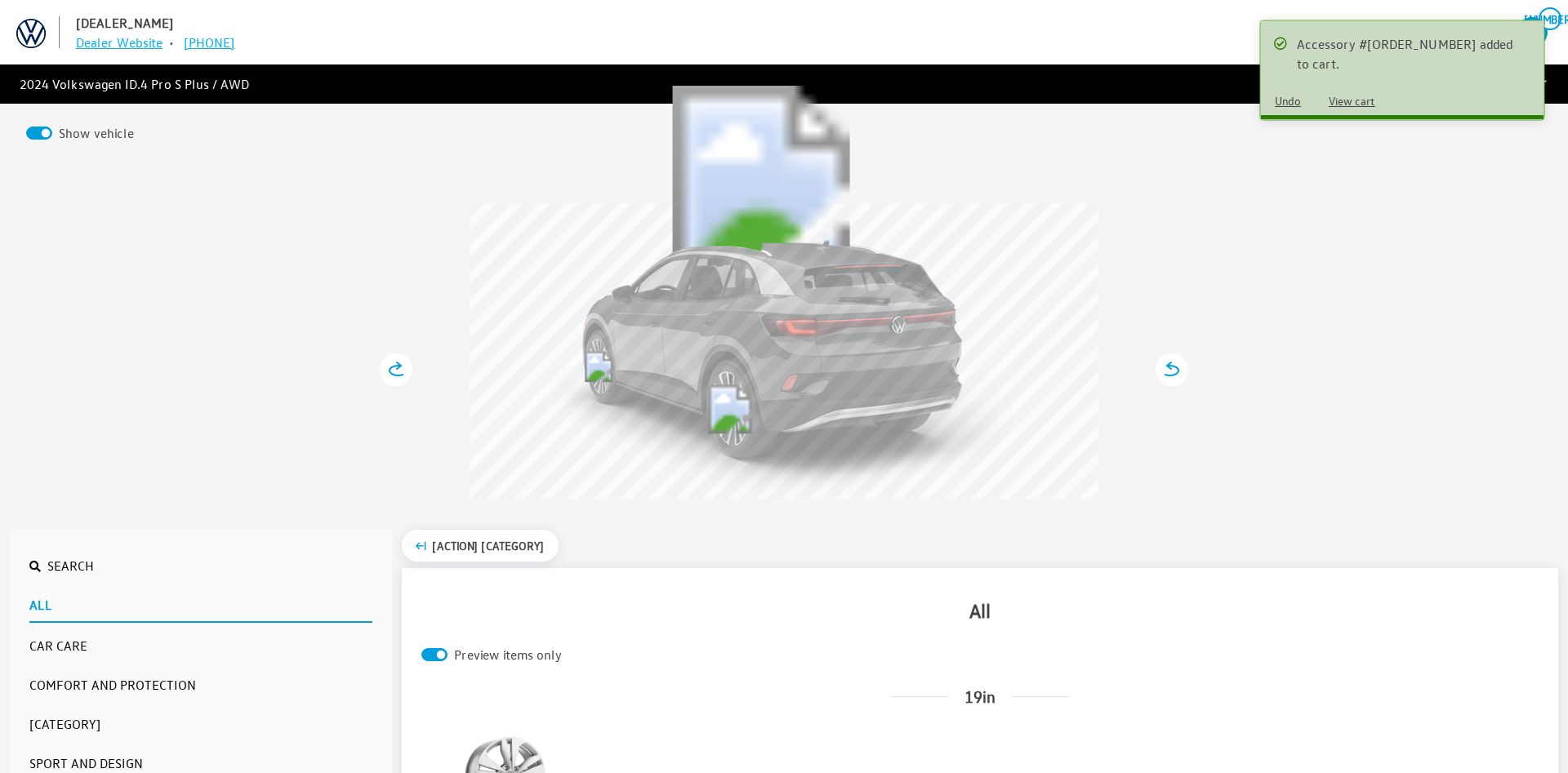 click 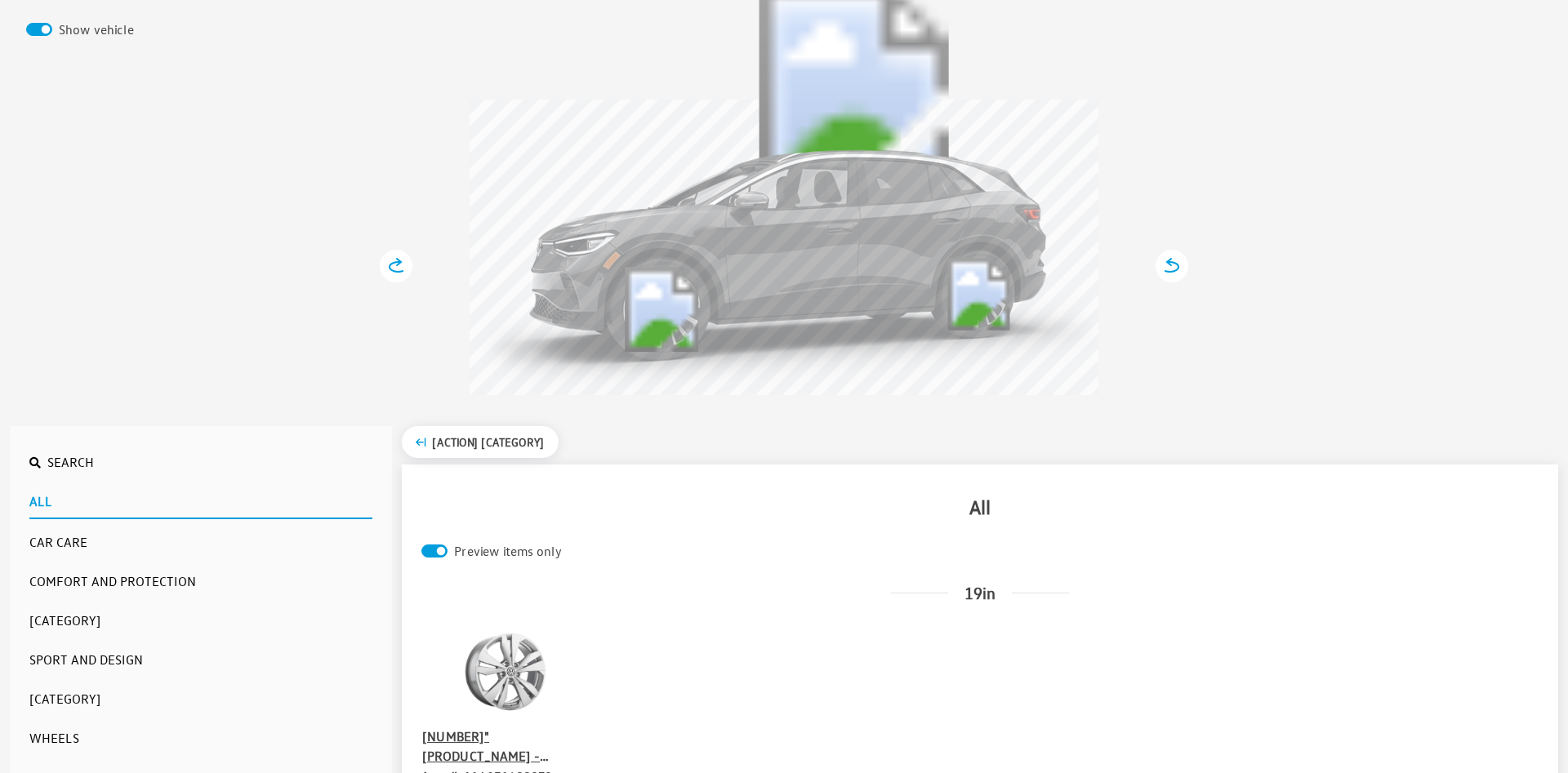 scroll, scrollTop: 416, scrollLeft: 0, axis: vertical 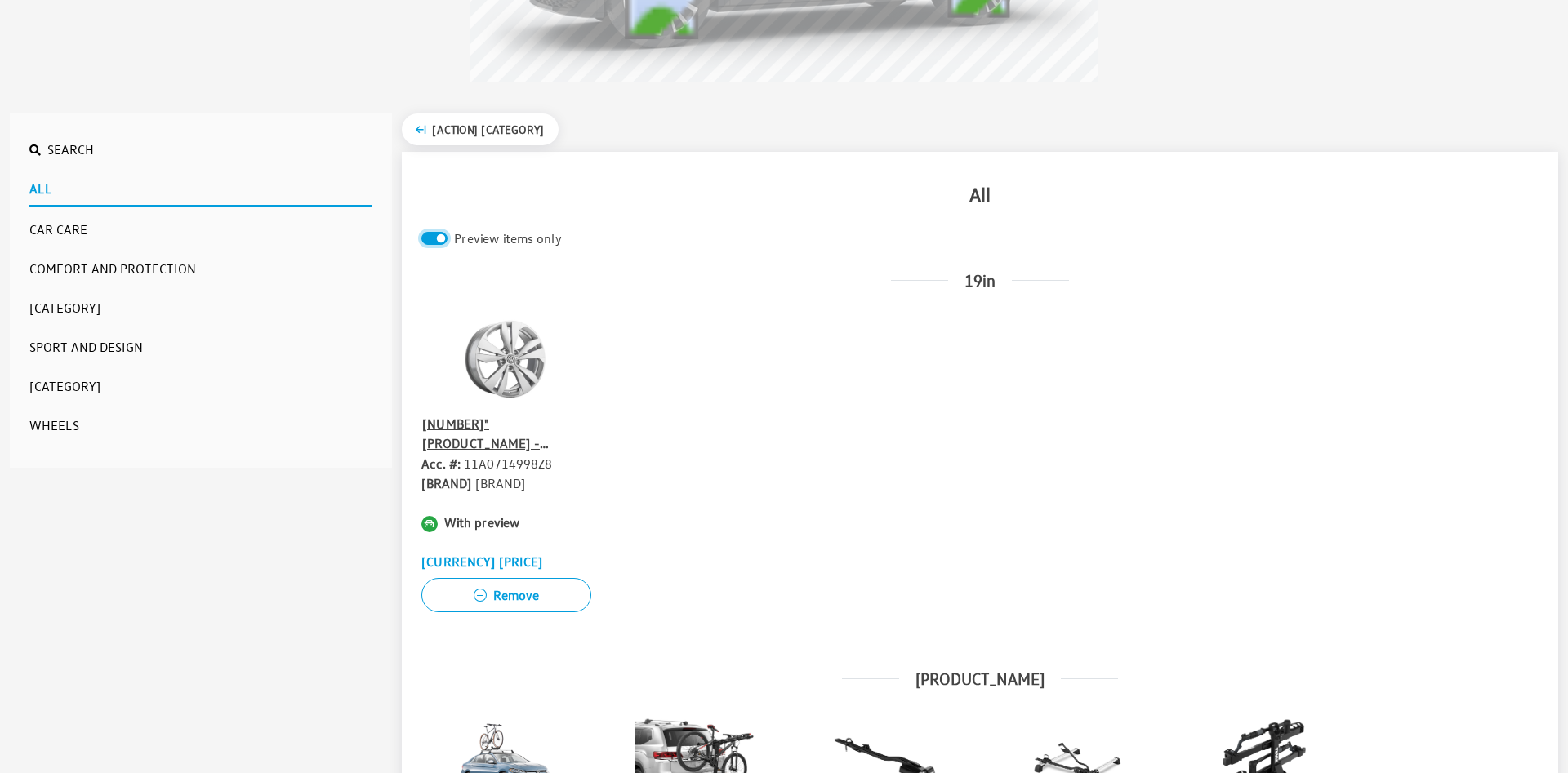 click on "Preview items only" at bounding box center (434, 238) 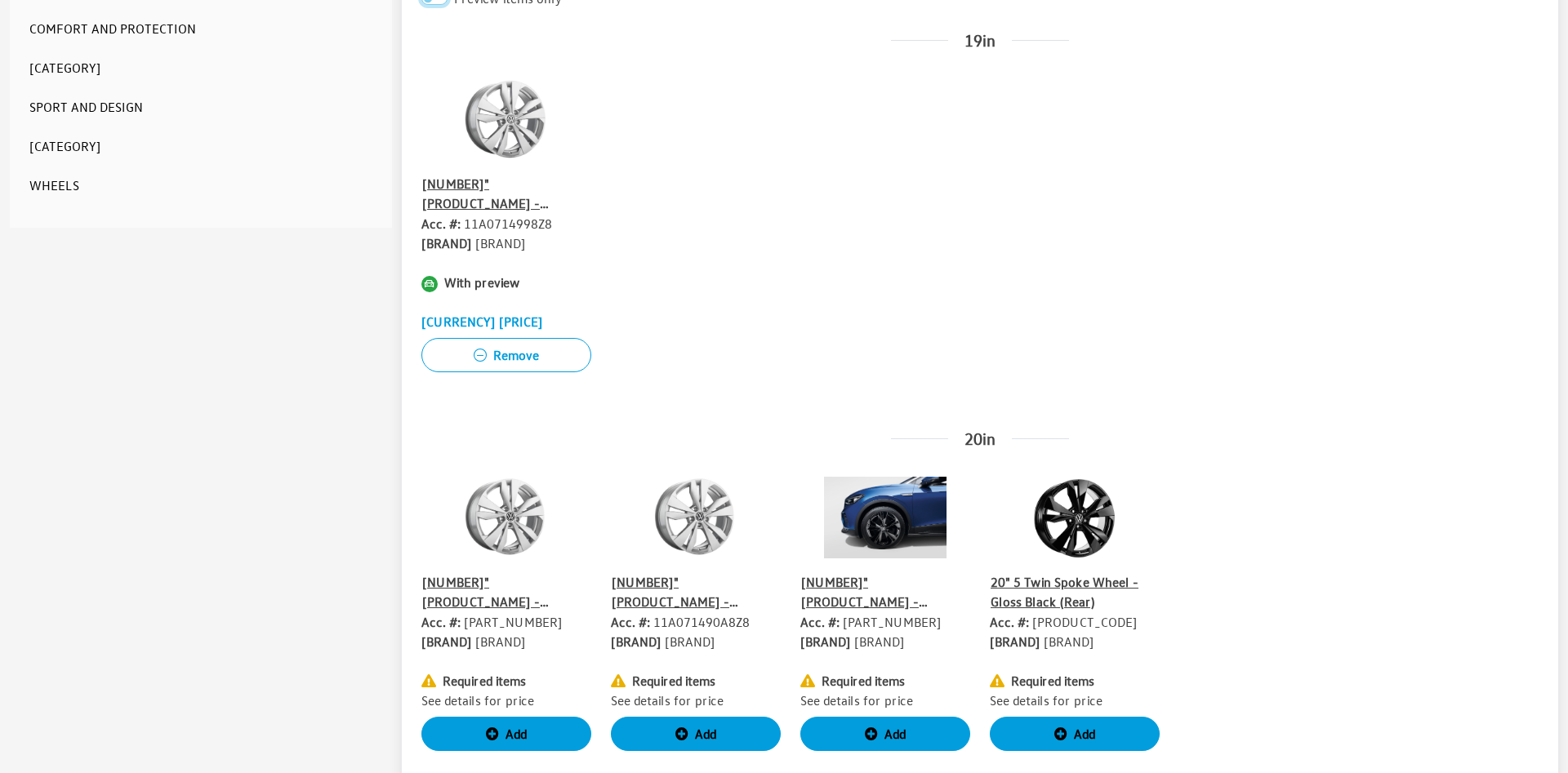 scroll, scrollTop: 906, scrollLeft: 0, axis: vertical 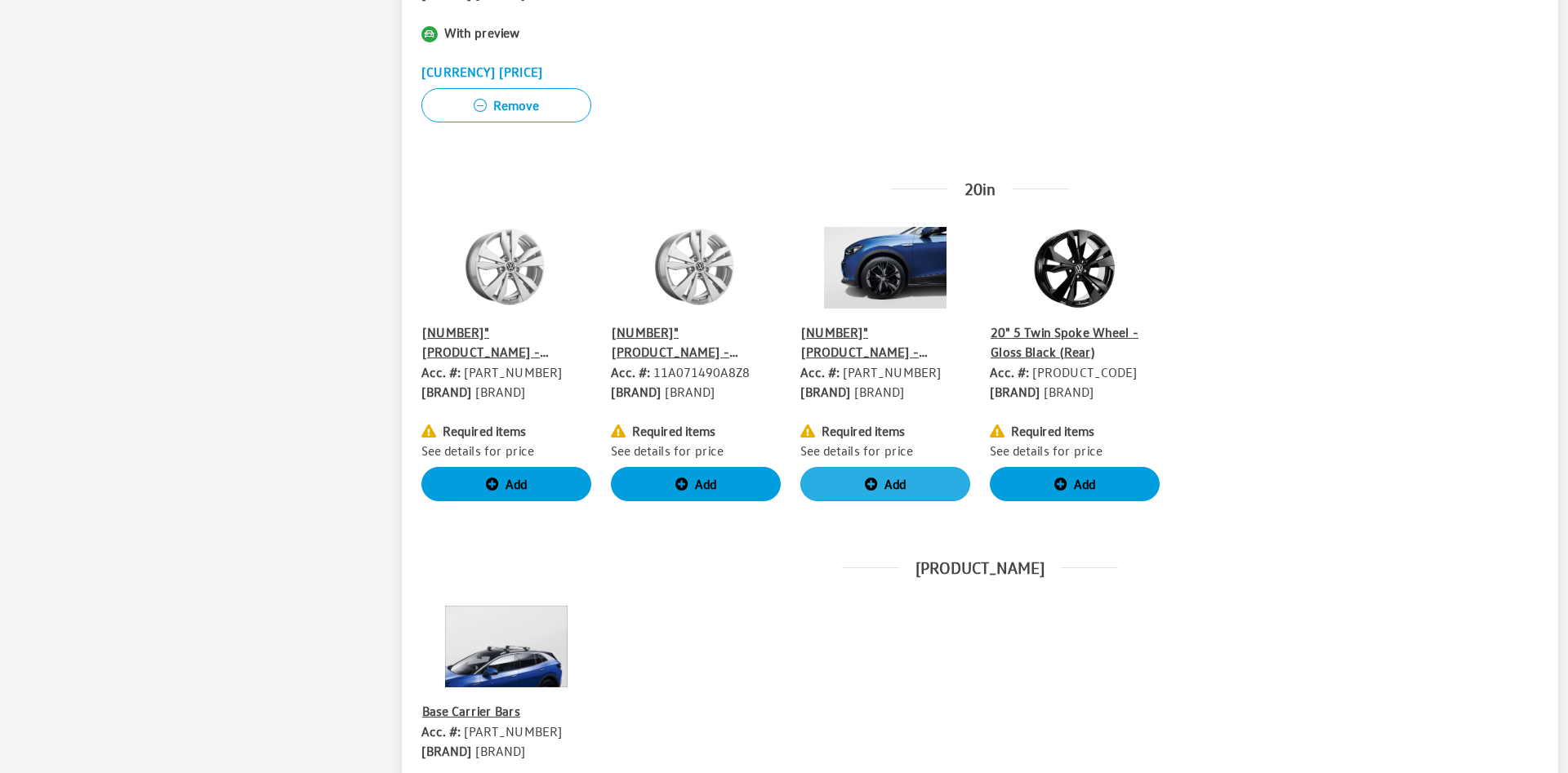 click on "Add" at bounding box center (885, 484) 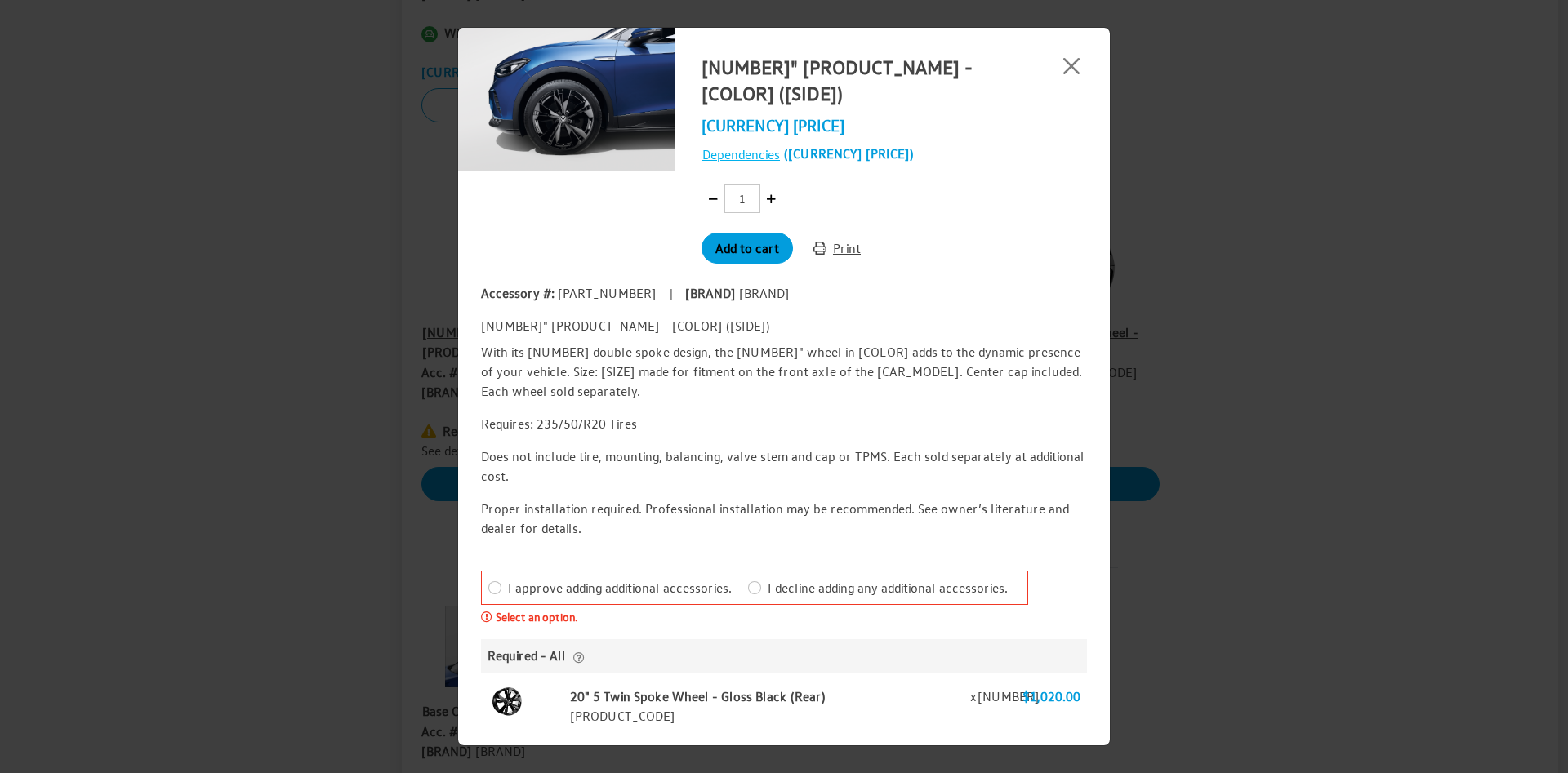 click on "I approve adding additional accessories." at bounding box center (620, 588) 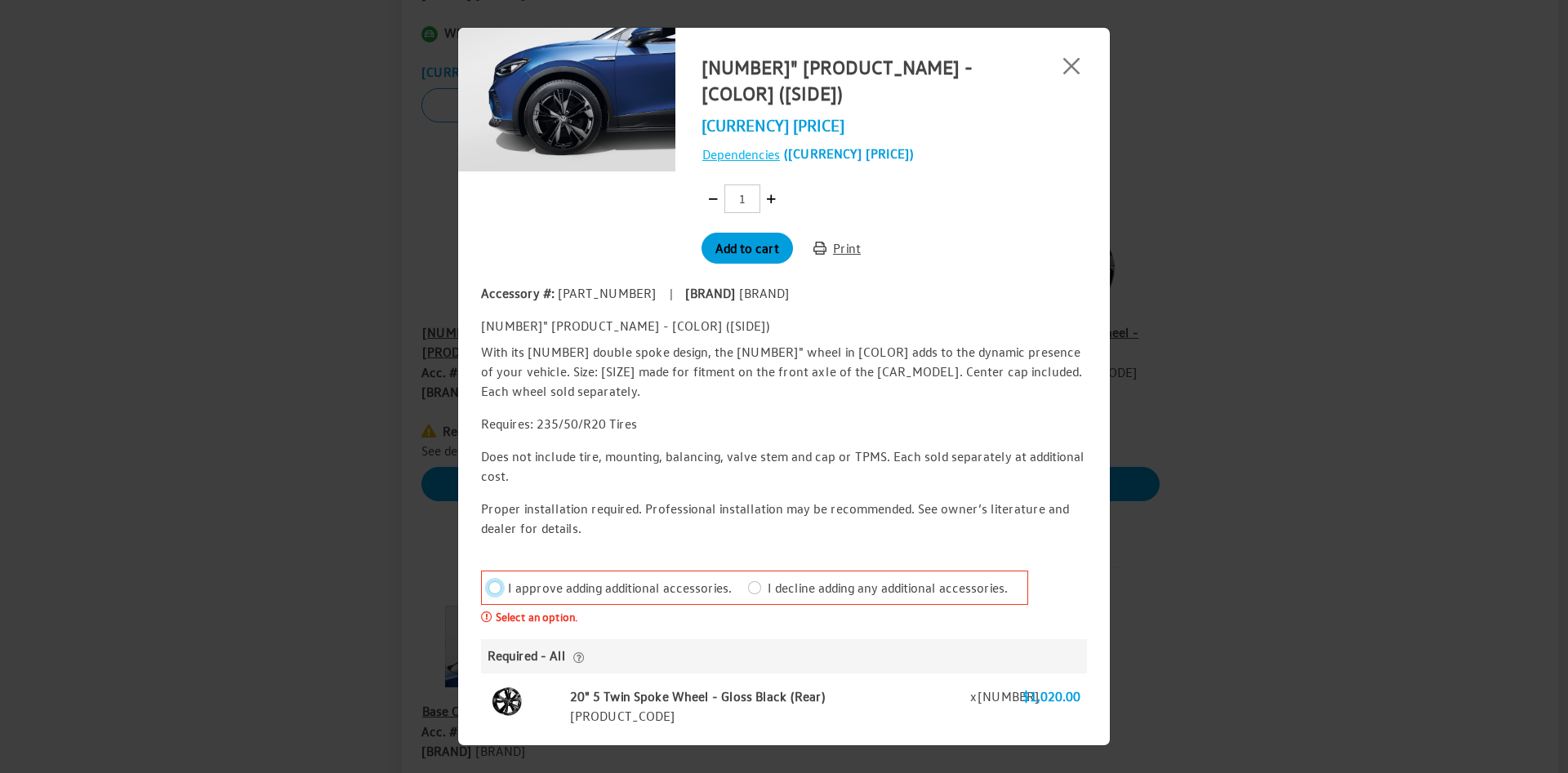 click on "I approve adding additional accessories." at bounding box center [495, 588] 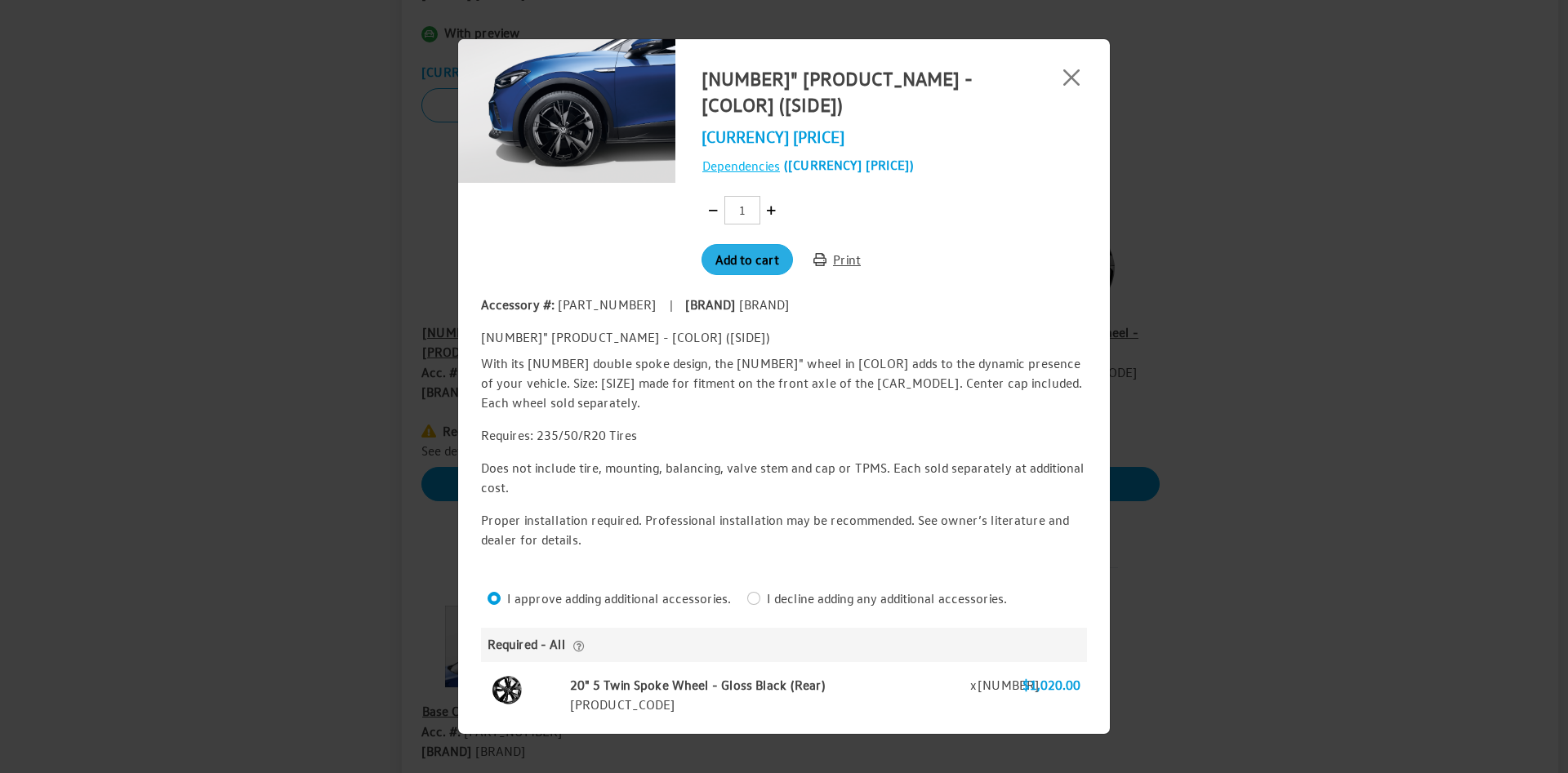 click on "Add to cart" at bounding box center [747, 260] 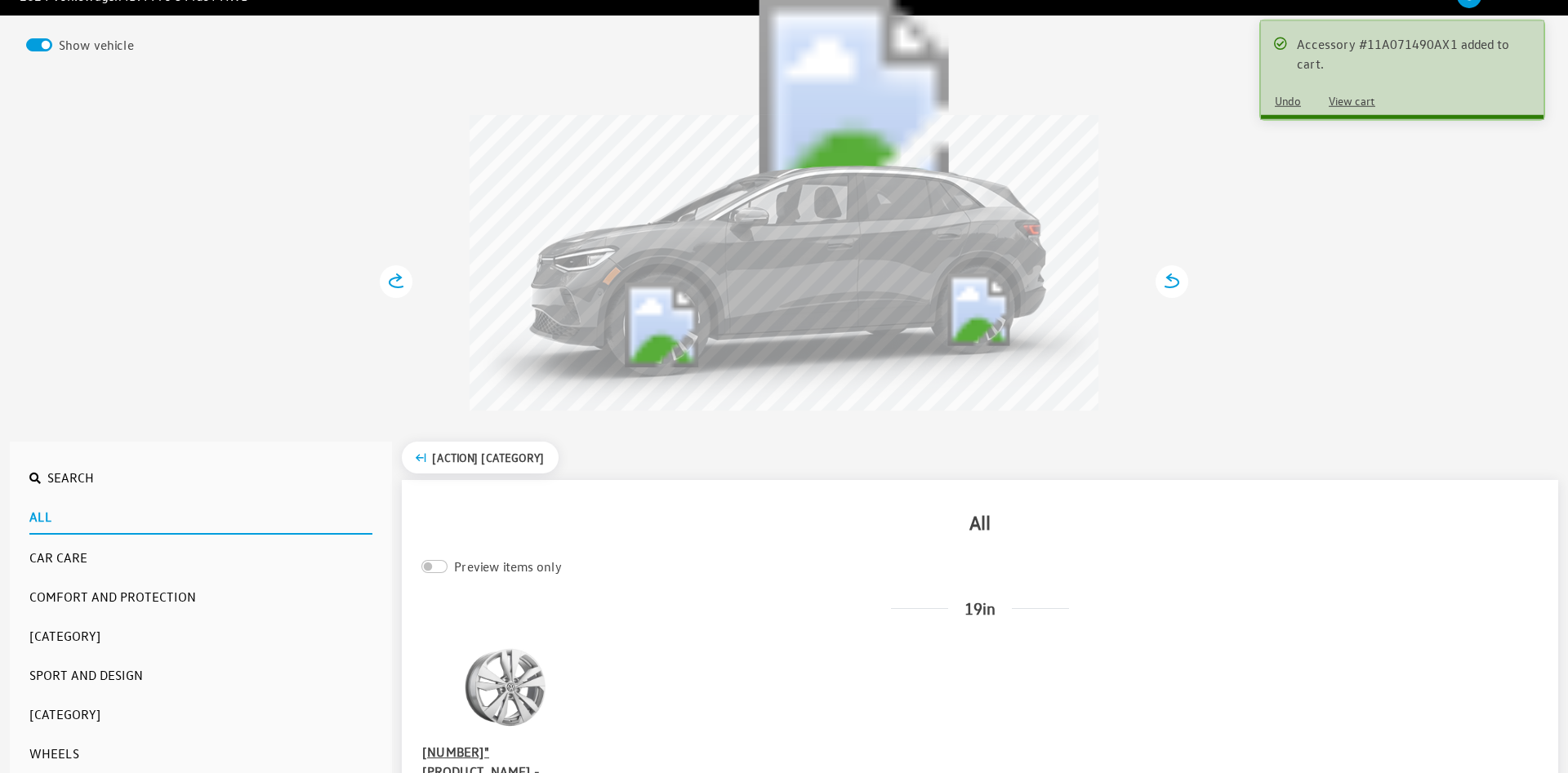 scroll, scrollTop: 73, scrollLeft: 0, axis: vertical 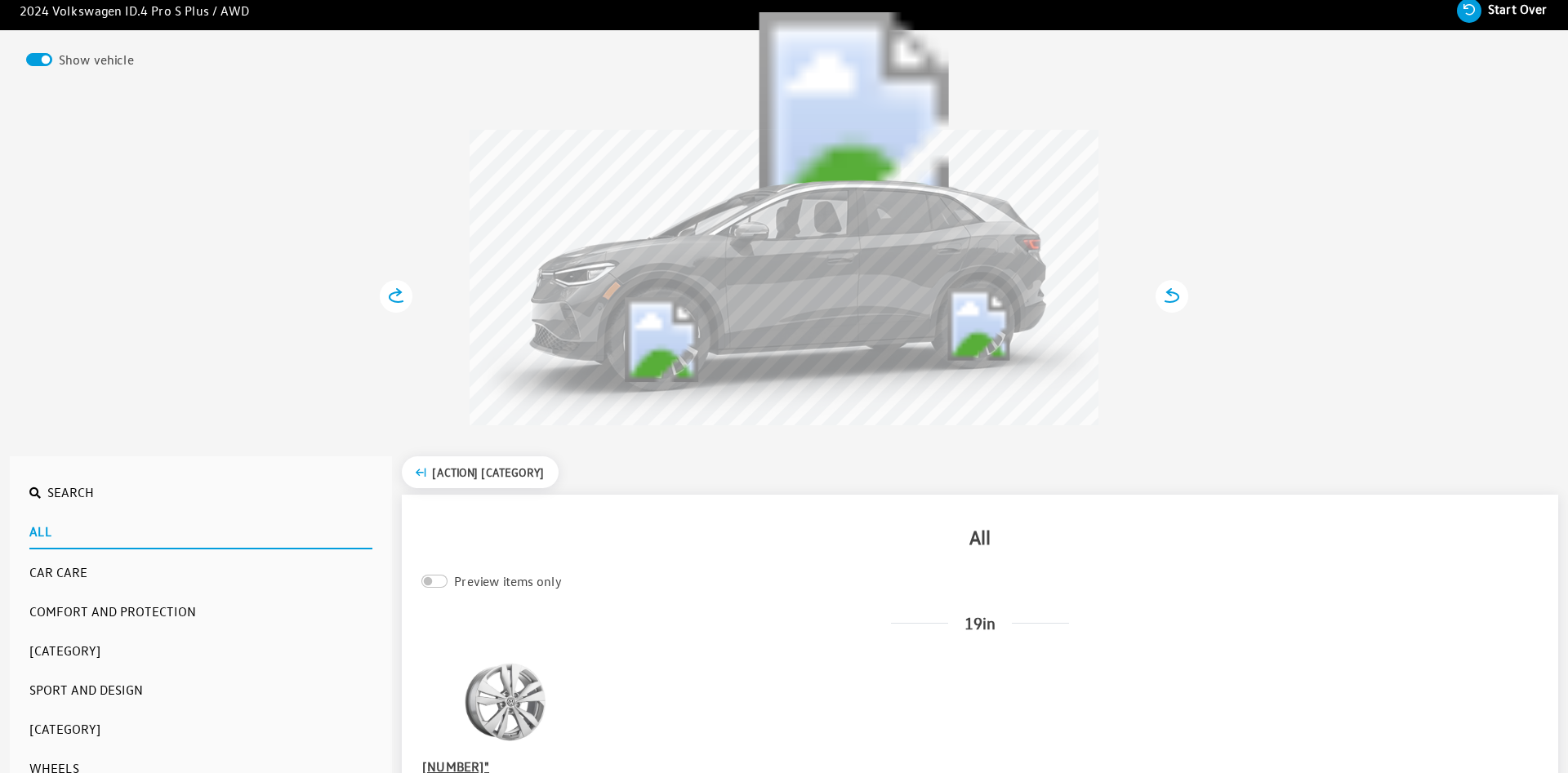 click 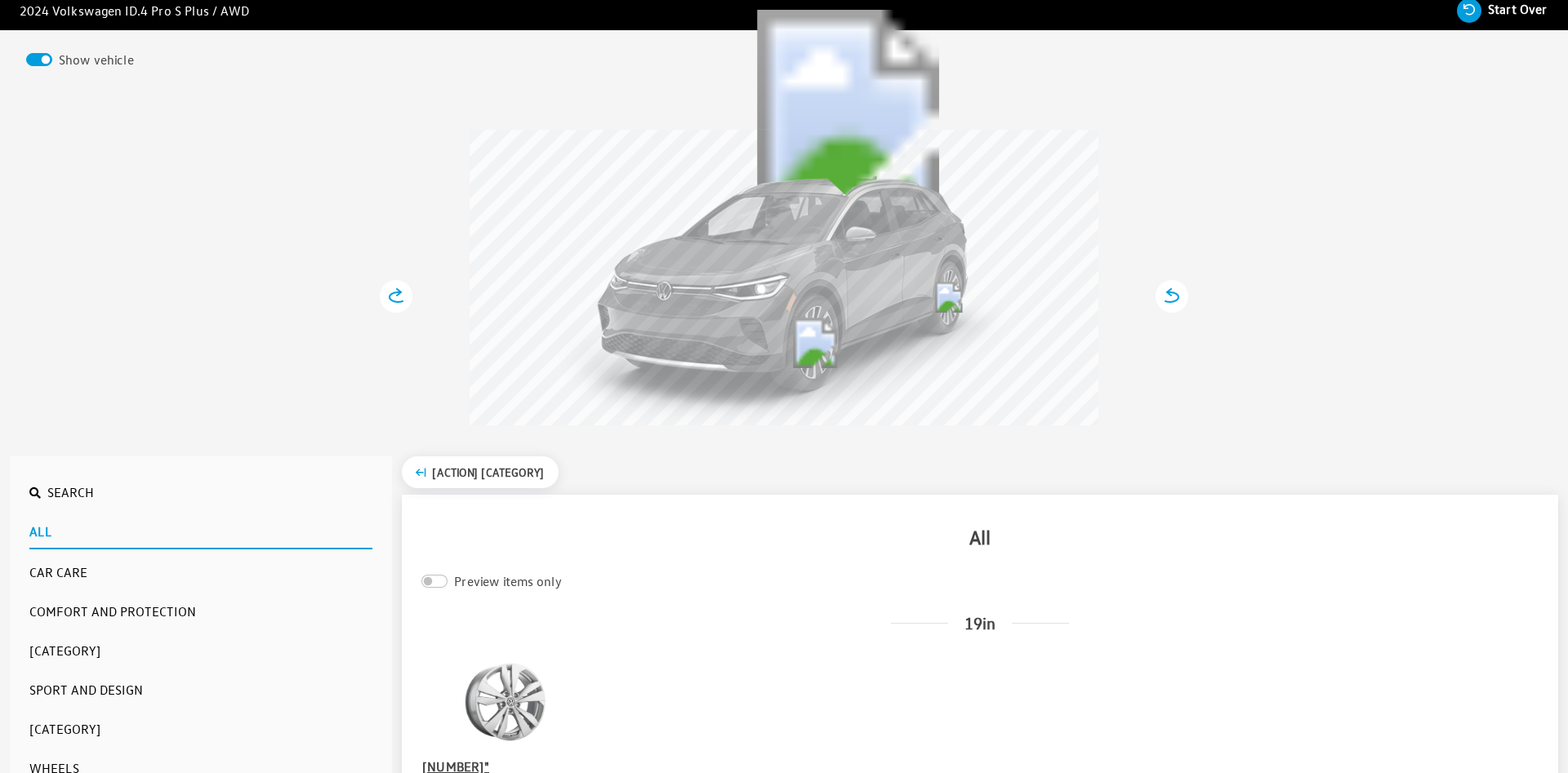 click 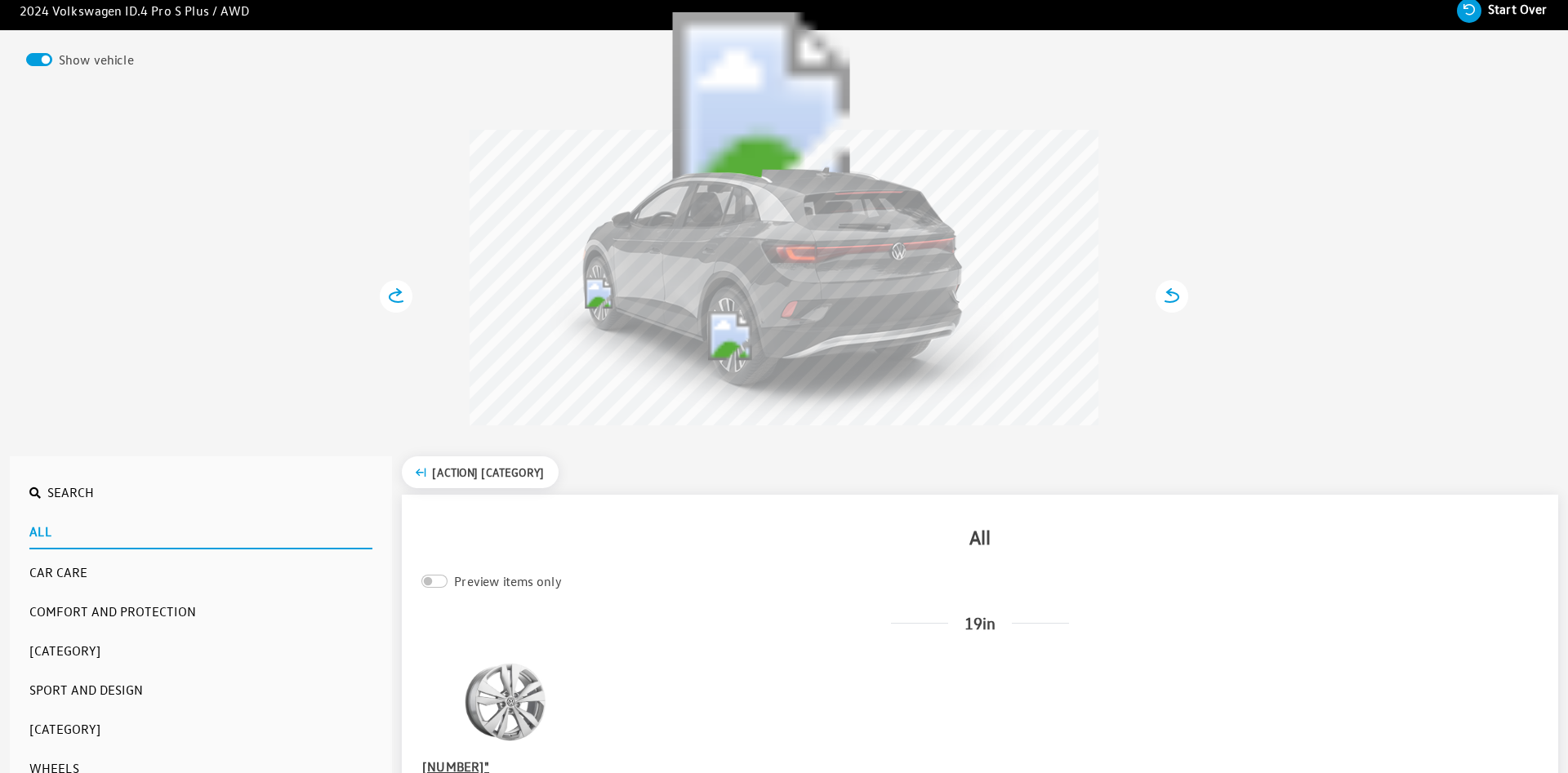 click 